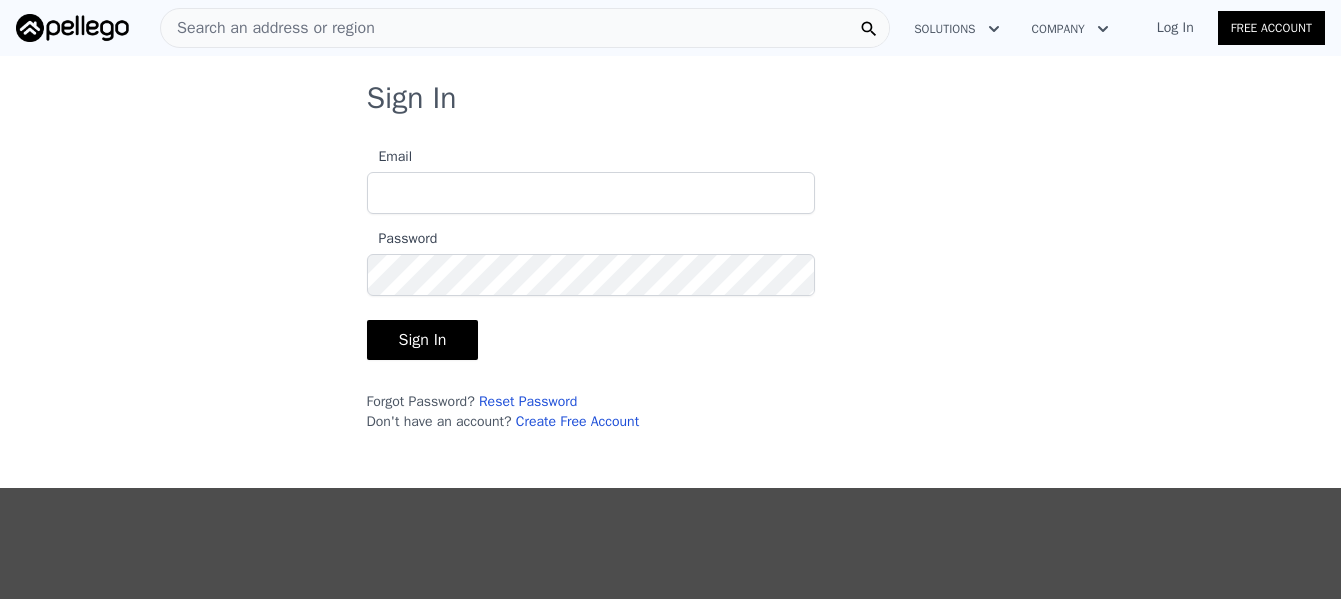 scroll, scrollTop: 0, scrollLeft: 0, axis: both 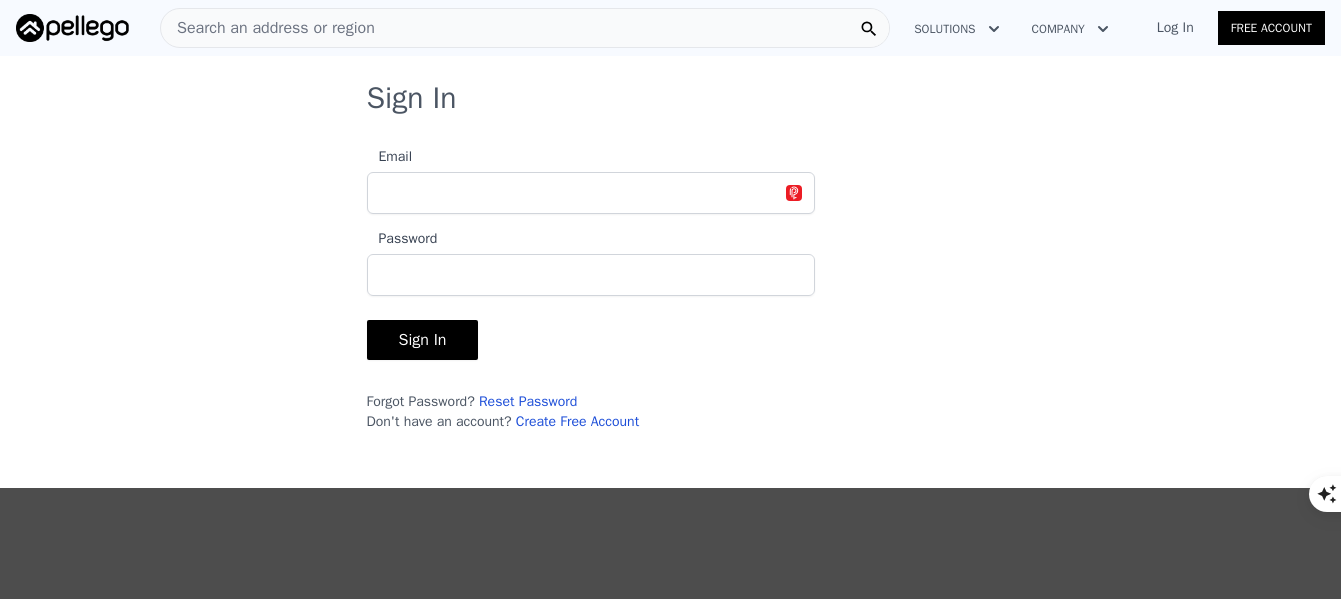 click on "Email" at bounding box center (591, 193) 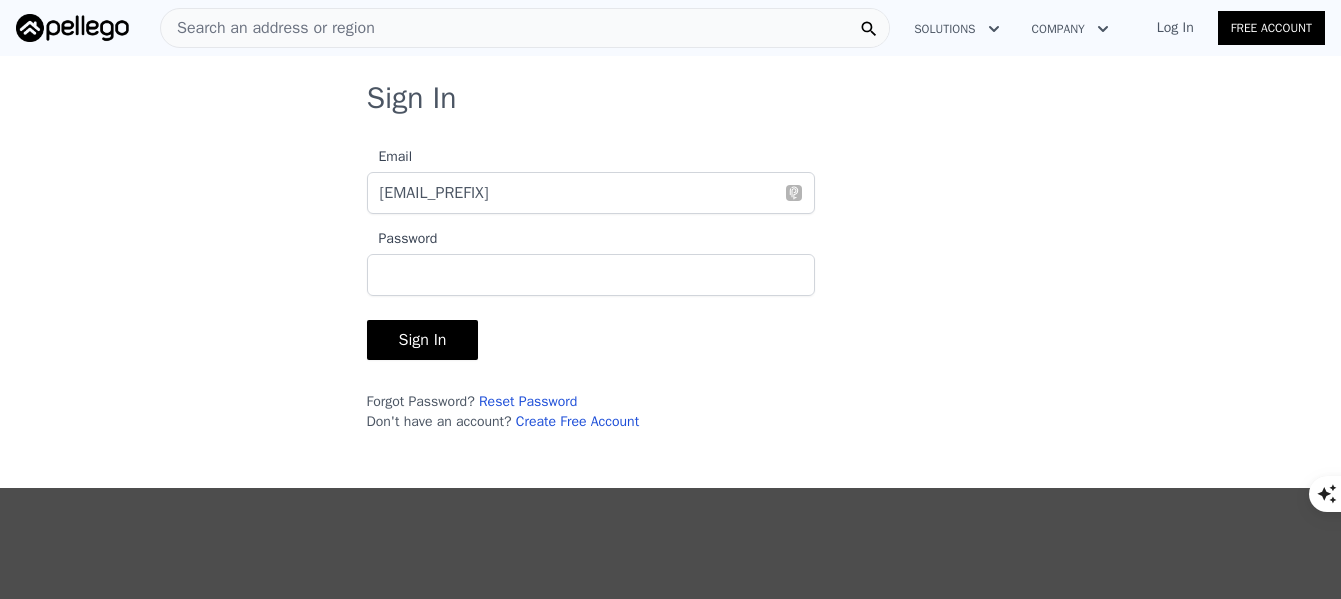 type on "[EMAIL]" 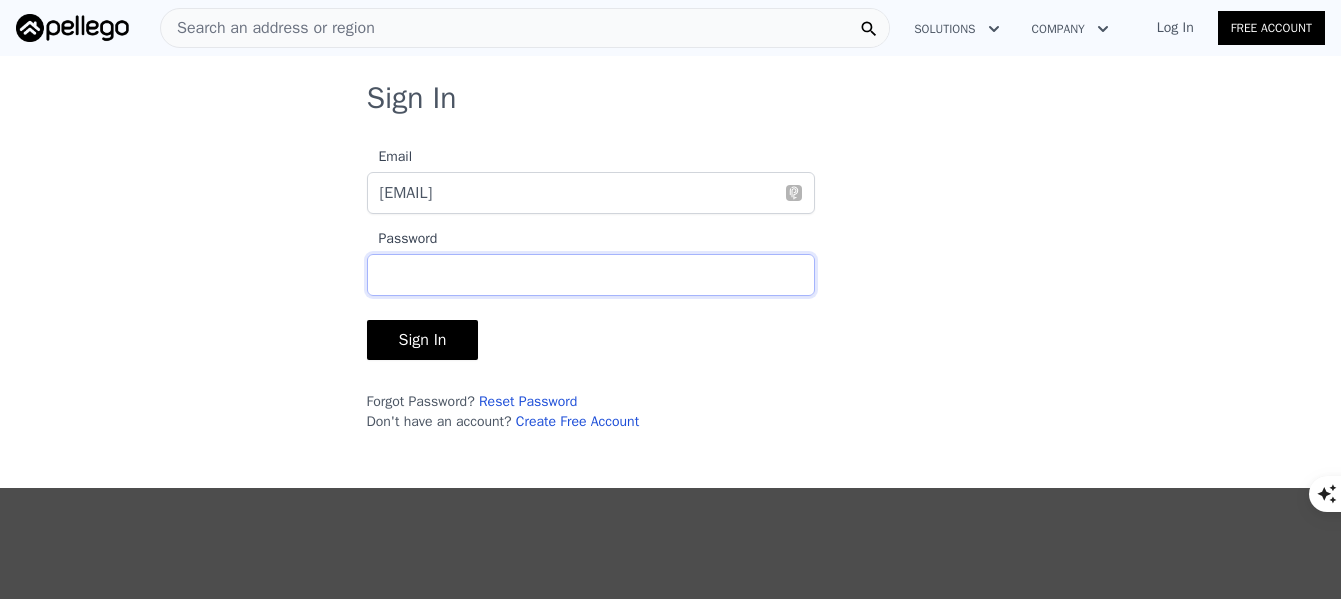 click on "Sign In" at bounding box center (423, 340) 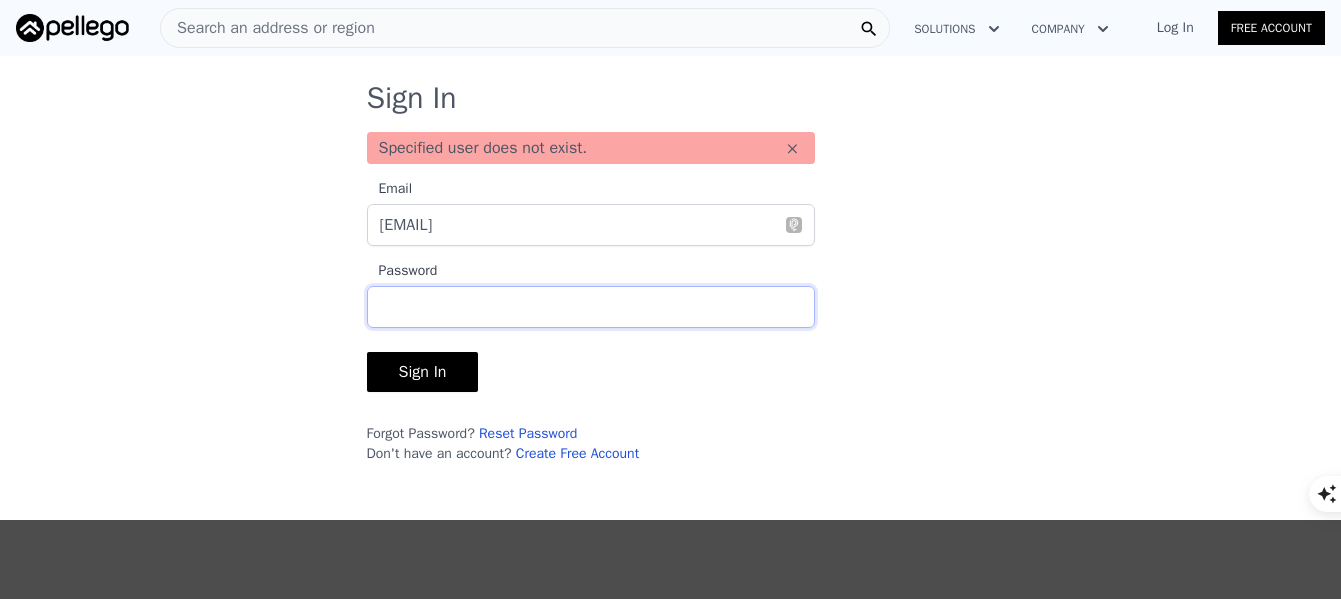 click on "Sign In" at bounding box center (423, 372) 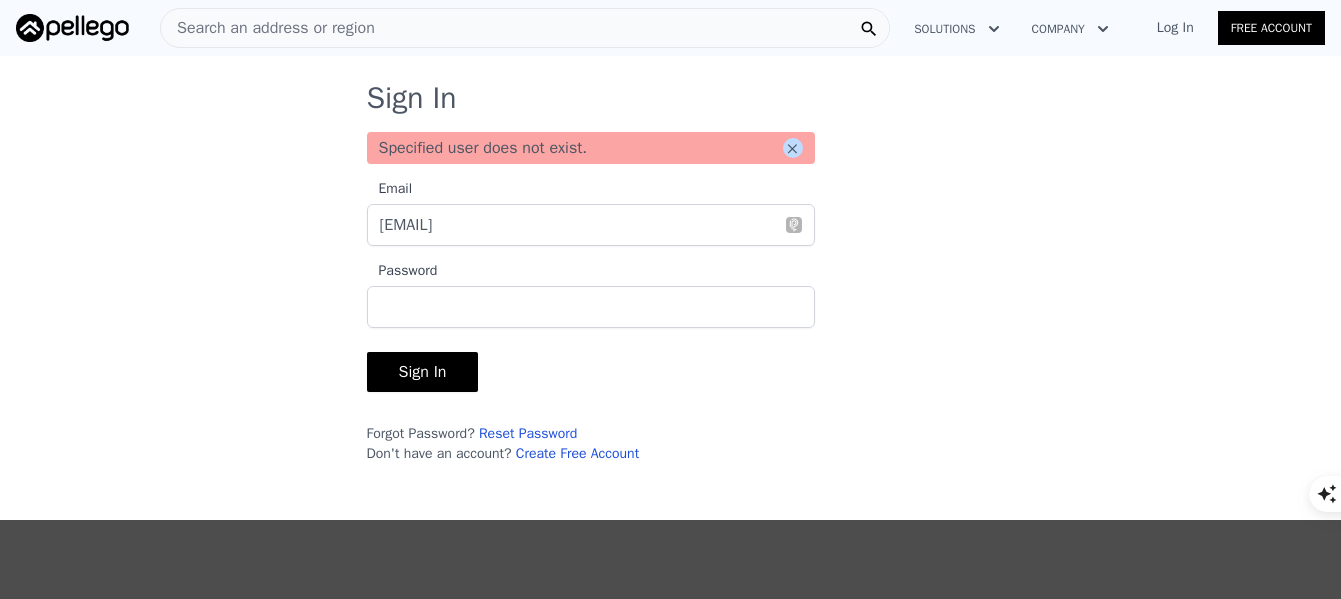 click on "×" at bounding box center [793, 148] 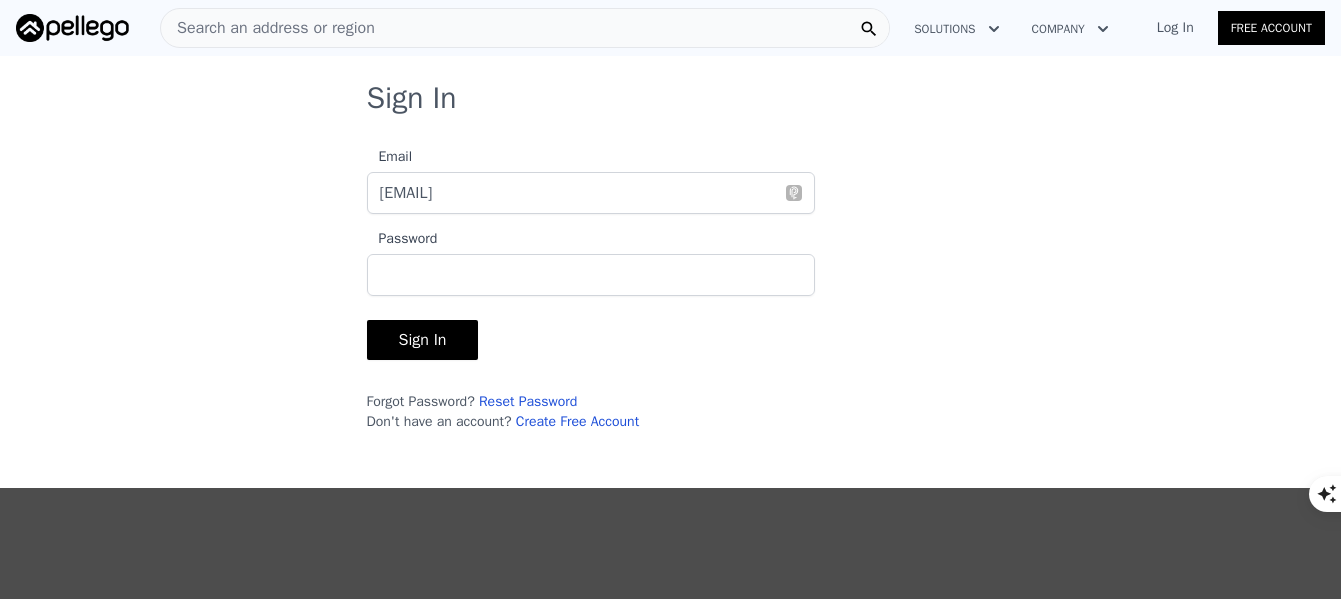click on "Reset Password" at bounding box center [528, 401] 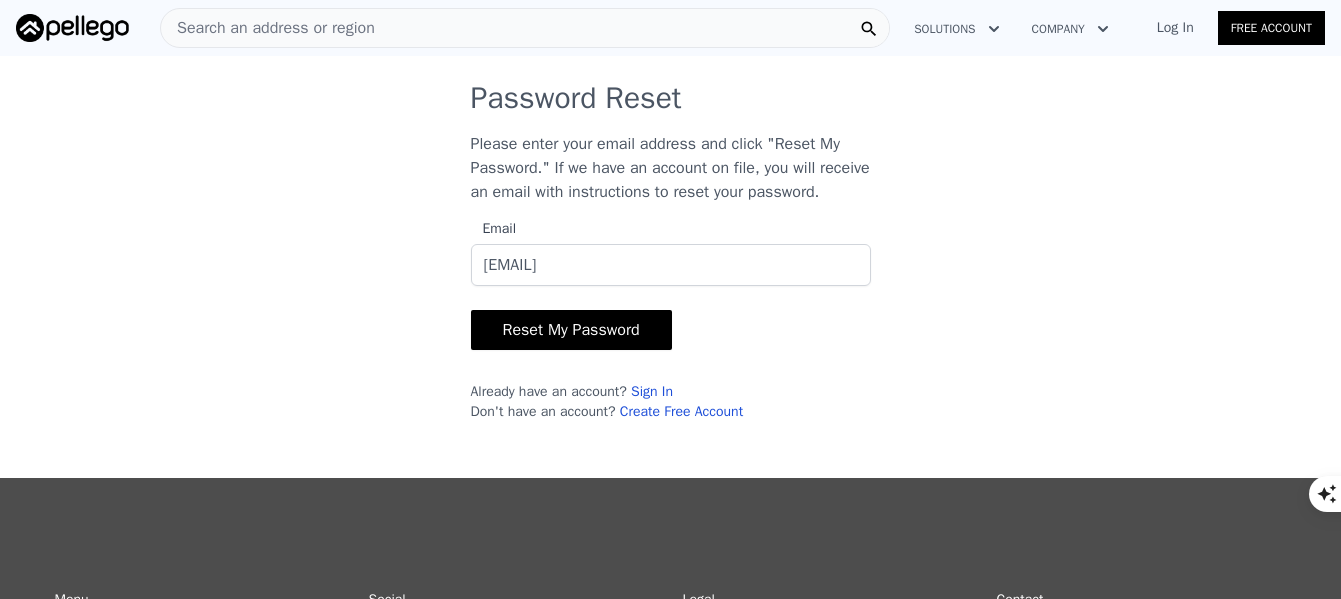 click on "Reset My Password" at bounding box center [571, 330] 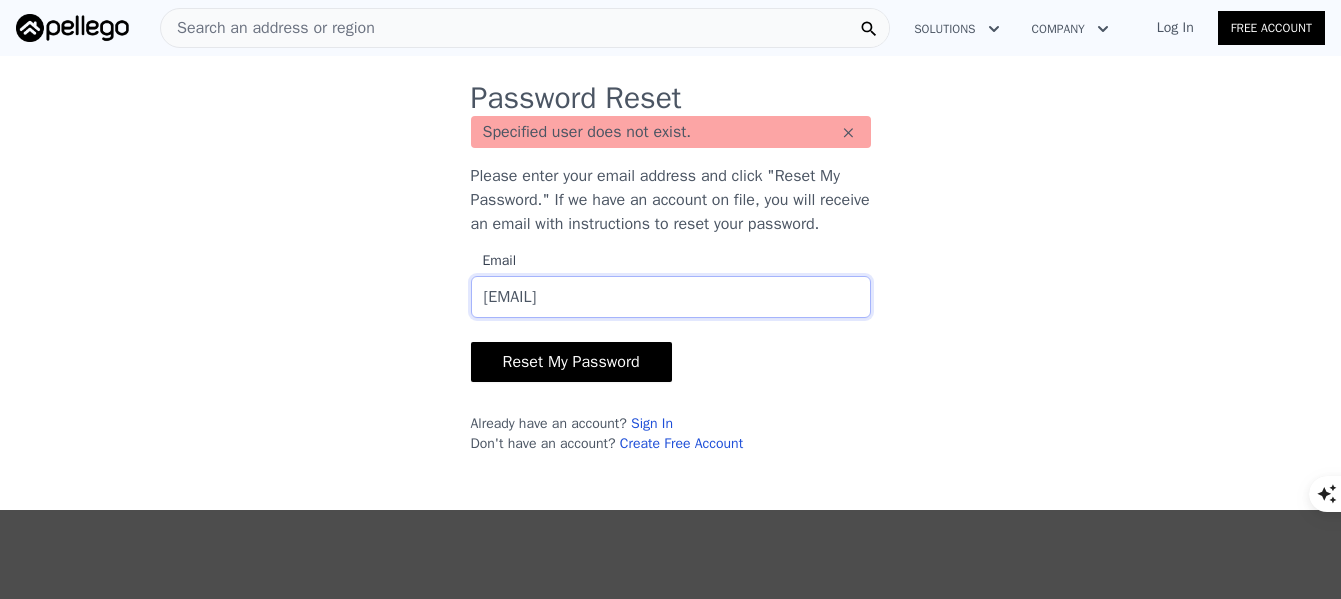 drag, startPoint x: 655, startPoint y: 325, endPoint x: 441, endPoint y: 294, distance: 216.23367 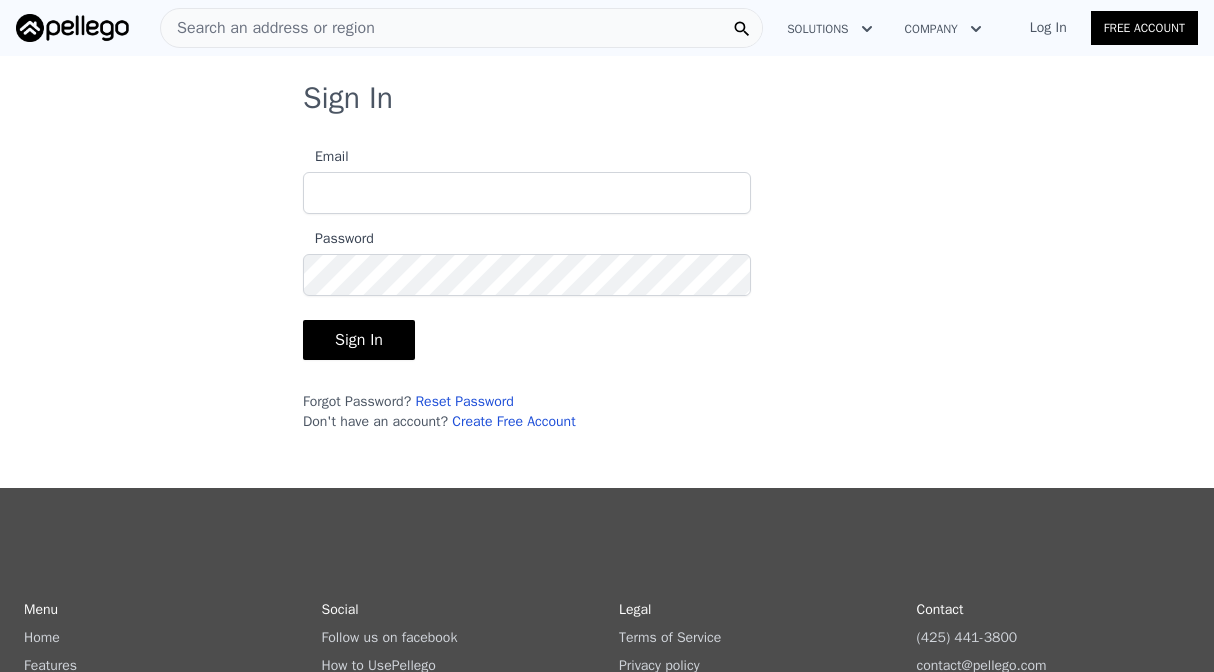 scroll, scrollTop: 0, scrollLeft: 0, axis: both 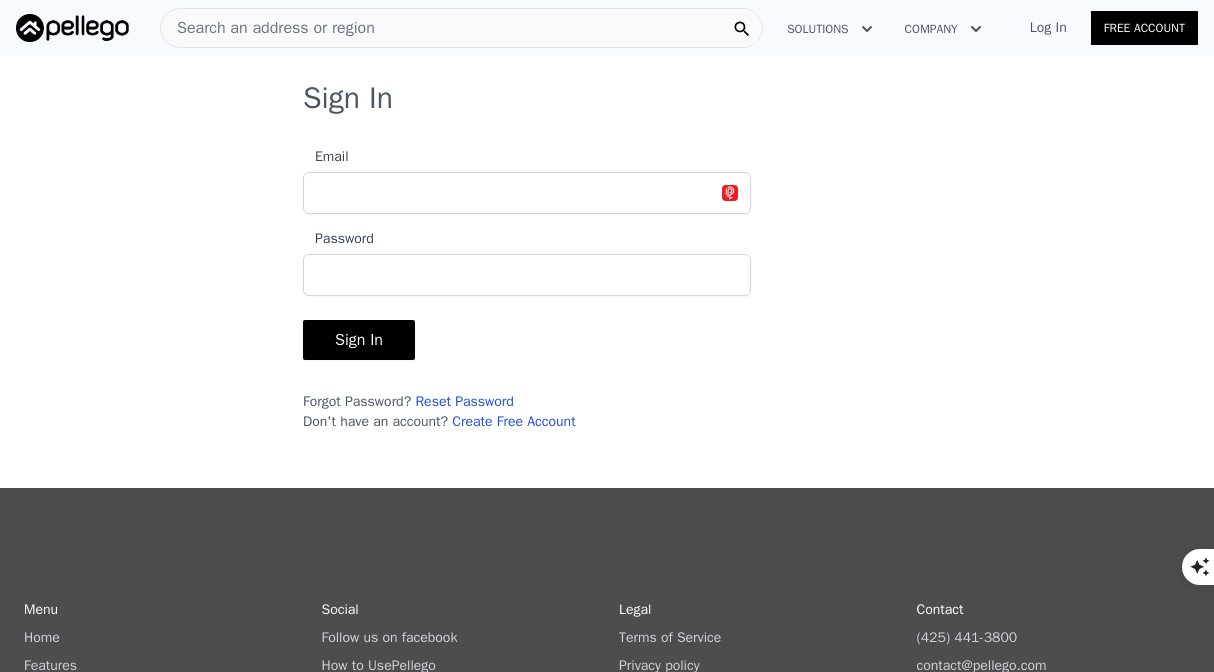click on "Email" at bounding box center [527, 193] 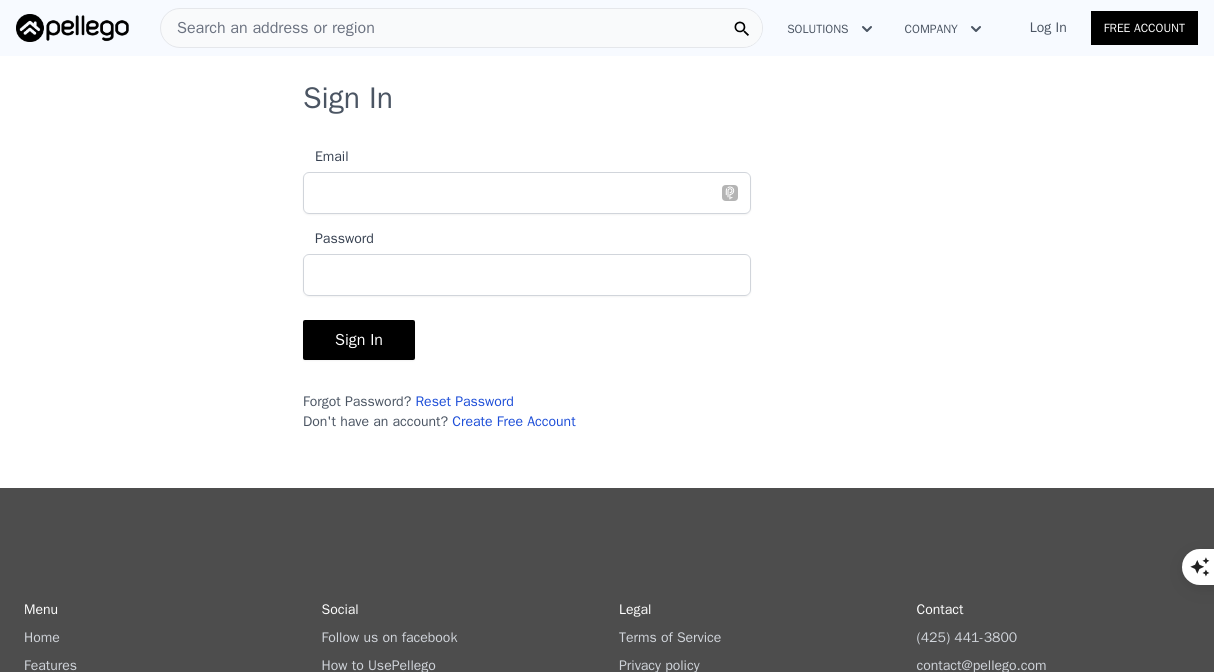 type on "mishimact@[DOMAIN]" 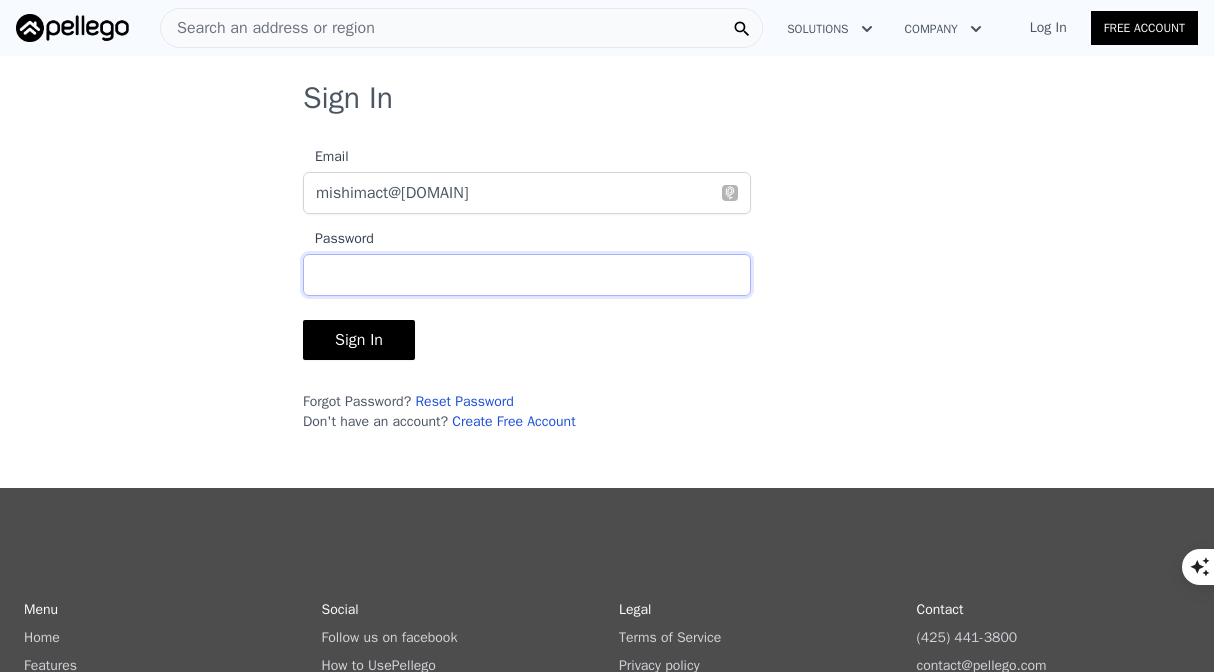 click on "Sign In" at bounding box center [359, 340] 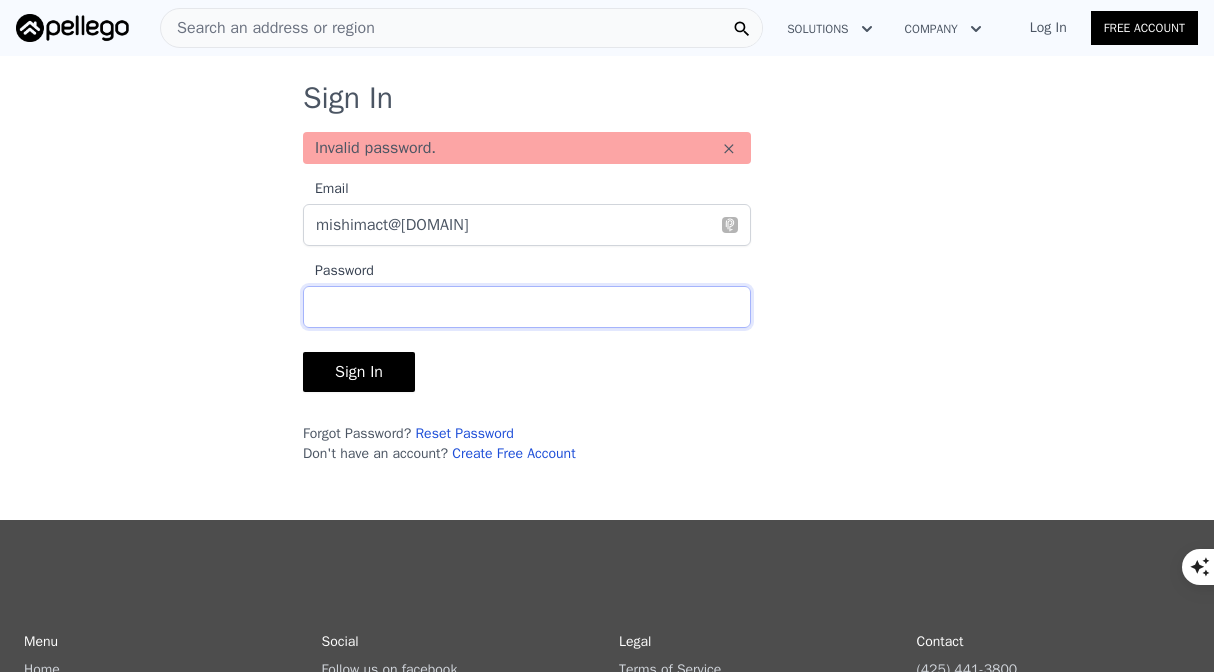 click on "Sign In" at bounding box center (359, 372) 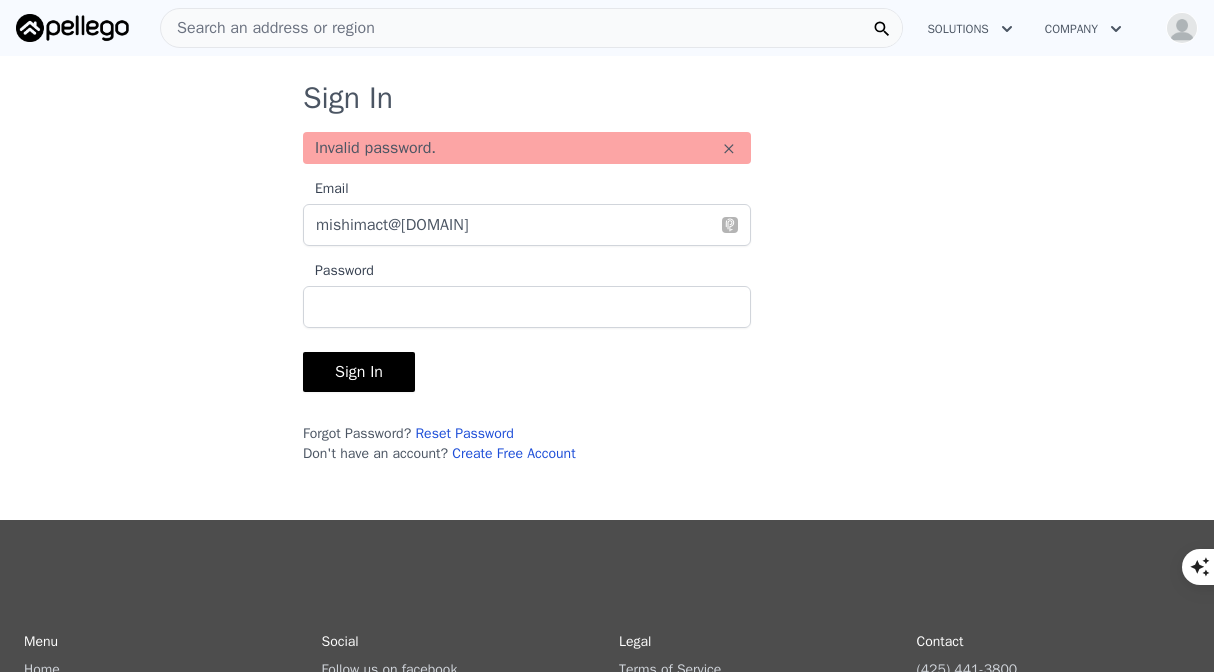click on "Sign In" at bounding box center (359, 372) 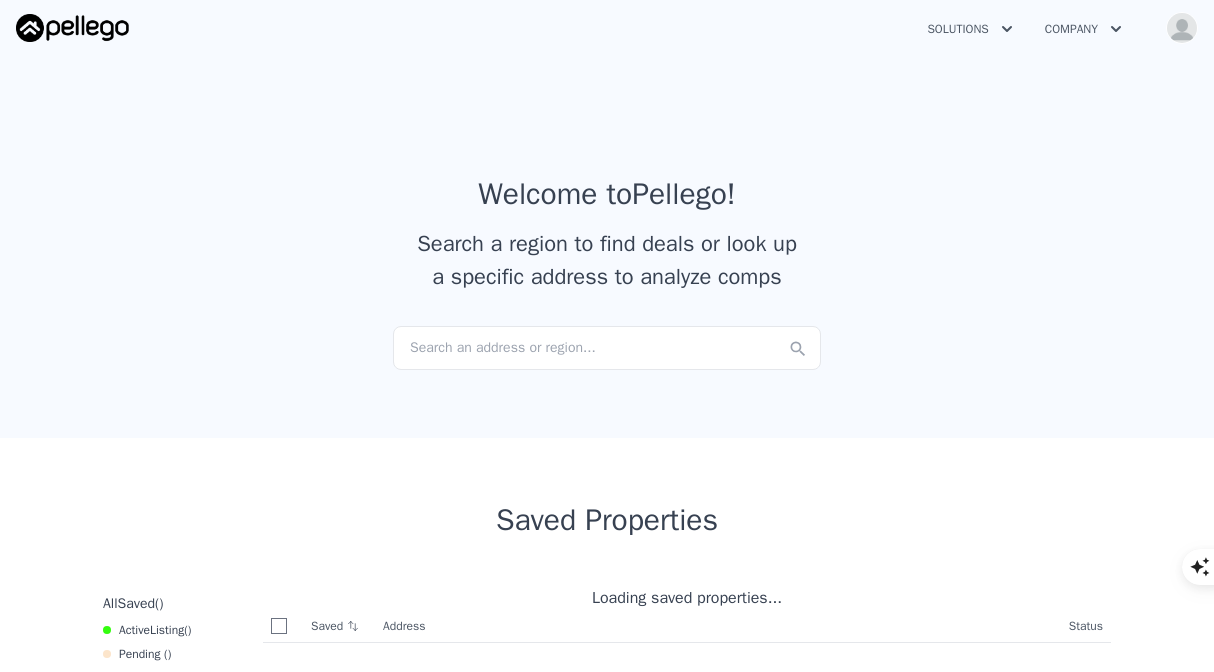 checkbox on "true" 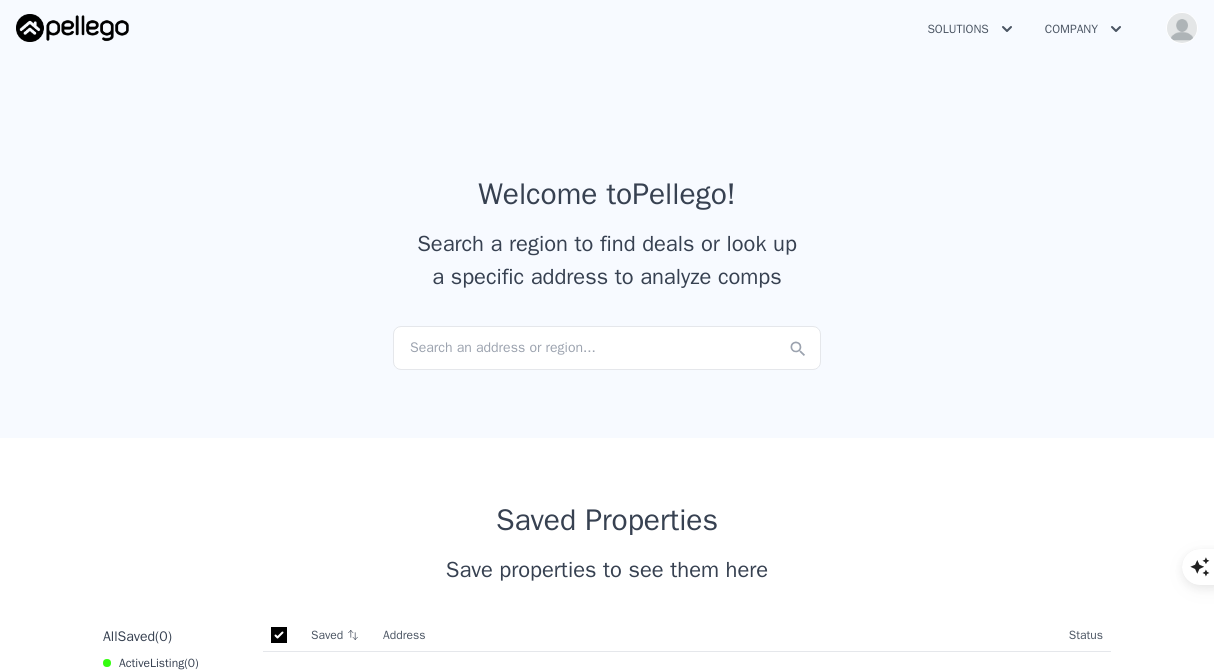 click on "Solutions" at bounding box center (969, 29) 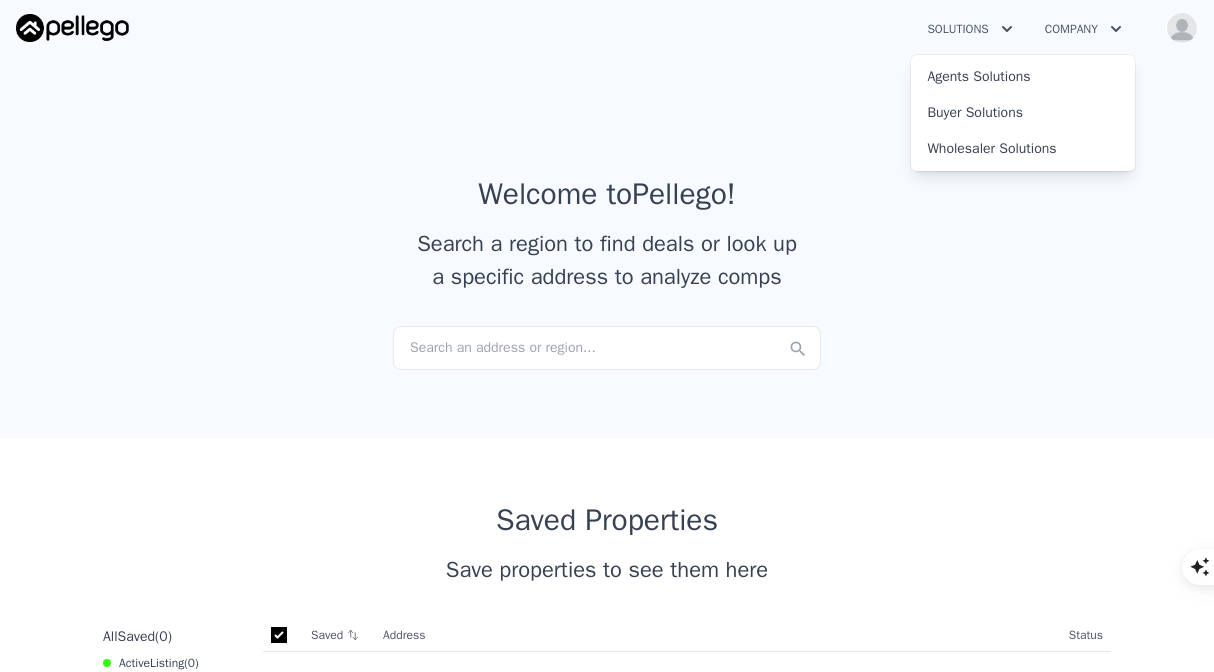 click at bounding box center (1182, 28) 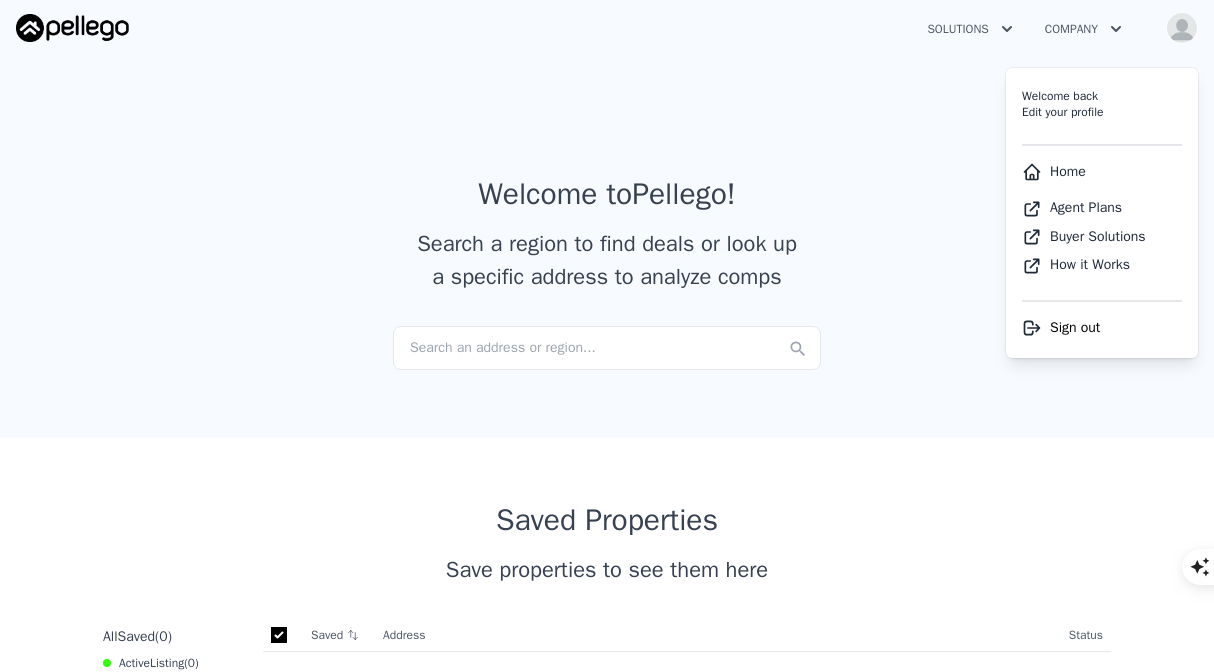 click on "Solutions" at bounding box center (969, 29) 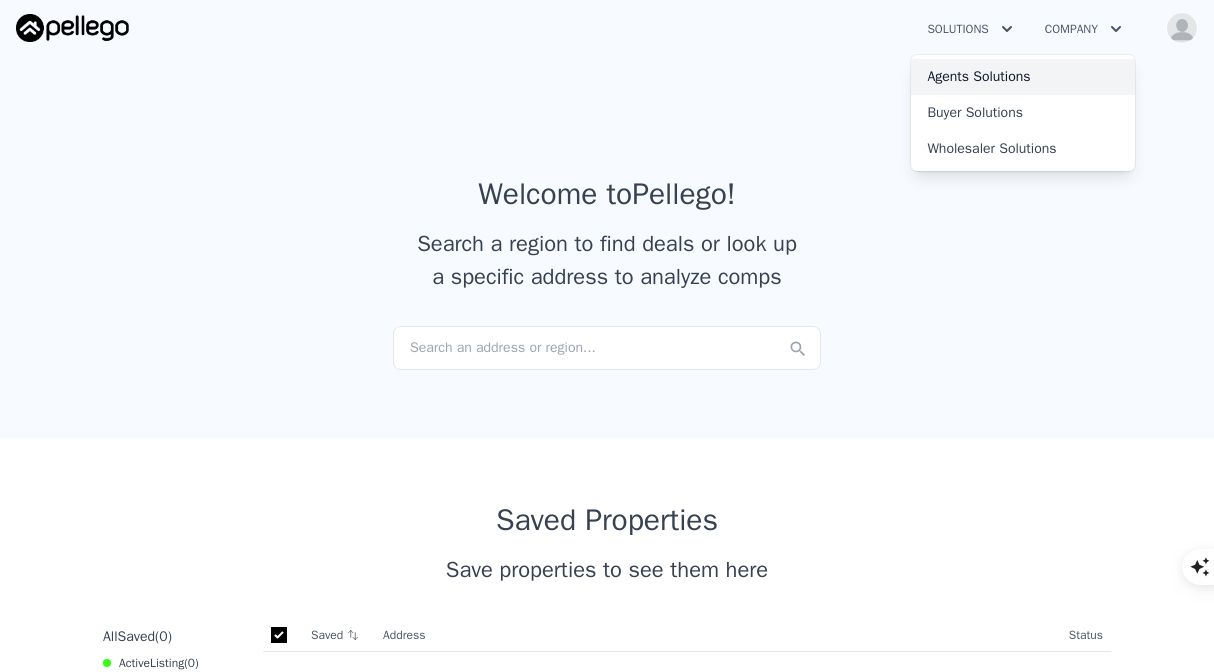 click on "Agents Solutions" at bounding box center [1023, 77] 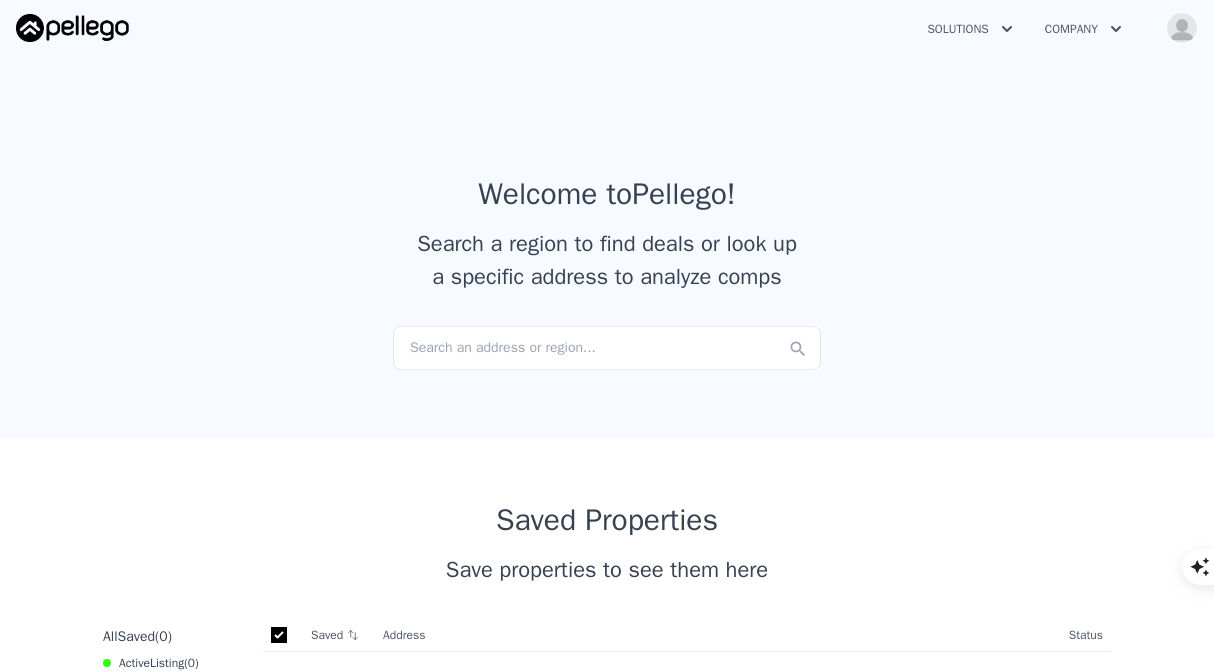 click on "Search an address or region..." at bounding box center (607, 348) 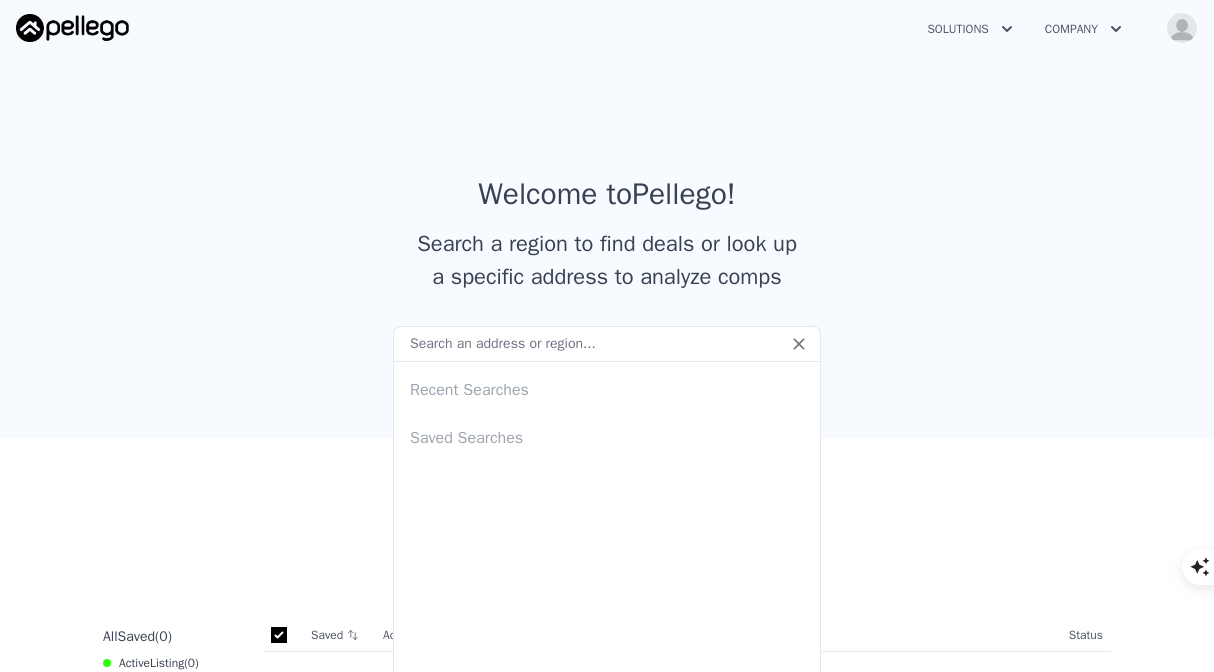 click at bounding box center (607, 344) 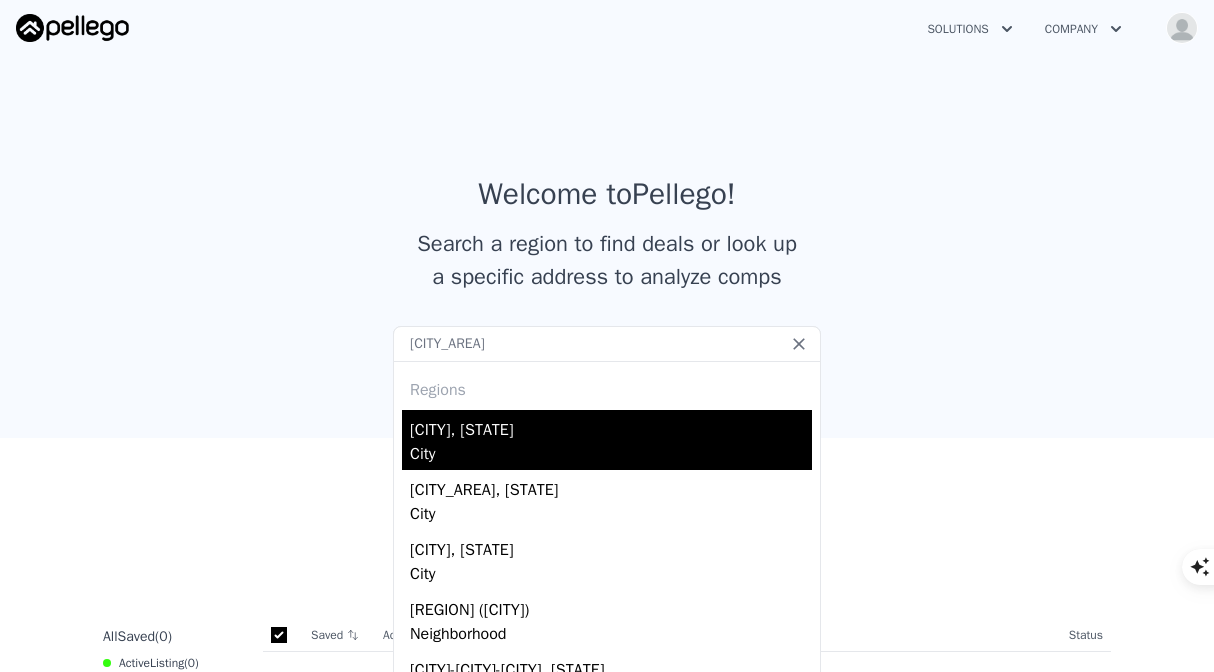 type on "[CITY_AREA]" 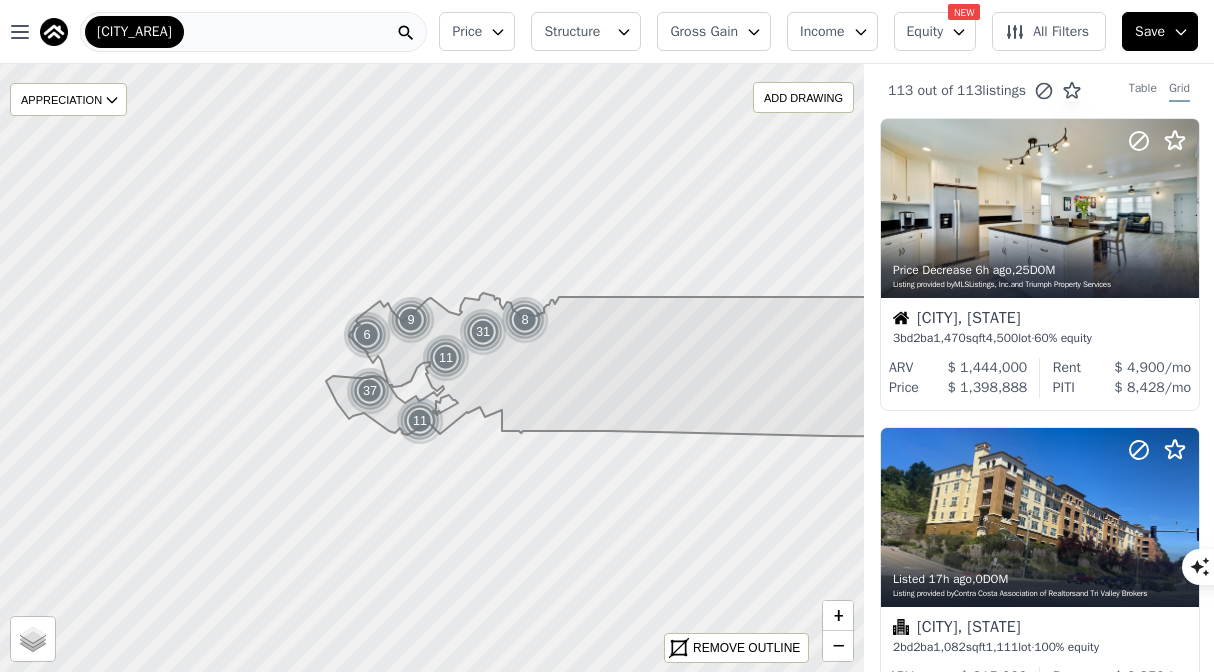 click on "[CITY_AREA]" at bounding box center [253, 32] 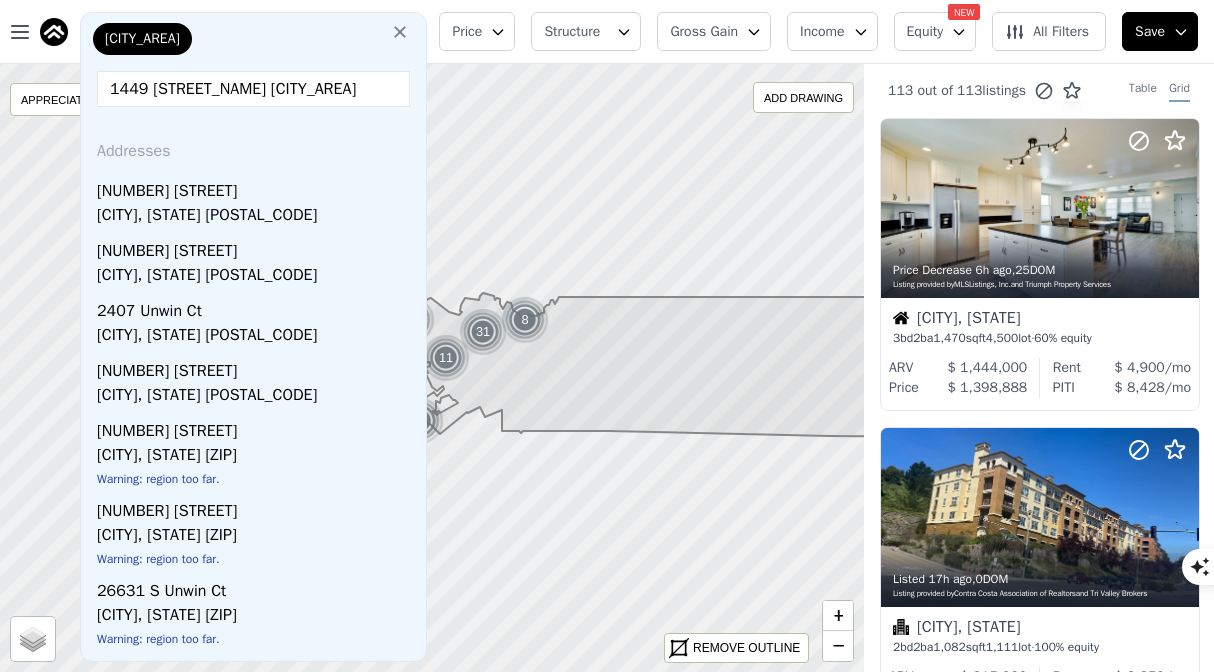click on "1449 [STREET_NAME] [CITY_AREA]" at bounding box center (253, 89) 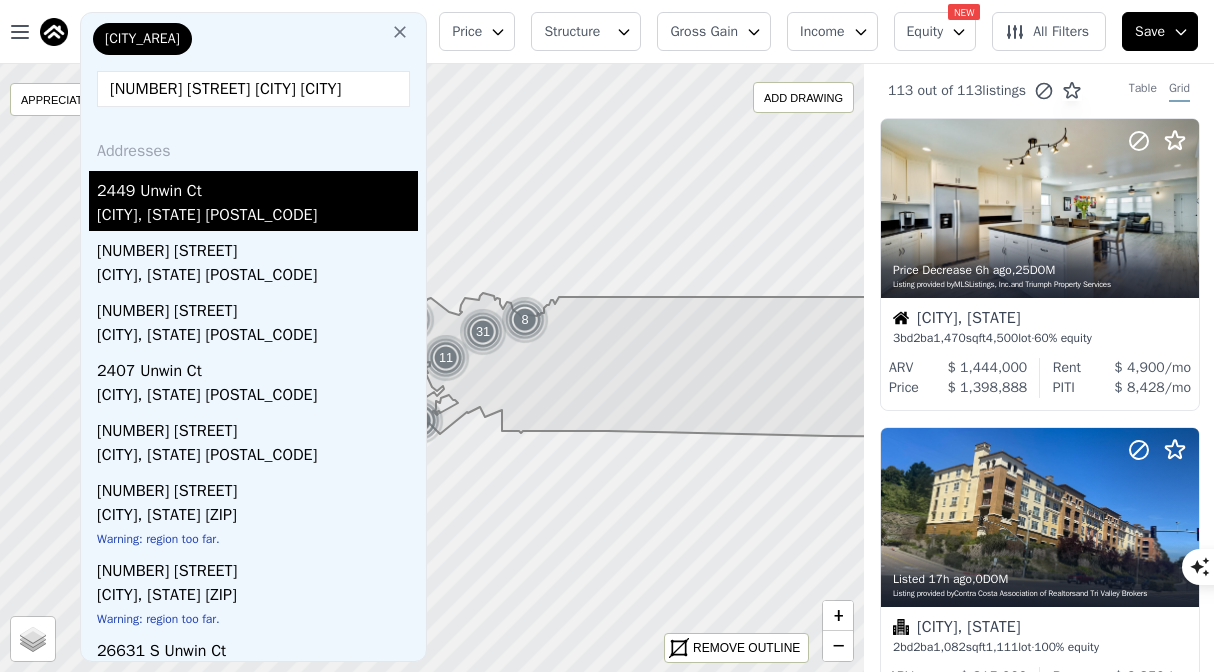 type on "[NUMBER] [STREET] [CITY] [CITY]" 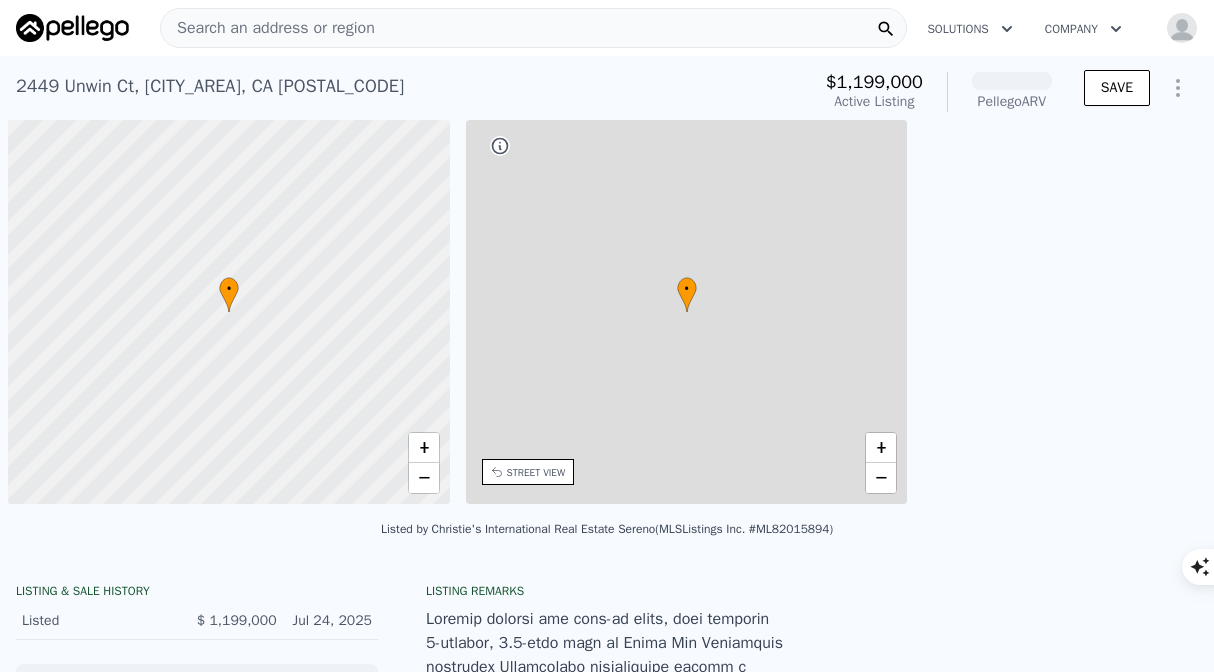 scroll, scrollTop: 0, scrollLeft: 8, axis: horizontal 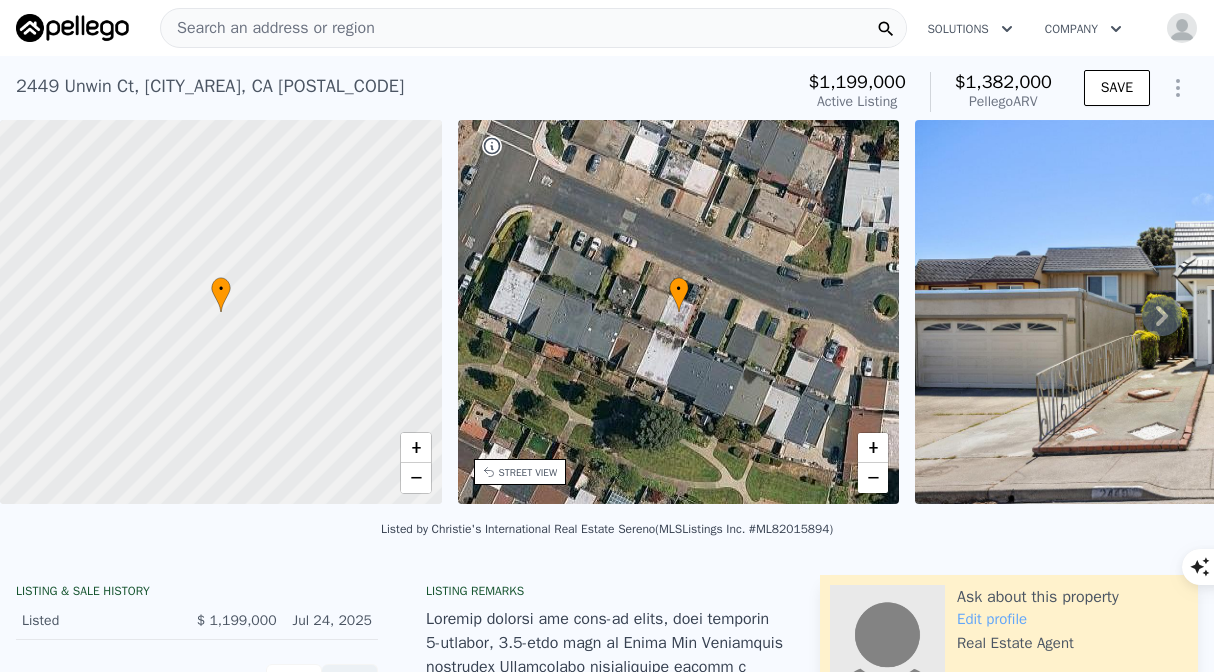 click 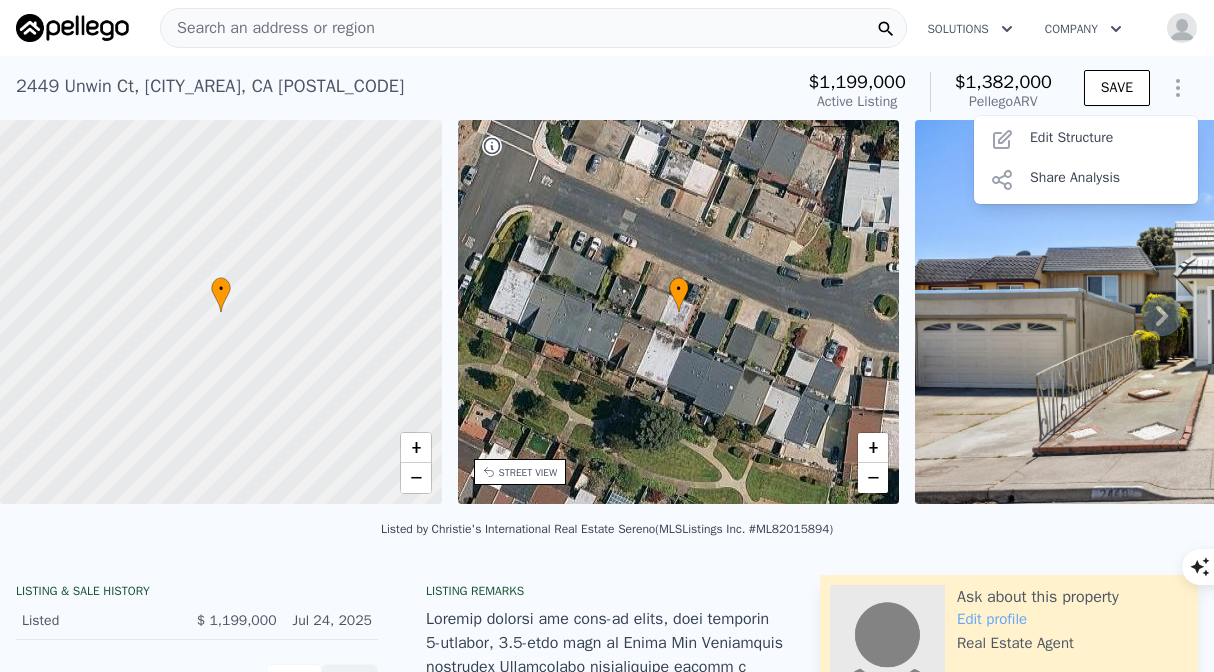 click on "Listed by Christie's International Real Estate Sereno  (MLSListings Inc. #ML82015894)" at bounding box center (607, 535) 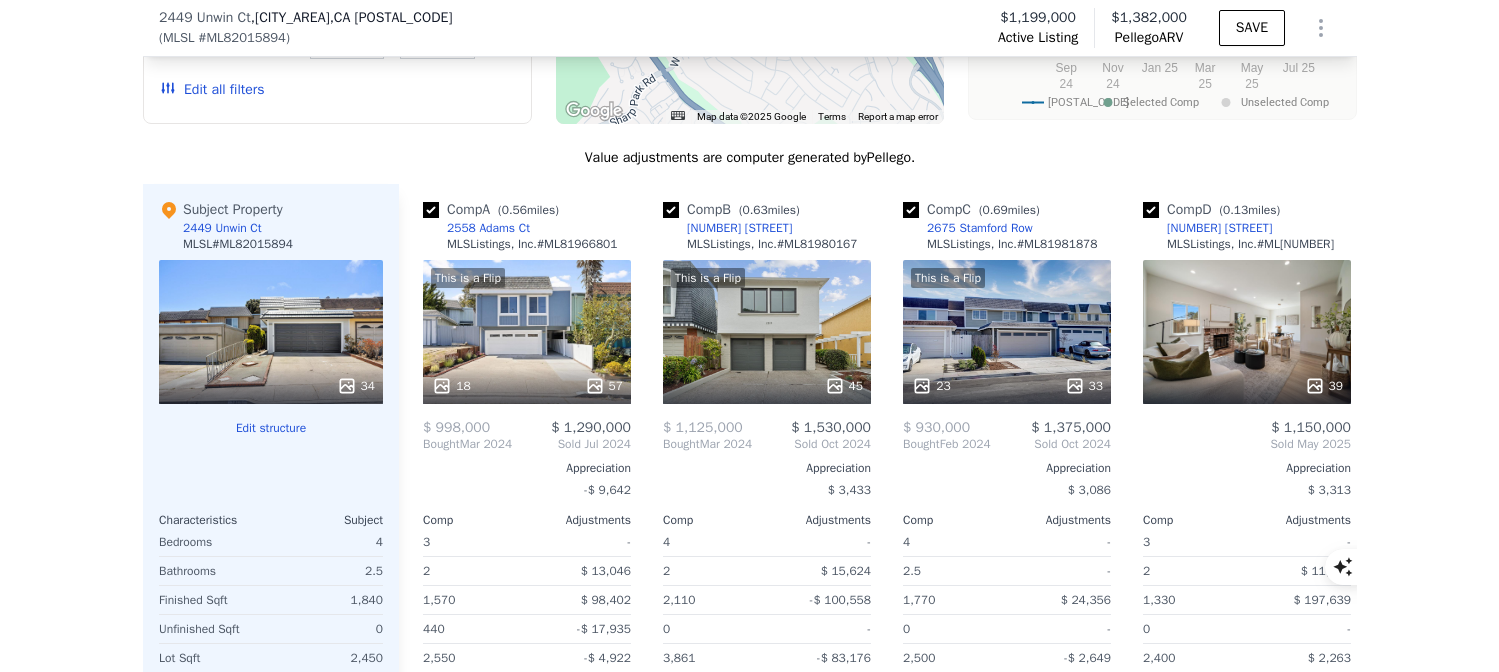 scroll, scrollTop: 2285, scrollLeft: 0, axis: vertical 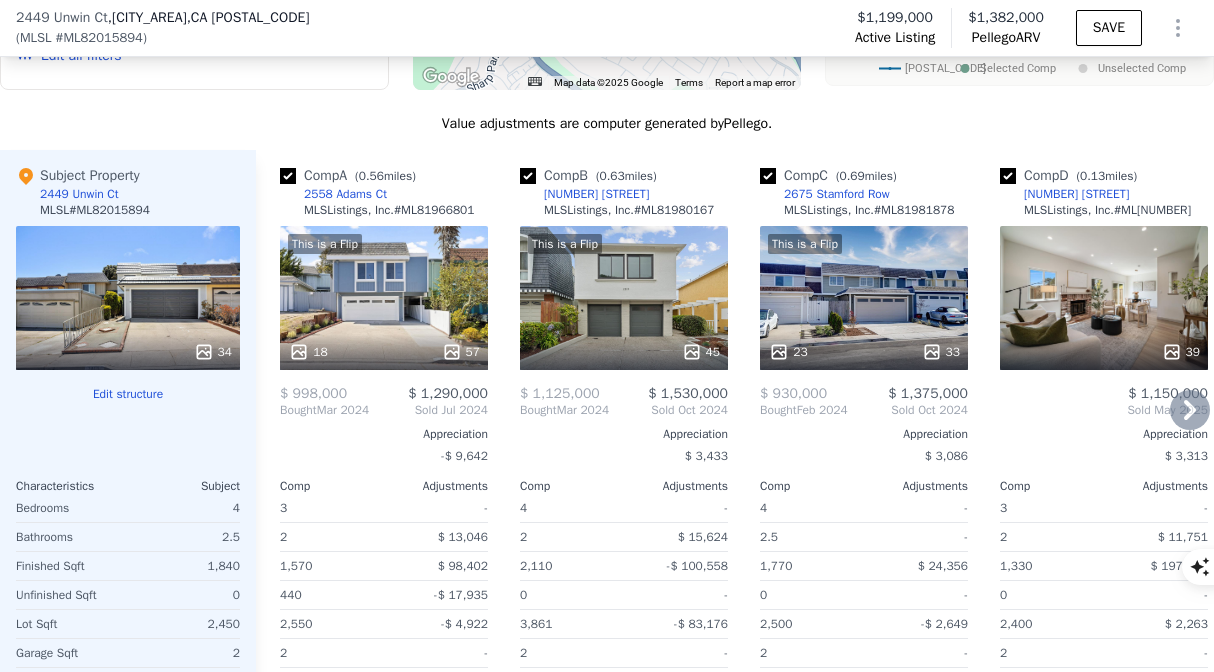 click on "[NUMBER] [STREET]" at bounding box center (596, 194) 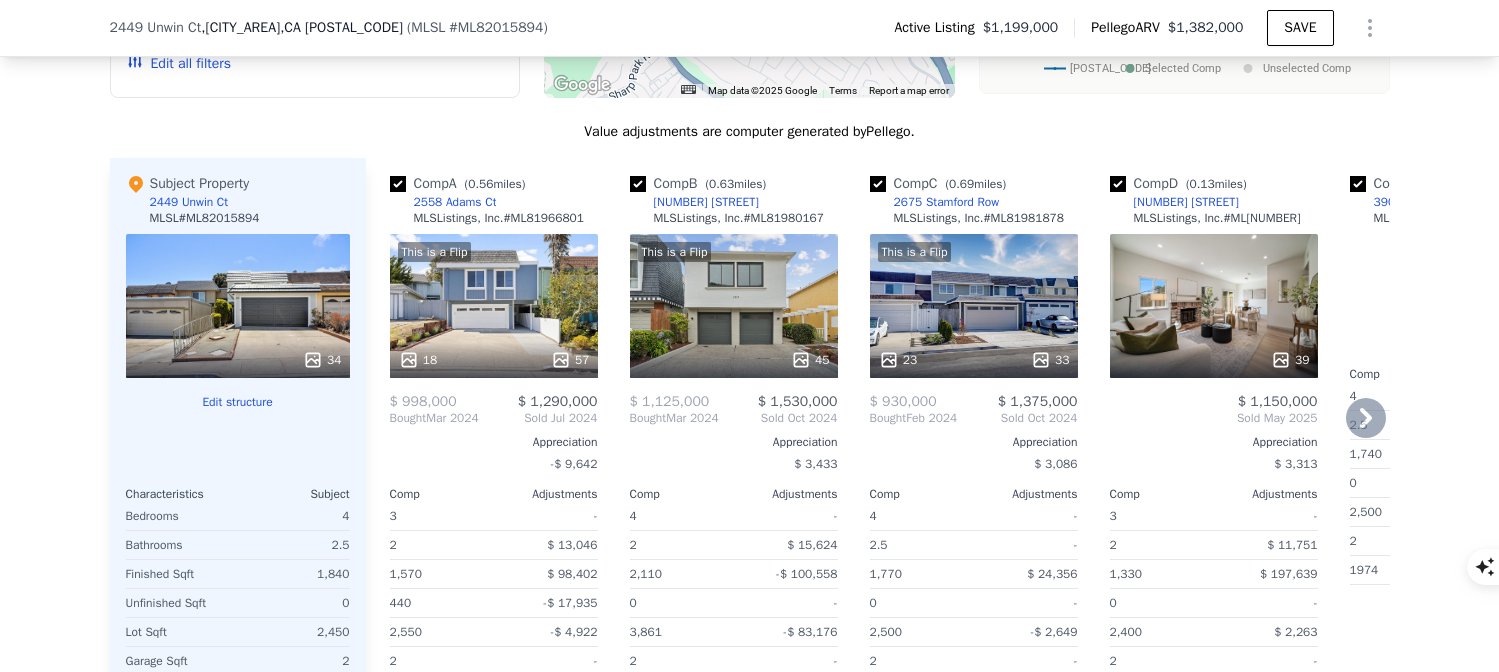 scroll, scrollTop: 2269, scrollLeft: 0, axis: vertical 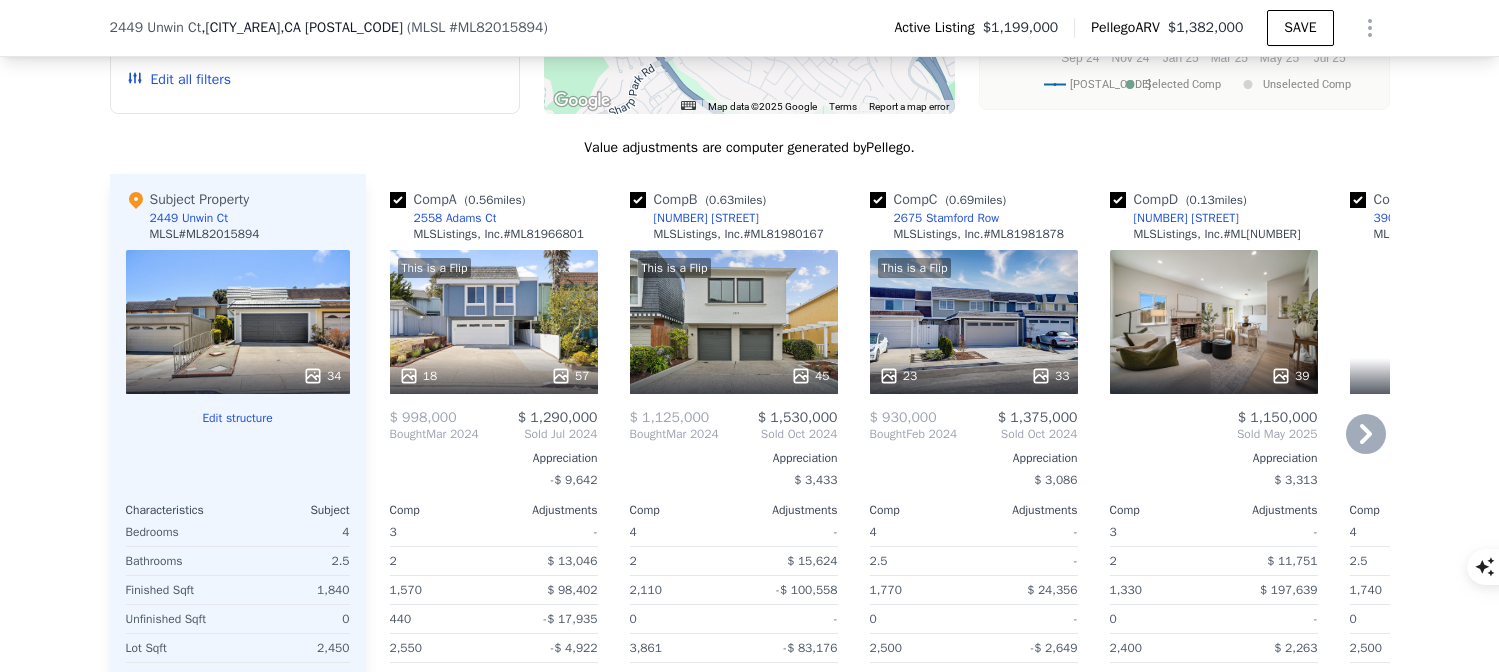 click on "39" at bounding box center (1214, 322) 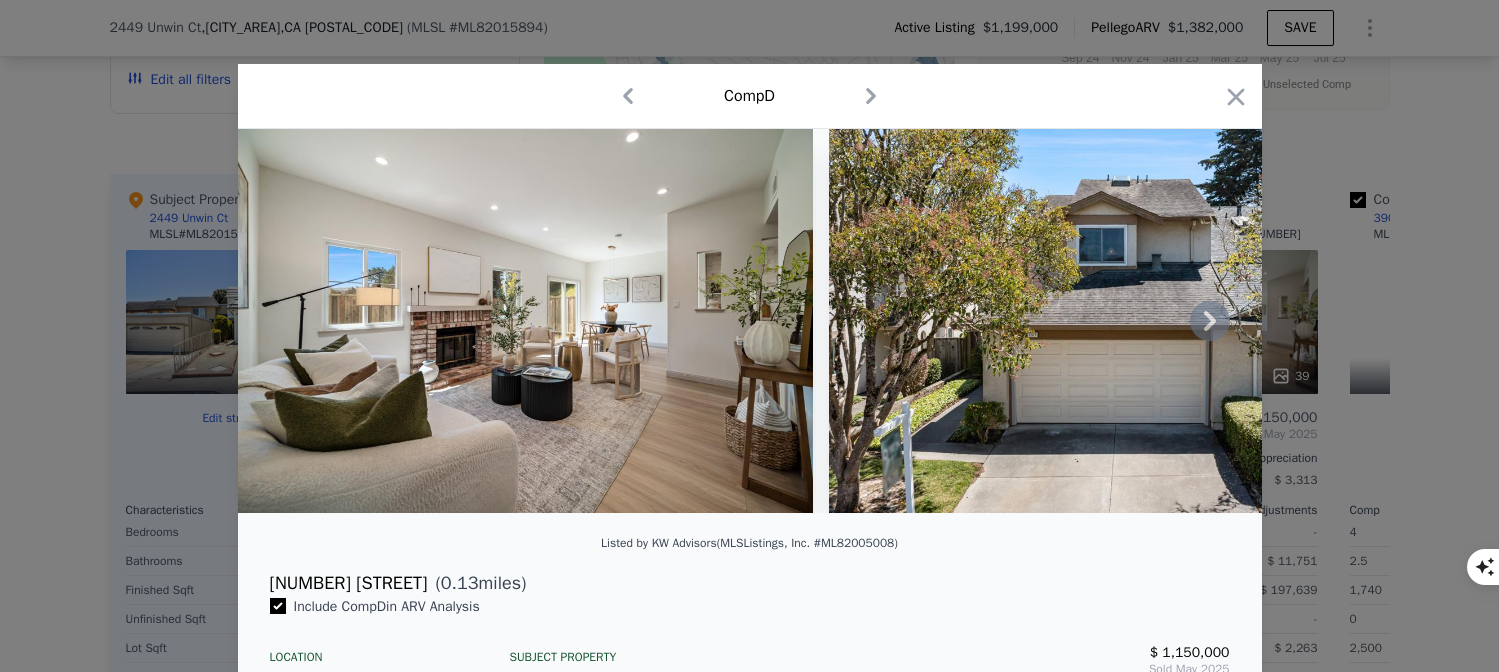 click 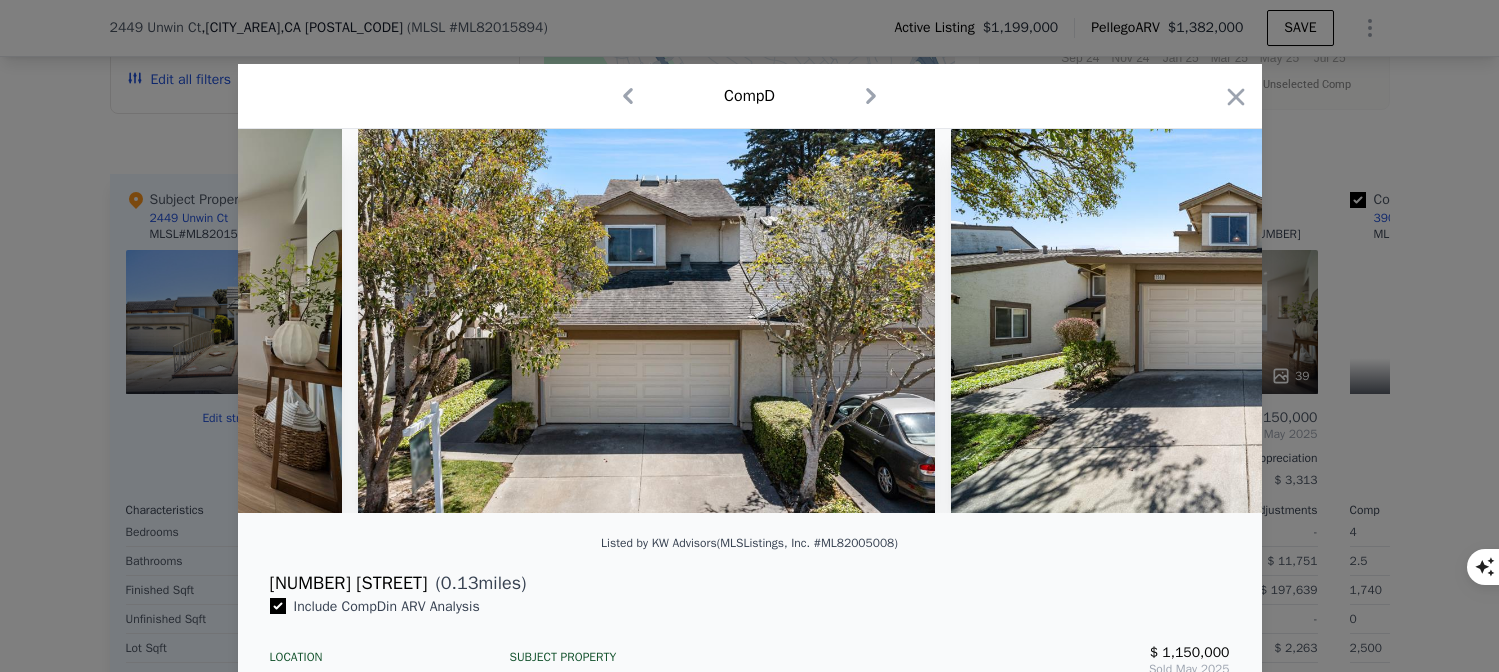 scroll, scrollTop: 0, scrollLeft: 480, axis: horizontal 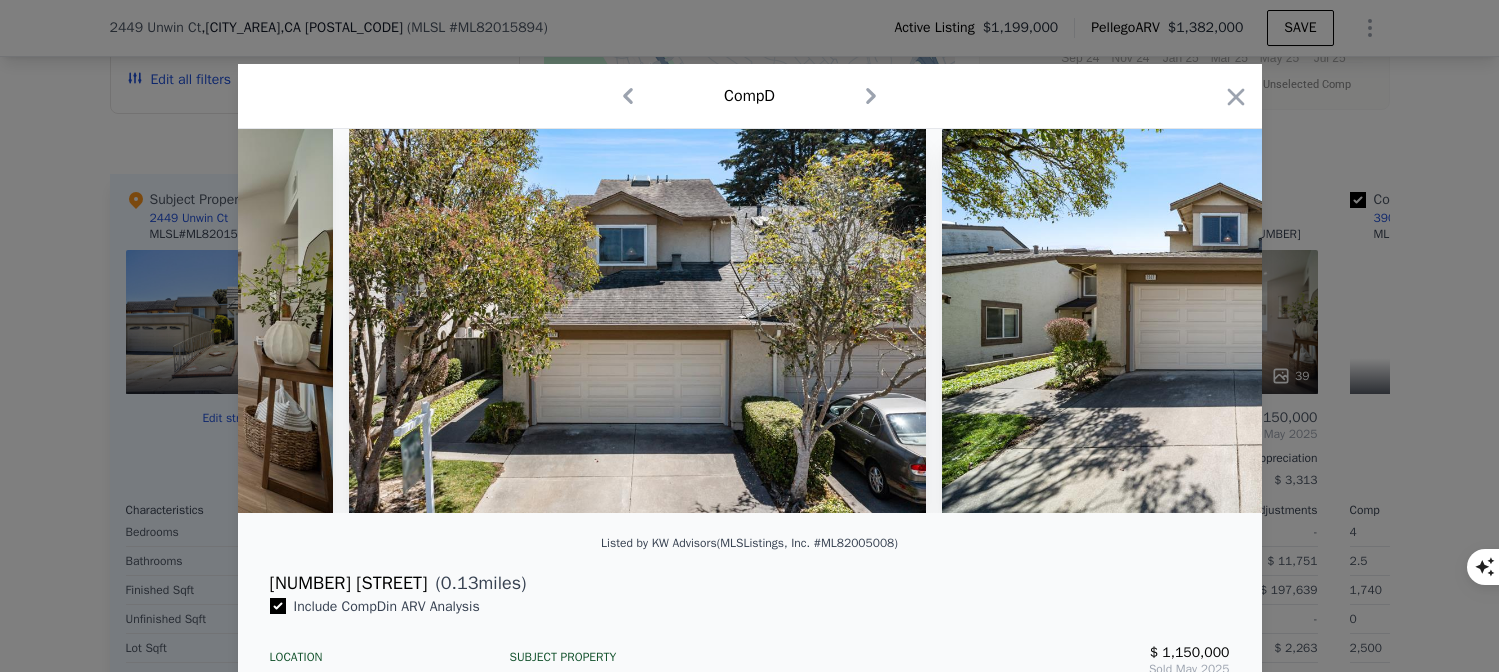 click at bounding box center (1230, 321) 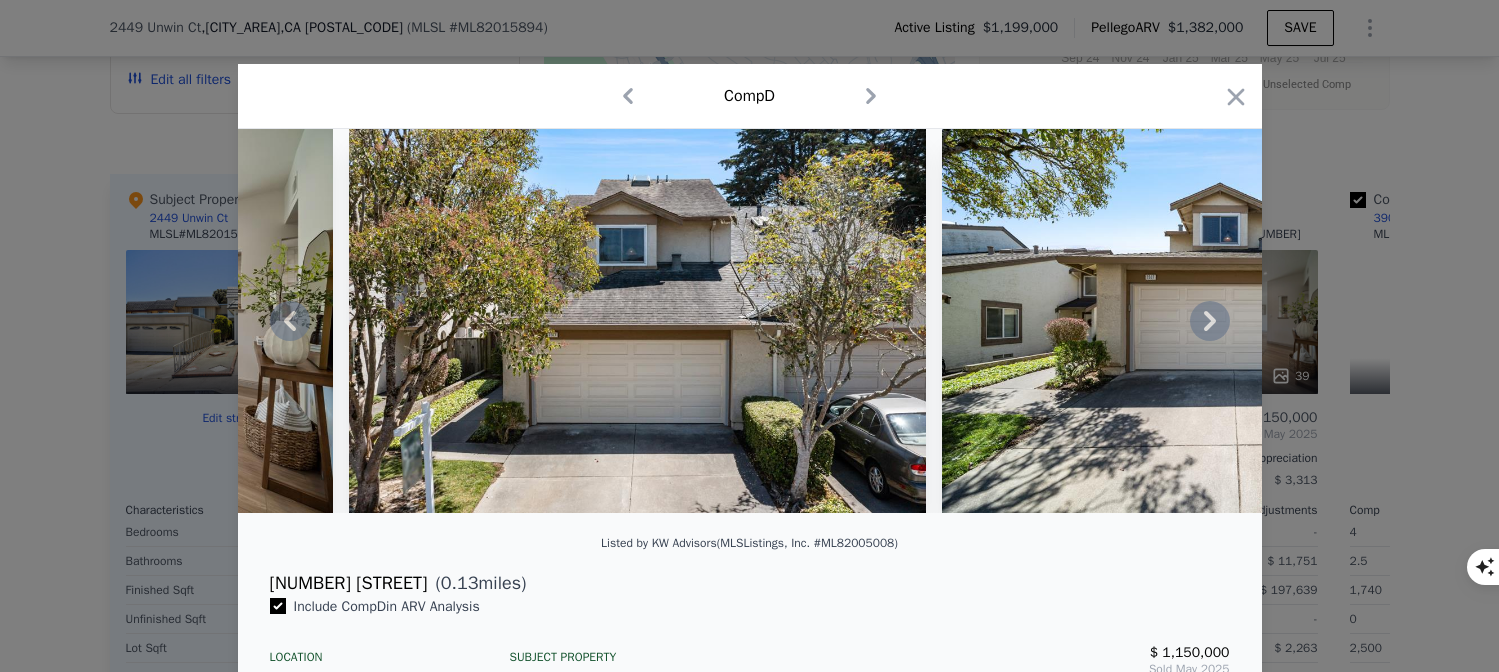 click 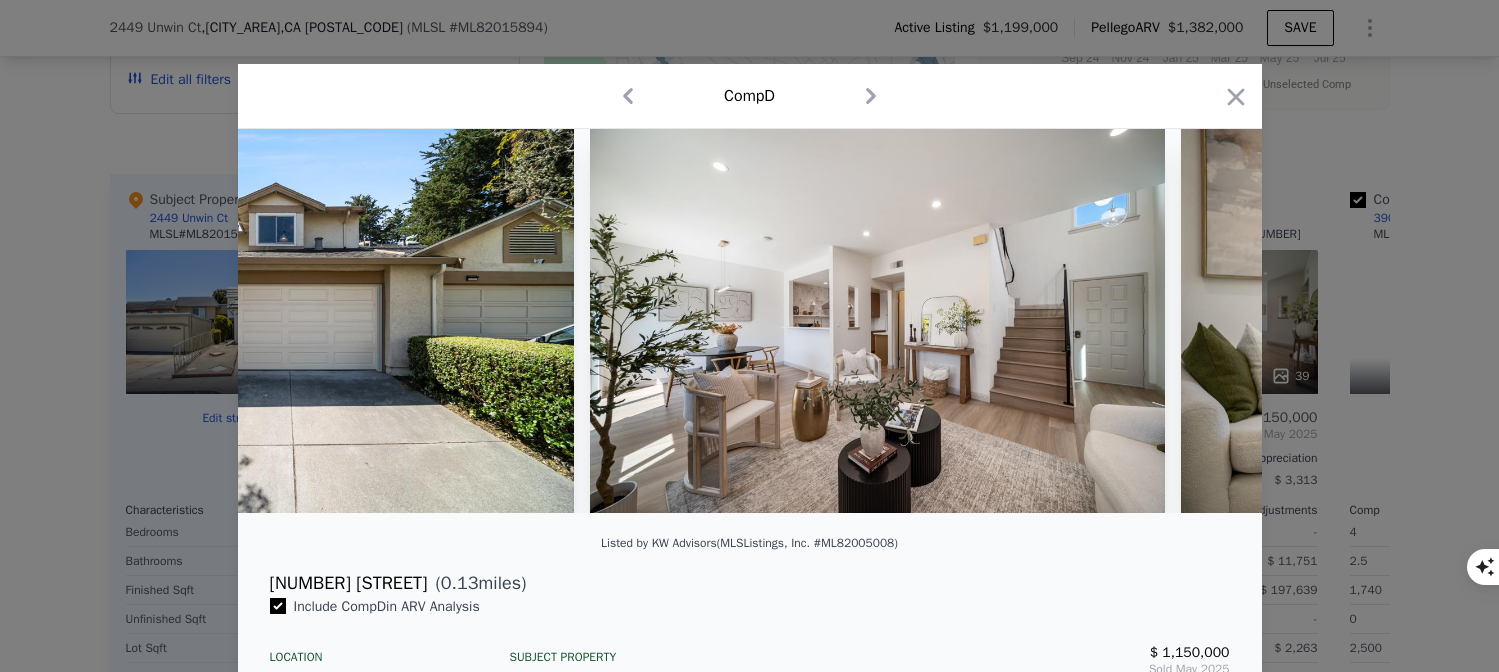 scroll, scrollTop: 0, scrollLeft: 1440, axis: horizontal 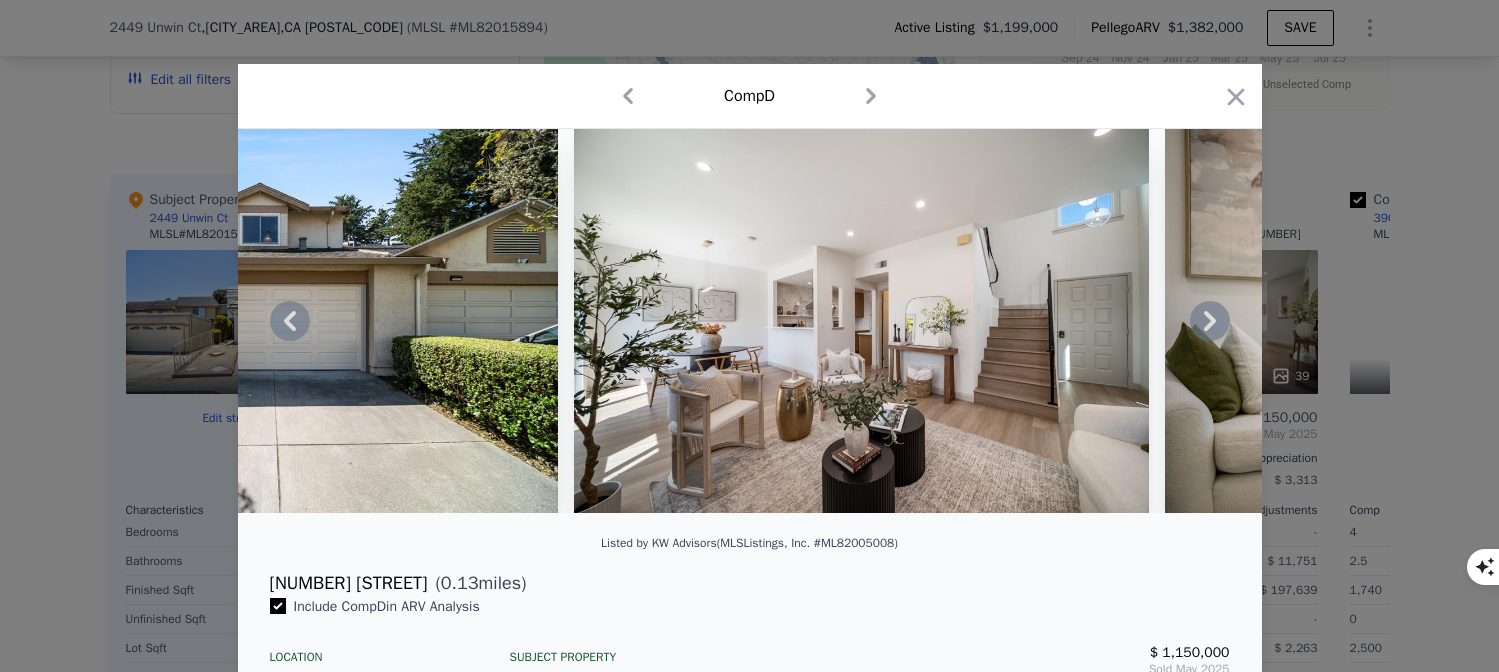 click 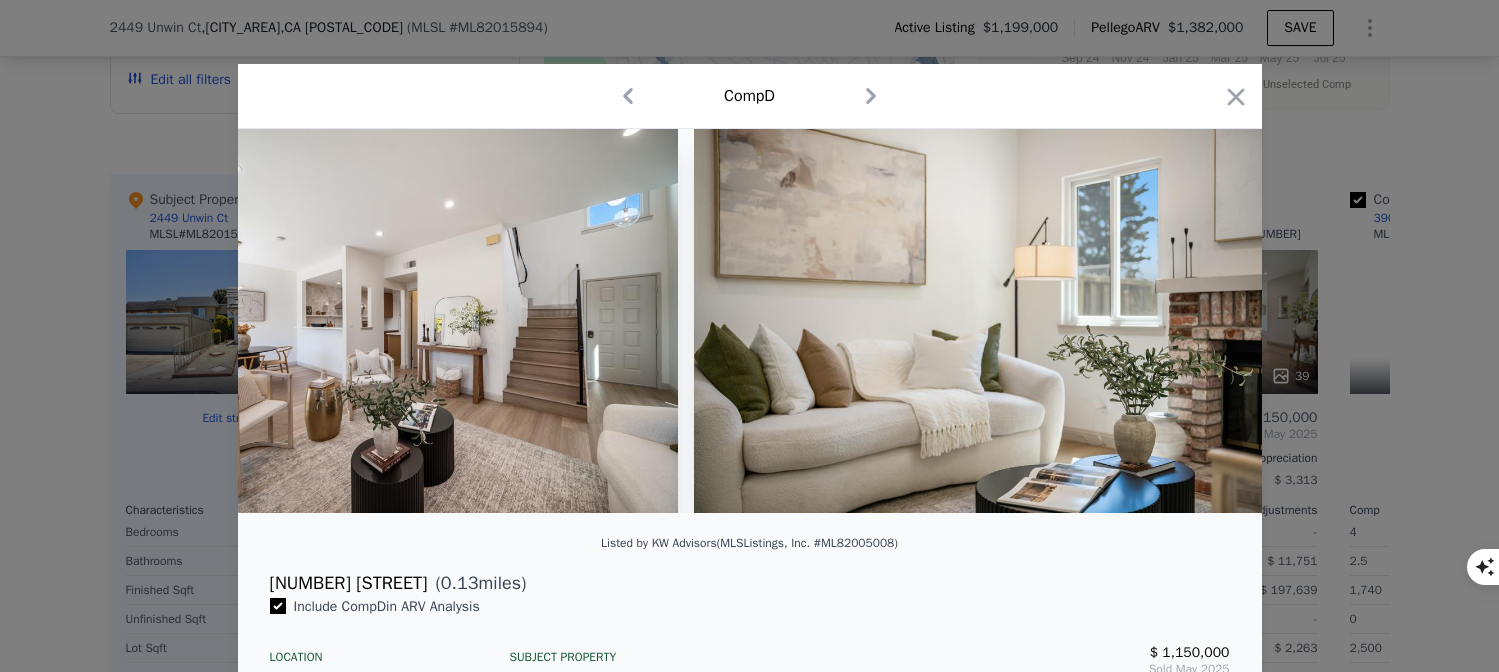 scroll, scrollTop: 0, scrollLeft: 1920, axis: horizontal 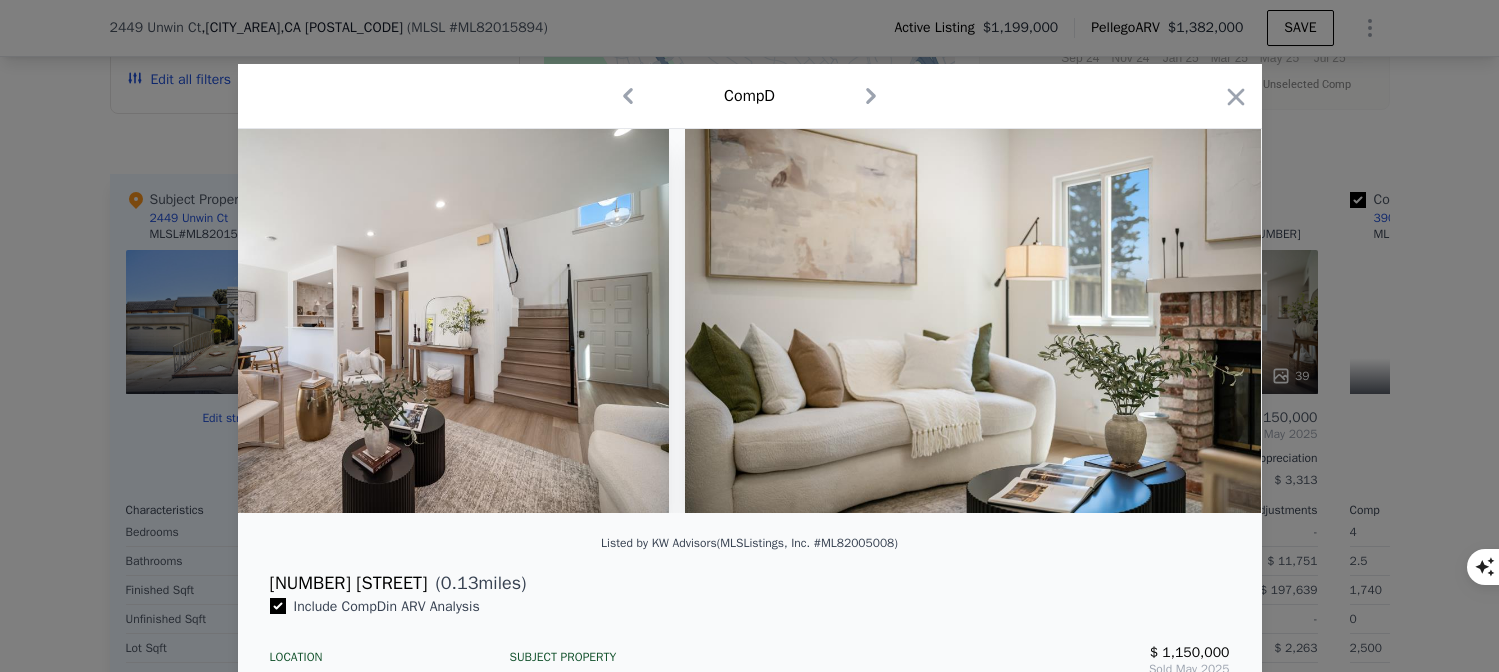 click at bounding box center (750, 321) 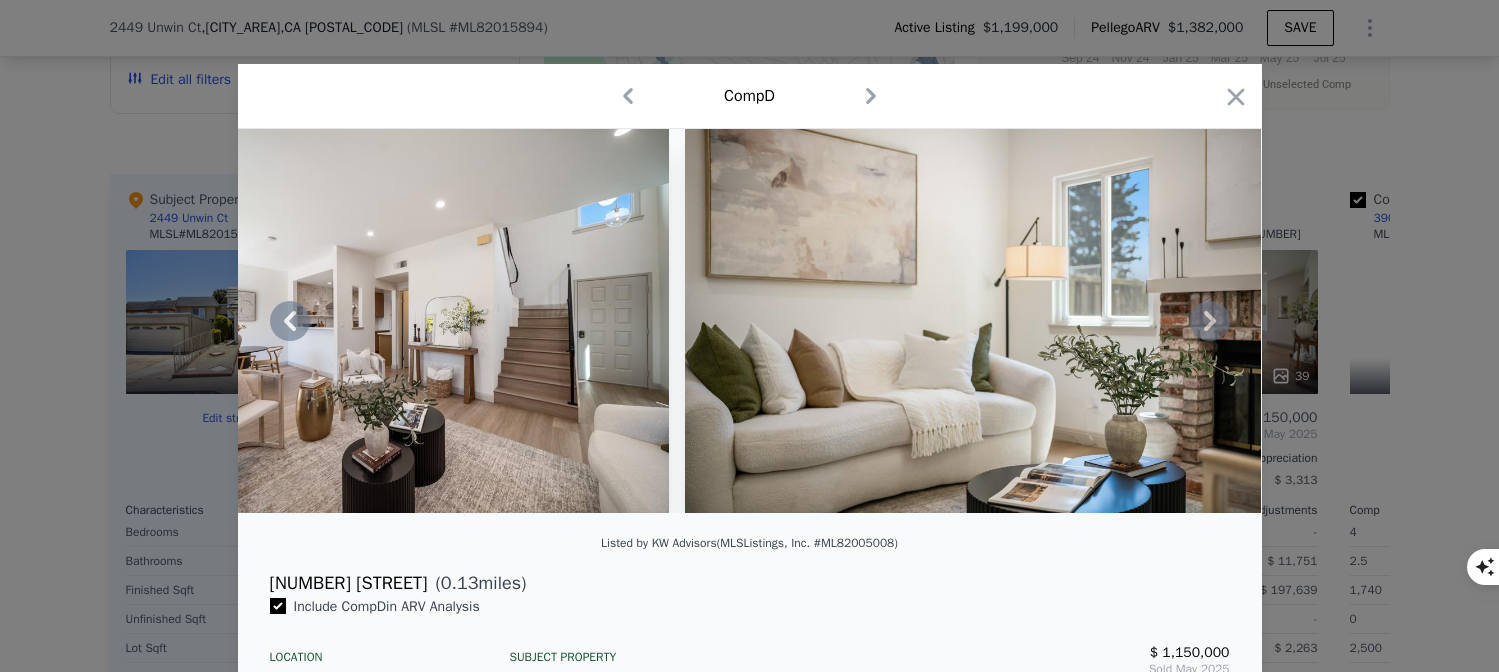 click 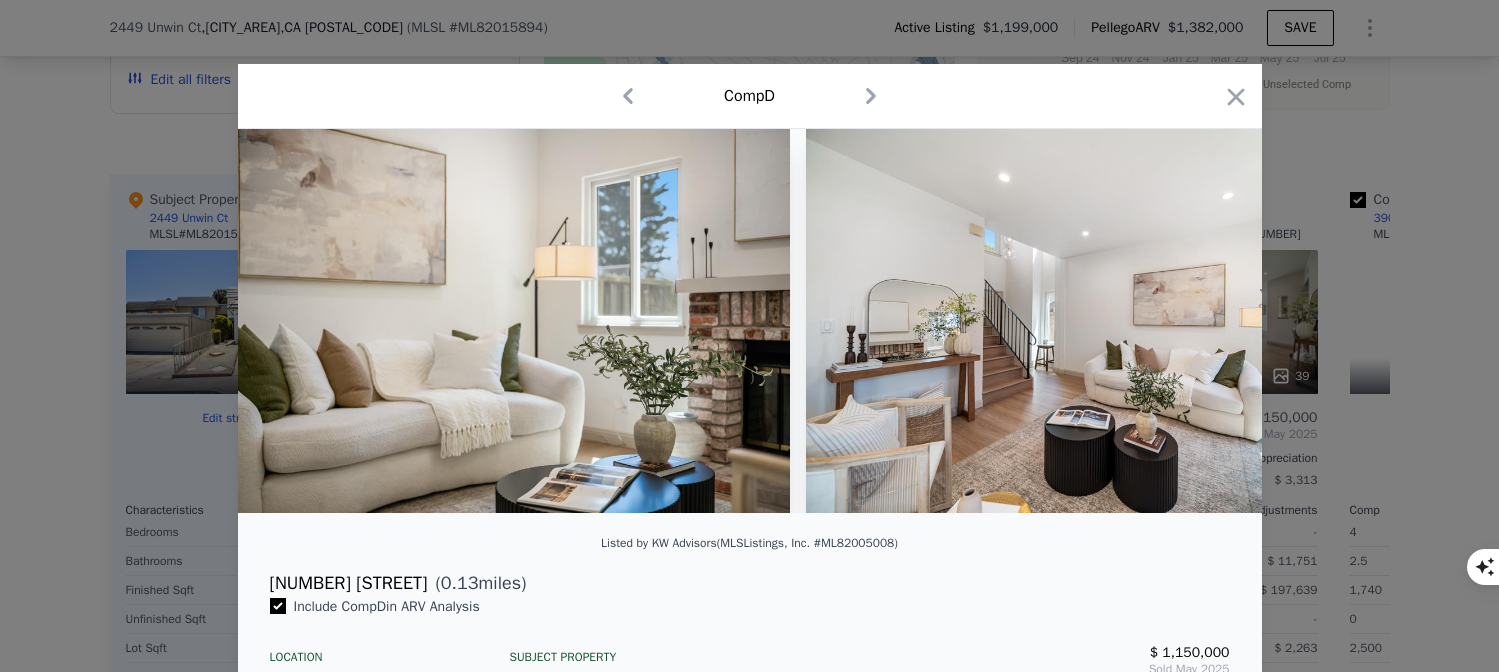 scroll, scrollTop: 0, scrollLeft: 2400, axis: horizontal 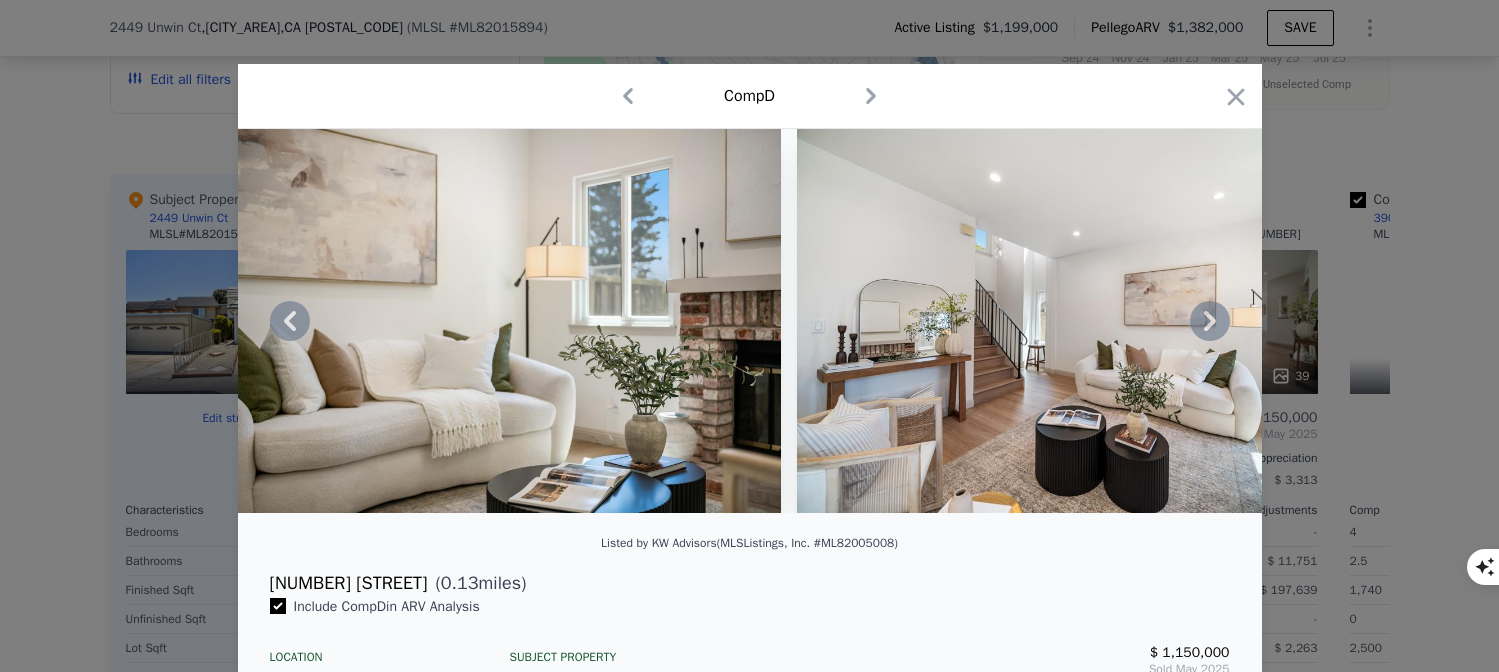 click at bounding box center [750, 321] 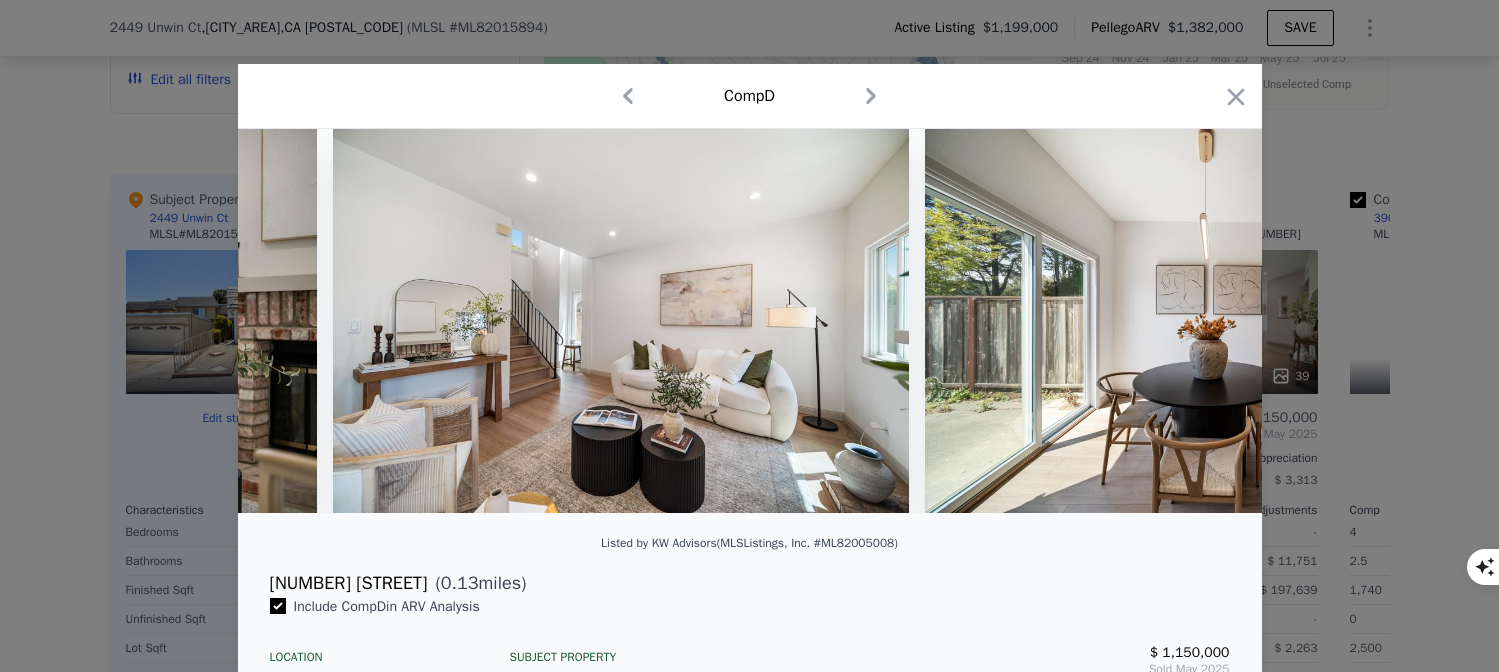 scroll, scrollTop: 0, scrollLeft: 2880, axis: horizontal 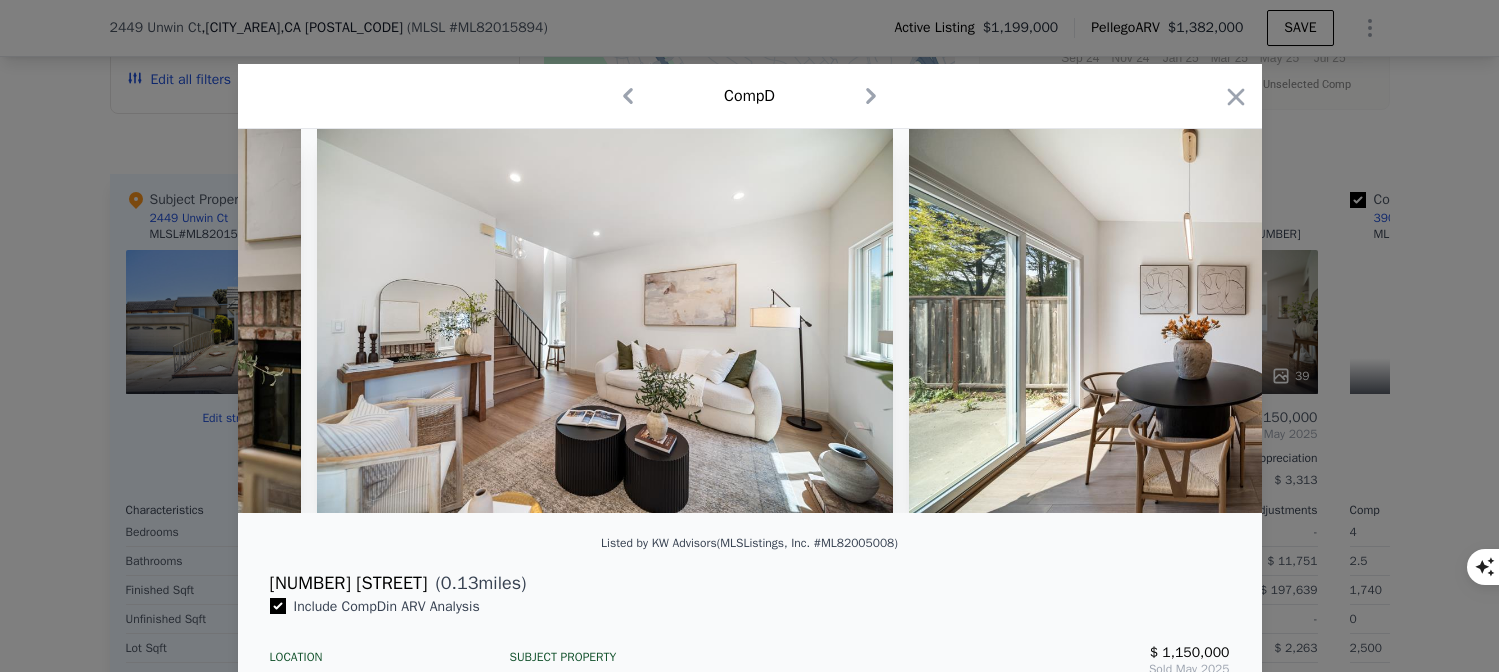 click at bounding box center (750, 321) 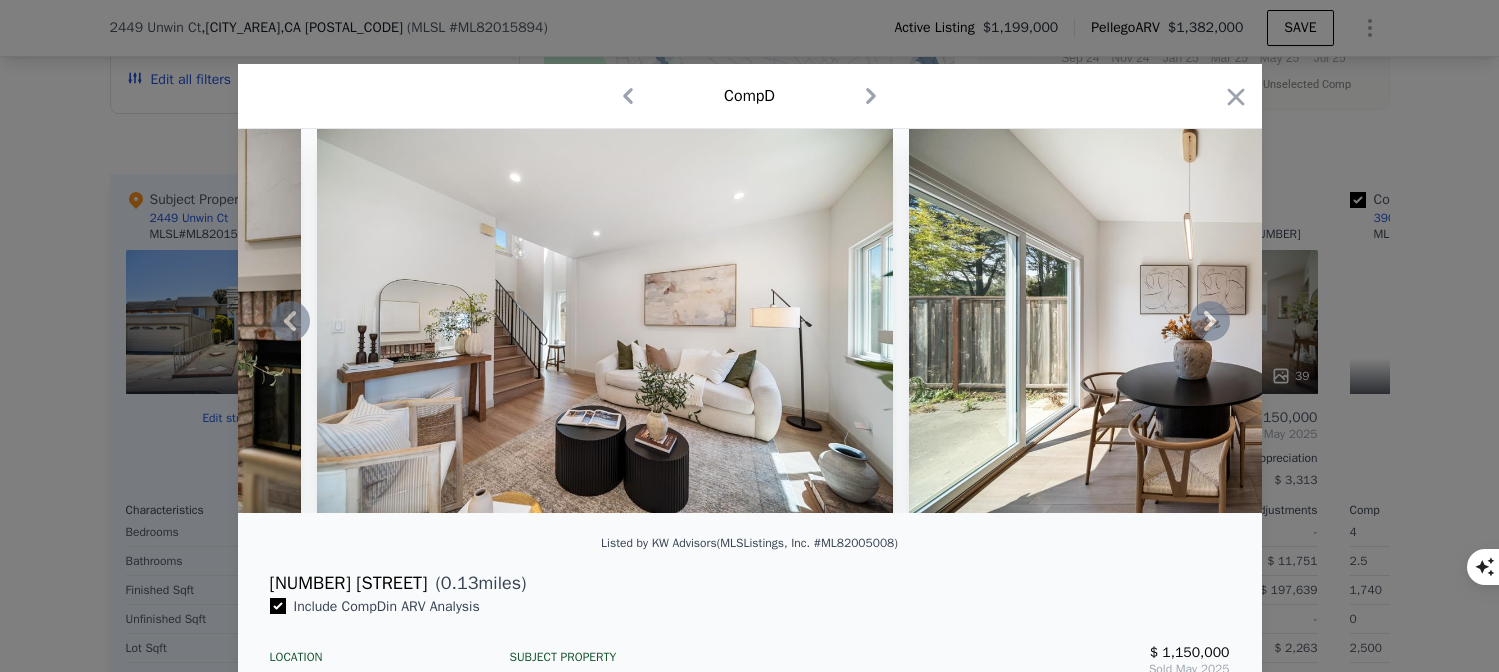 click 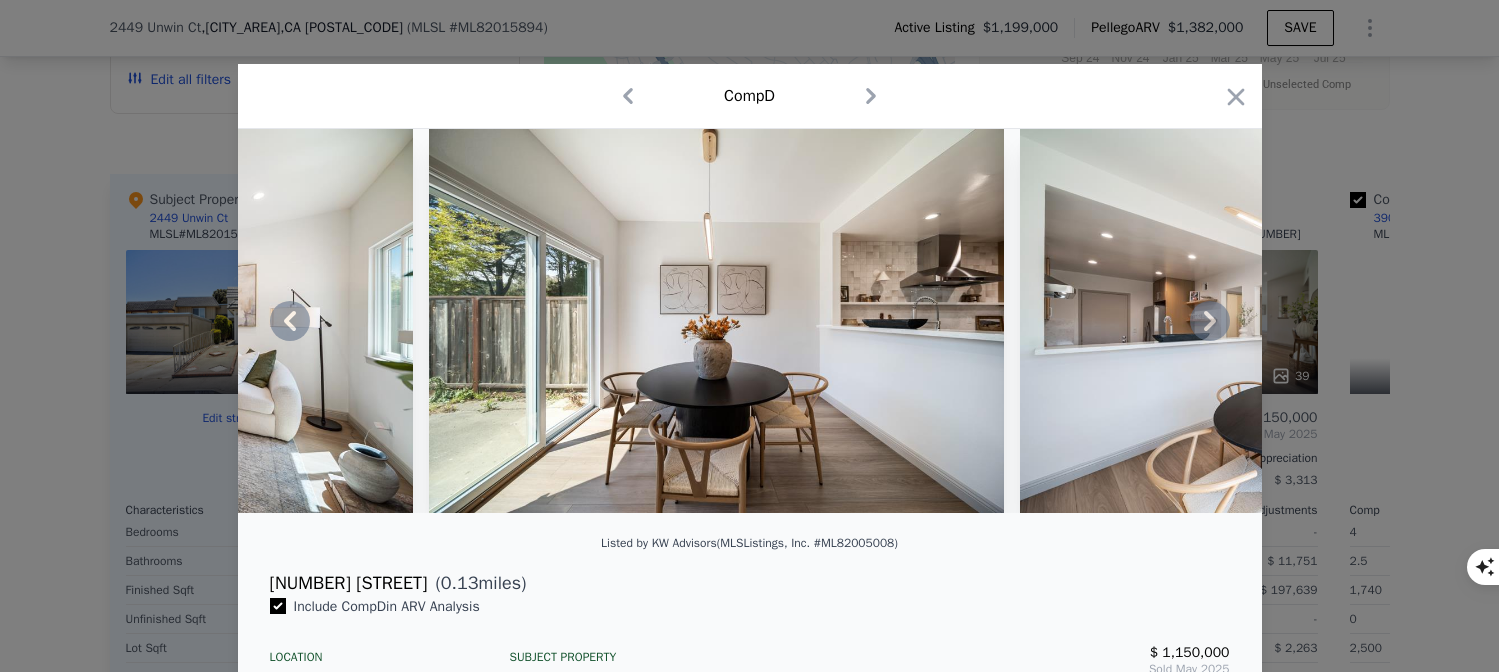click 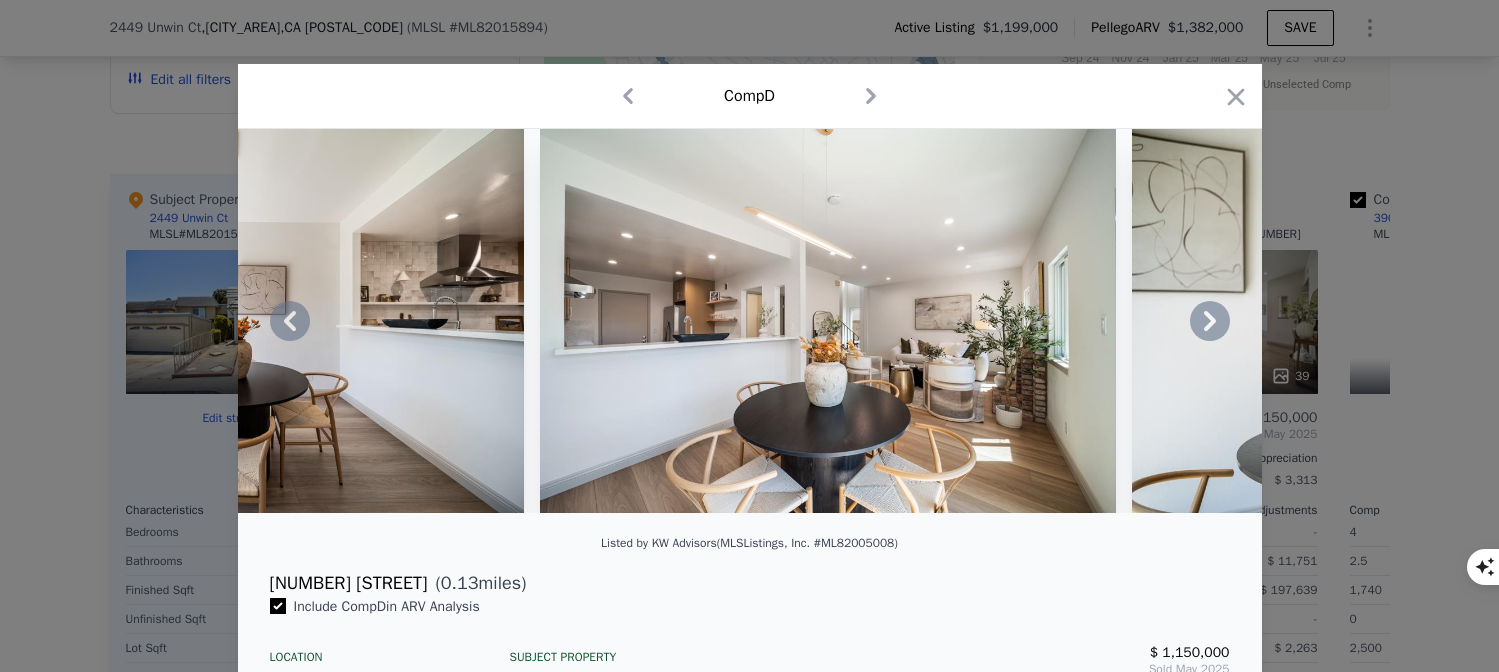 click 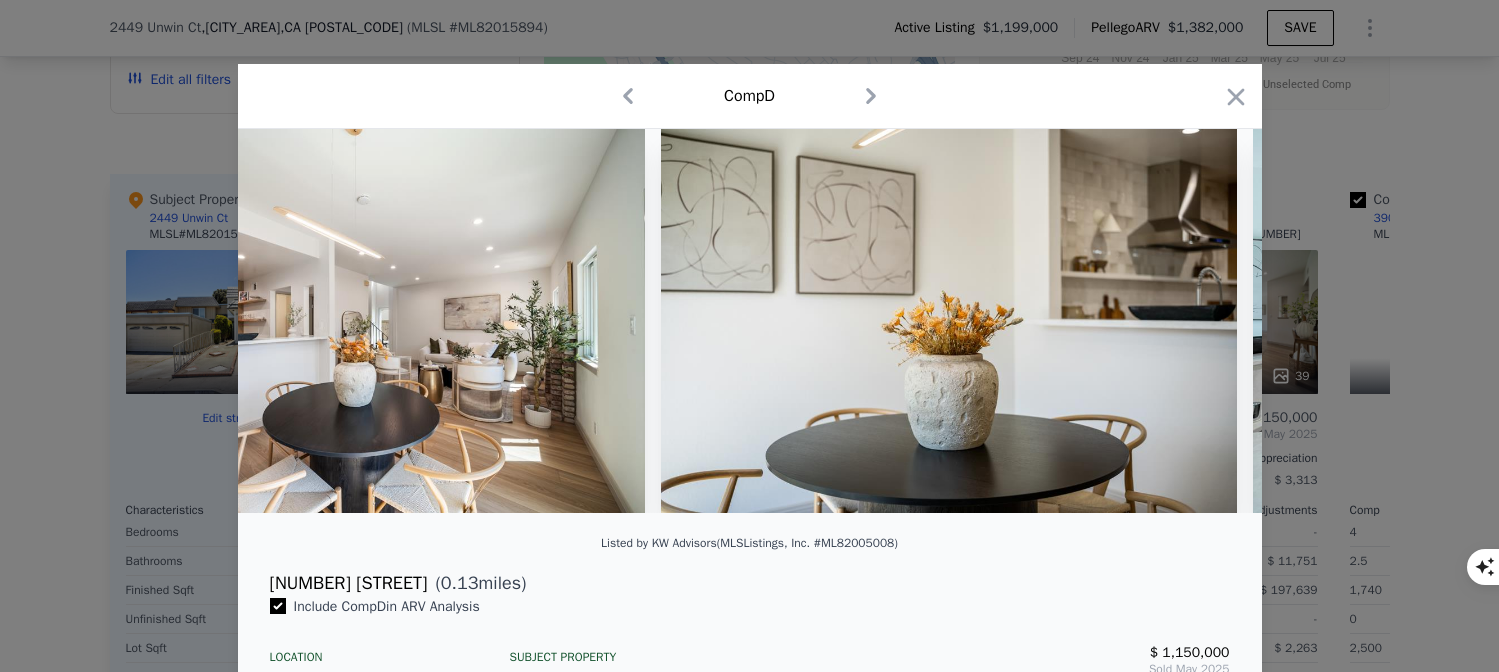 scroll, scrollTop: 0, scrollLeft: 4320, axis: horizontal 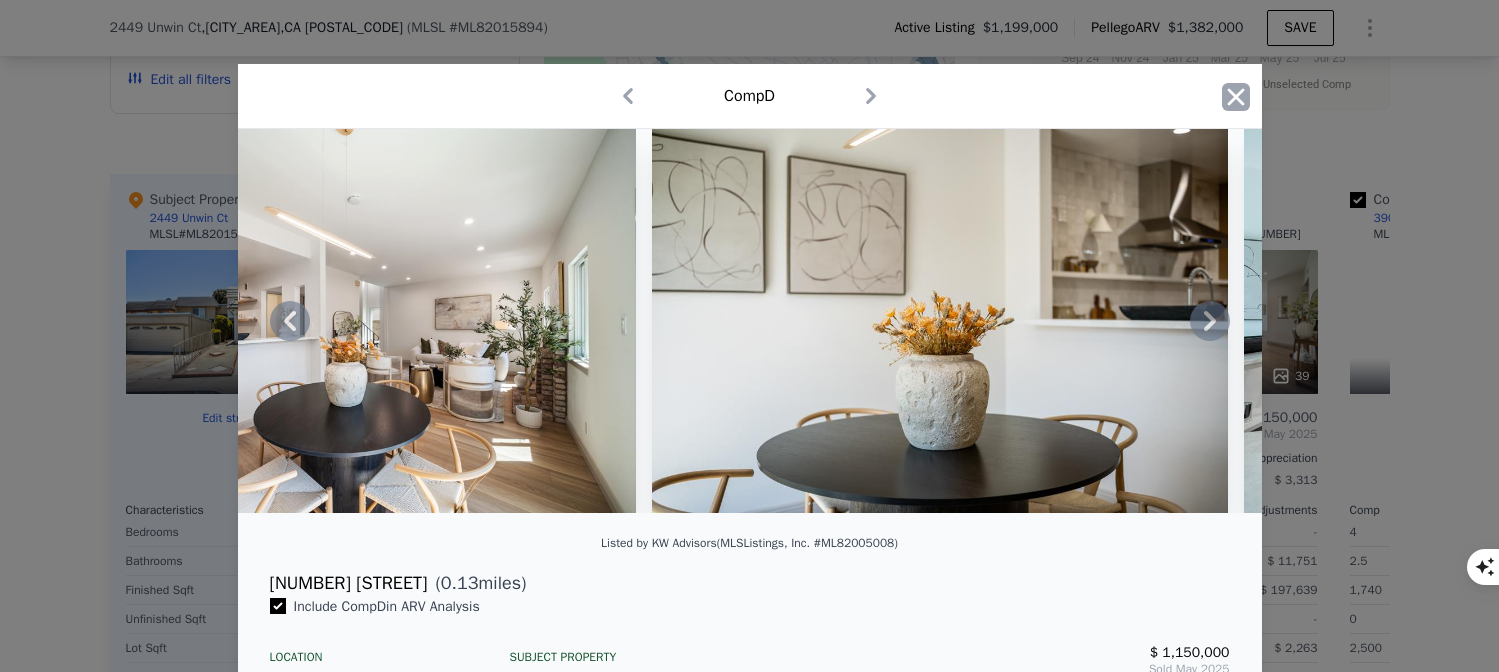 click 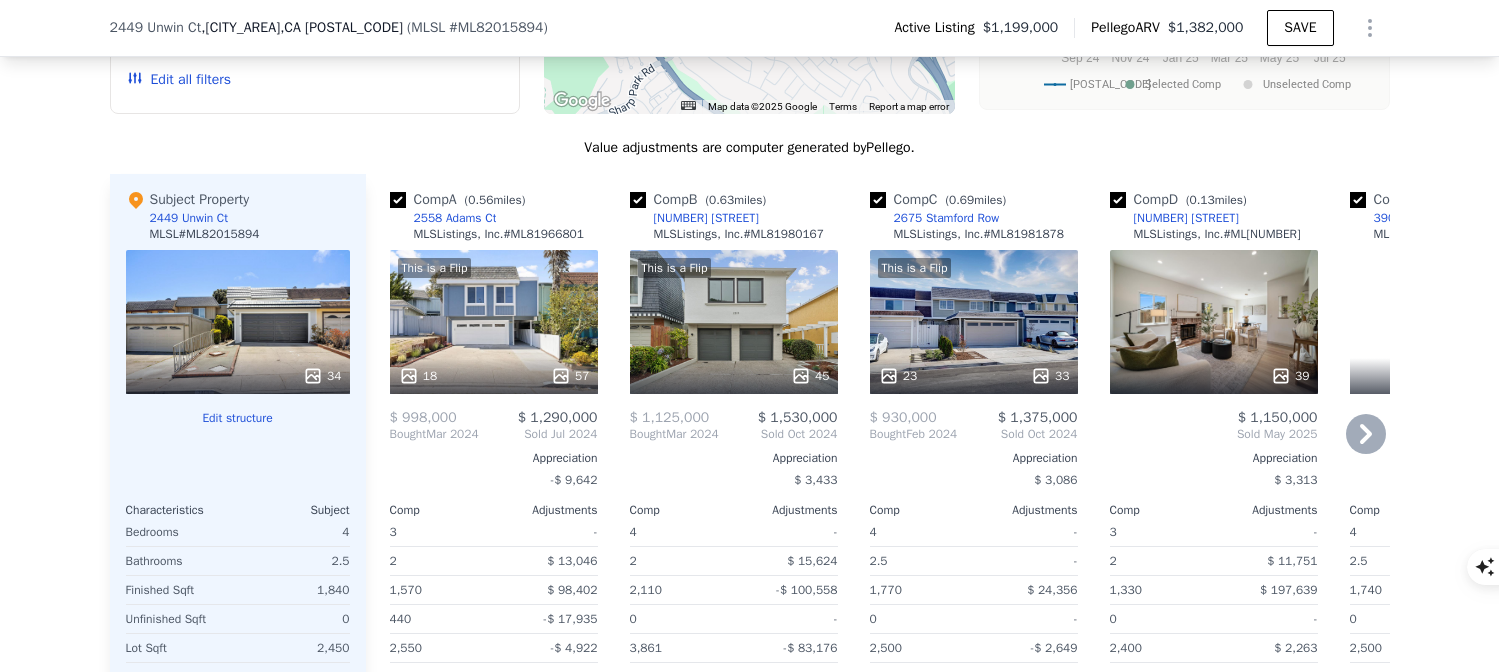 click on "This is a Flip 23 33" at bounding box center (974, 322) 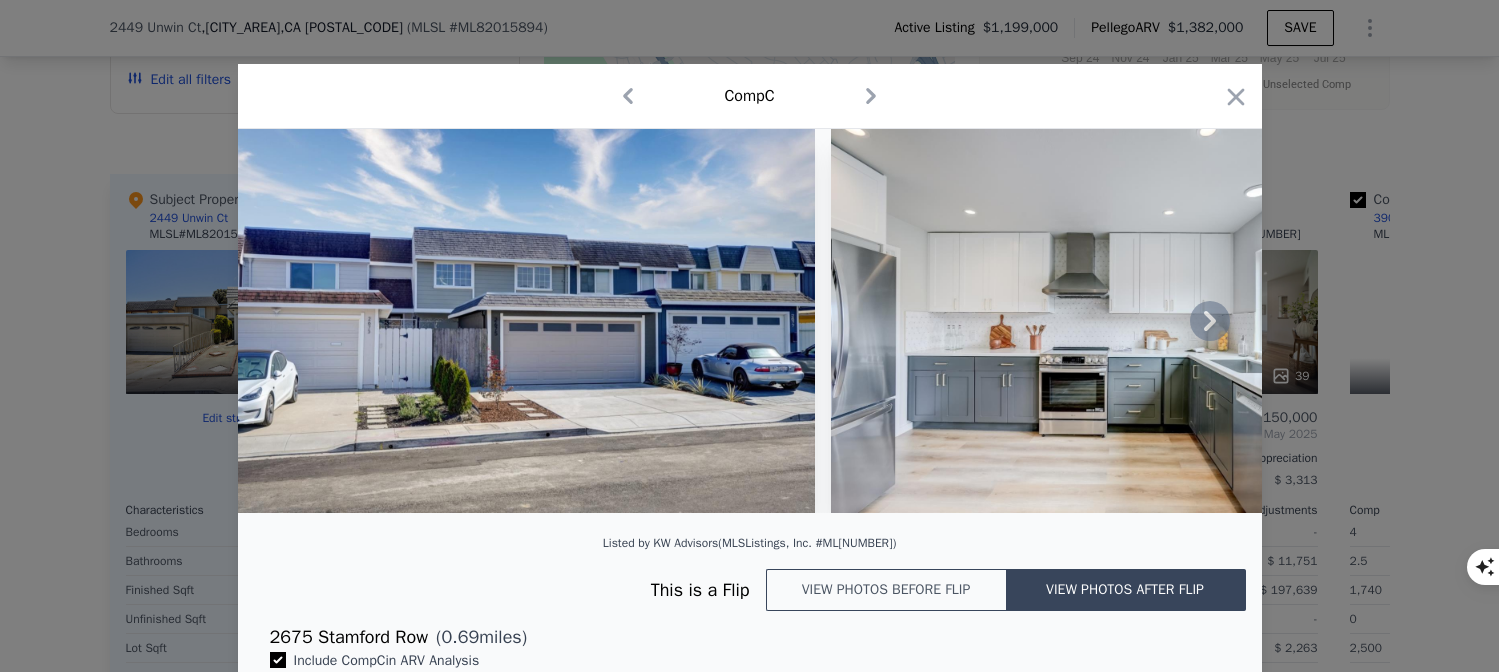 click 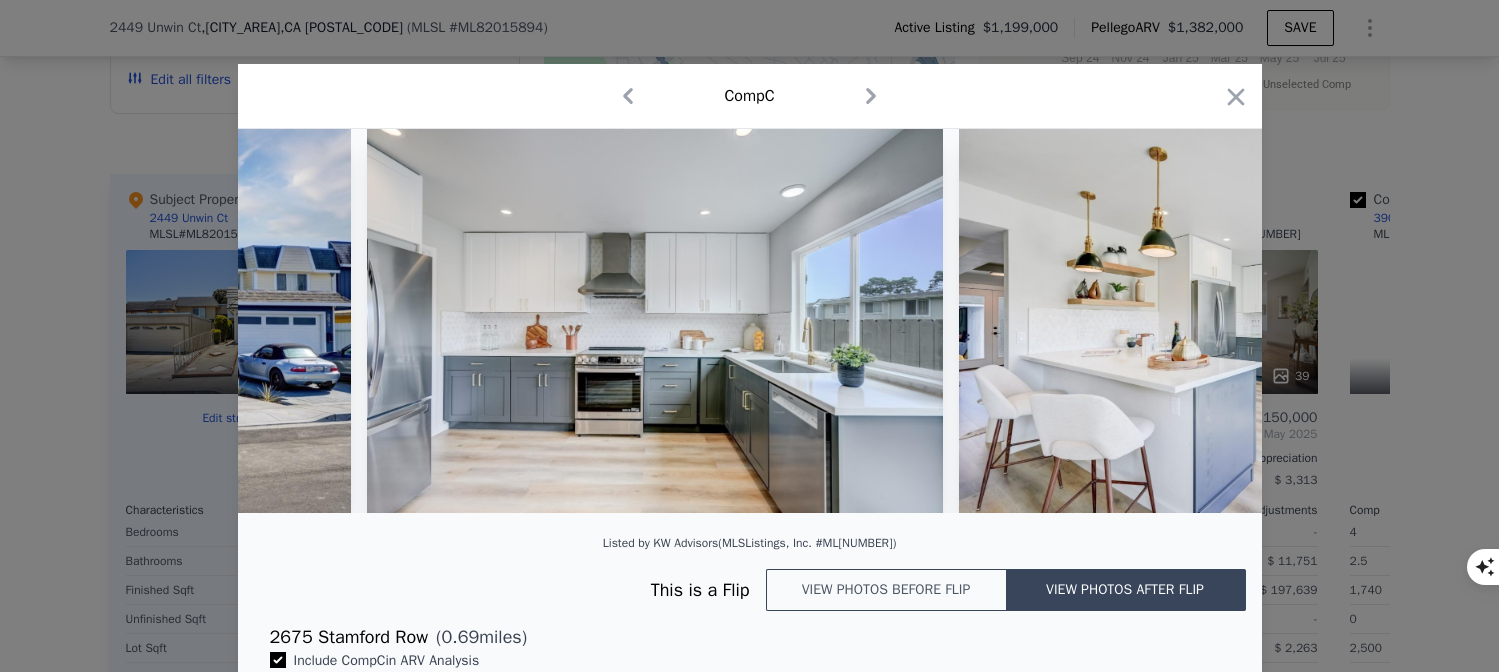 scroll, scrollTop: 0, scrollLeft: 480, axis: horizontal 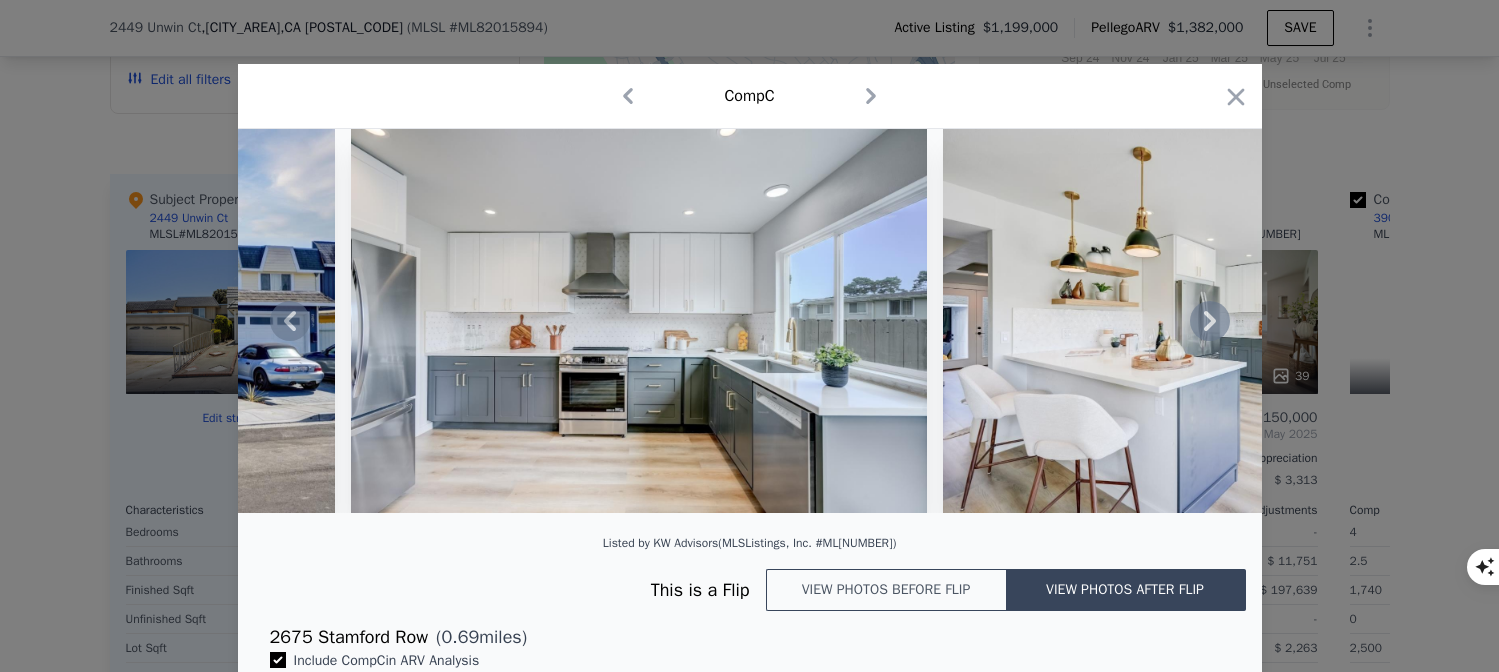 click 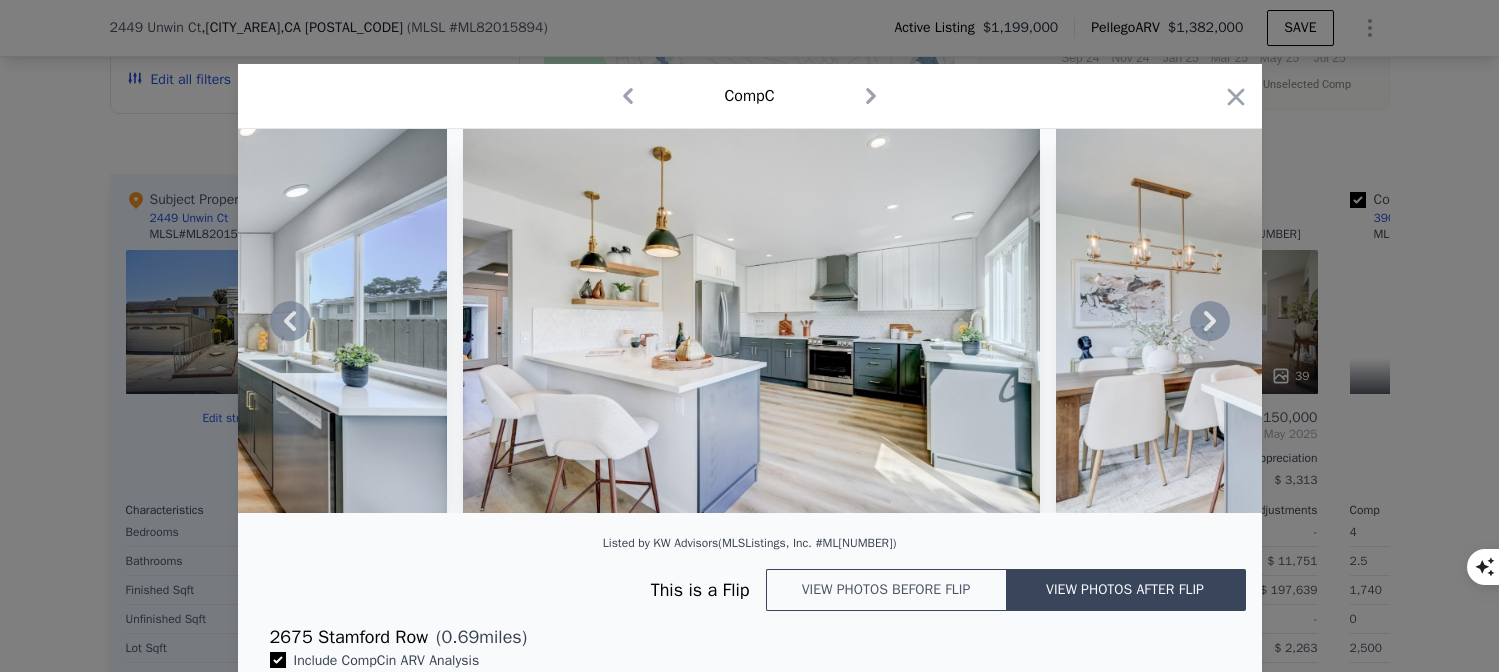 click 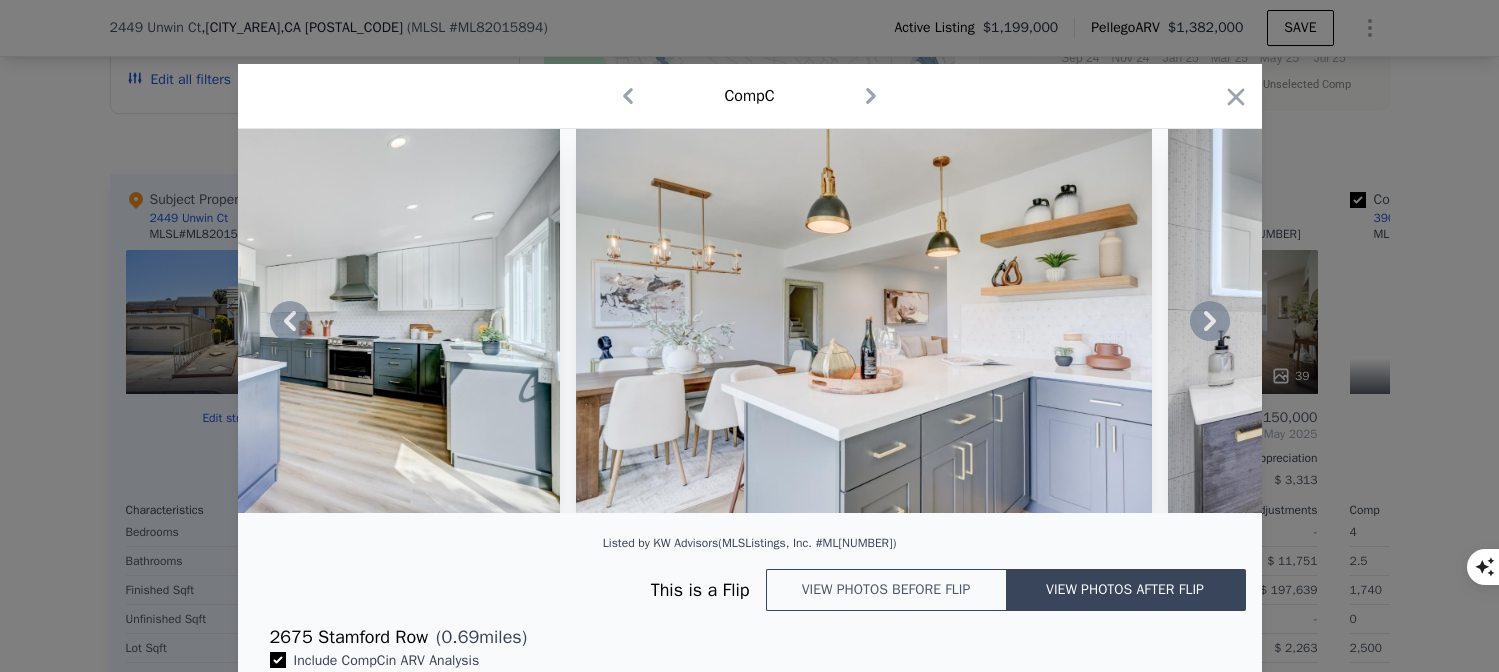 click 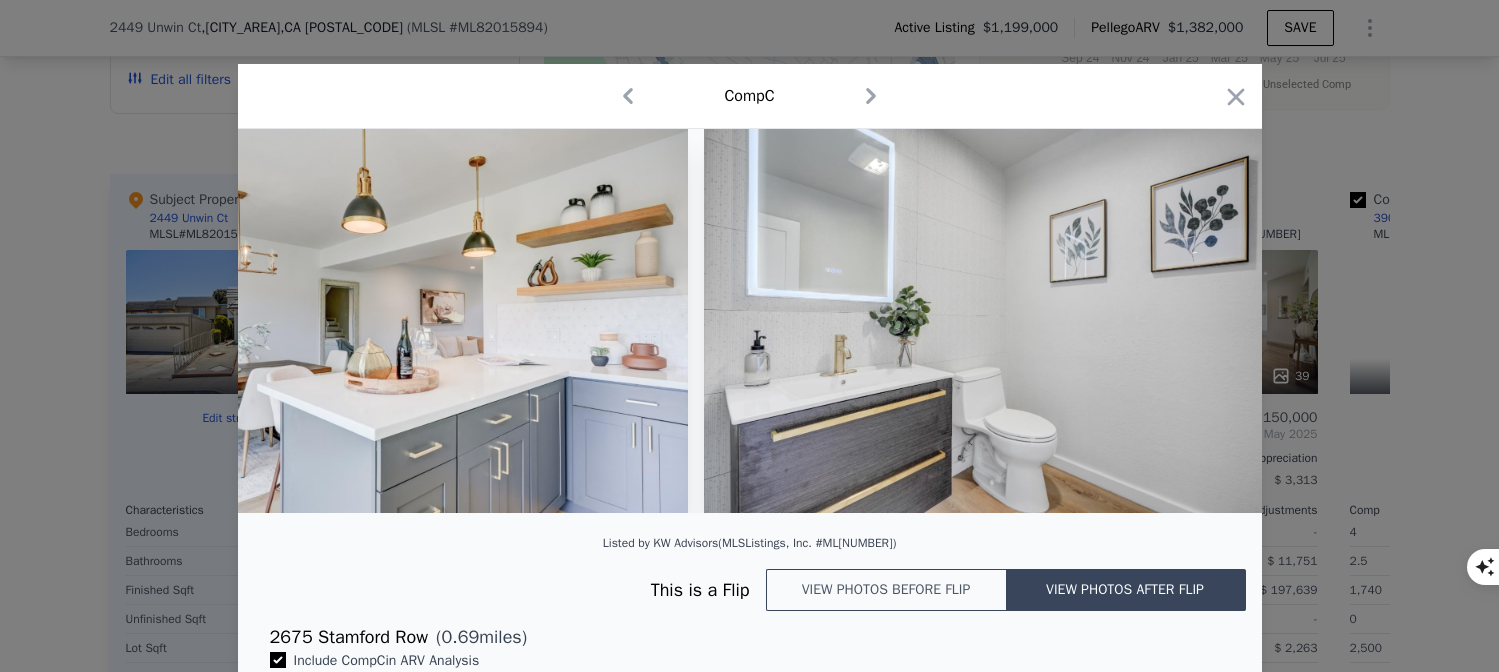 scroll, scrollTop: 0, scrollLeft: 1920, axis: horizontal 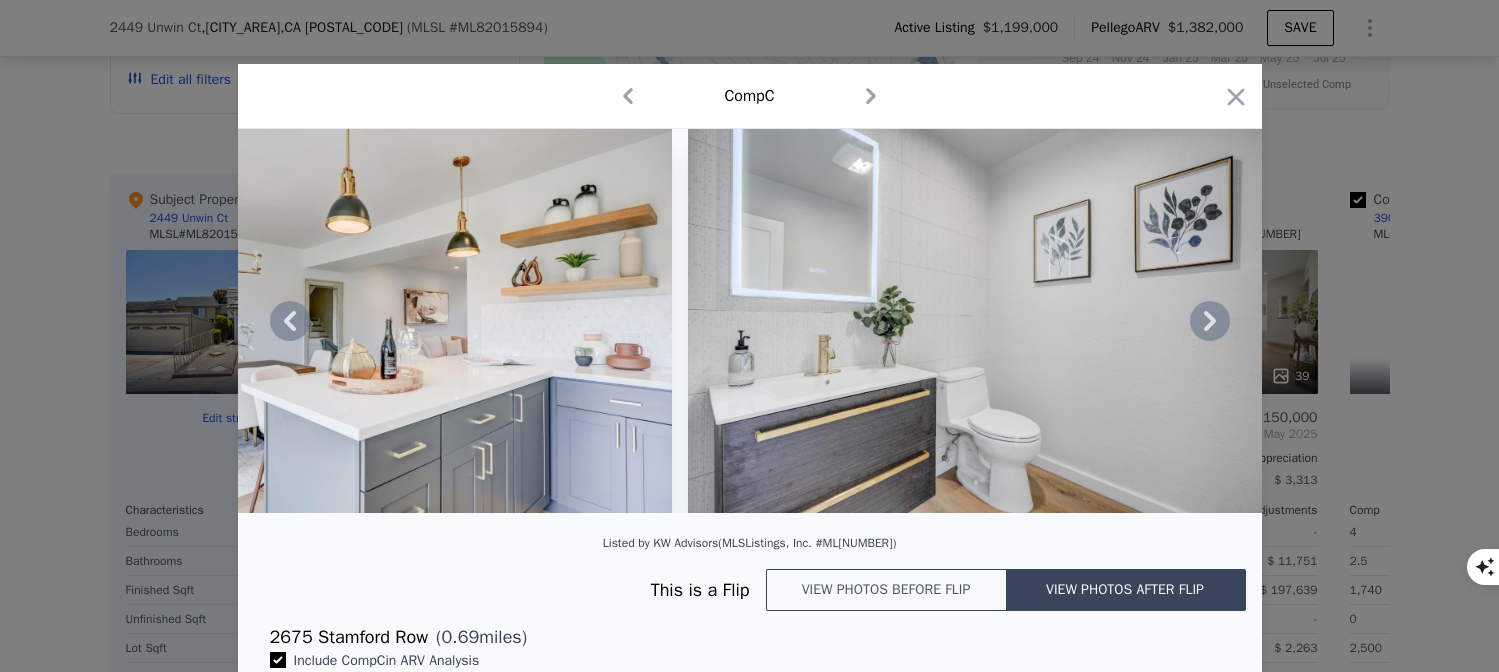 click at bounding box center [750, 321] 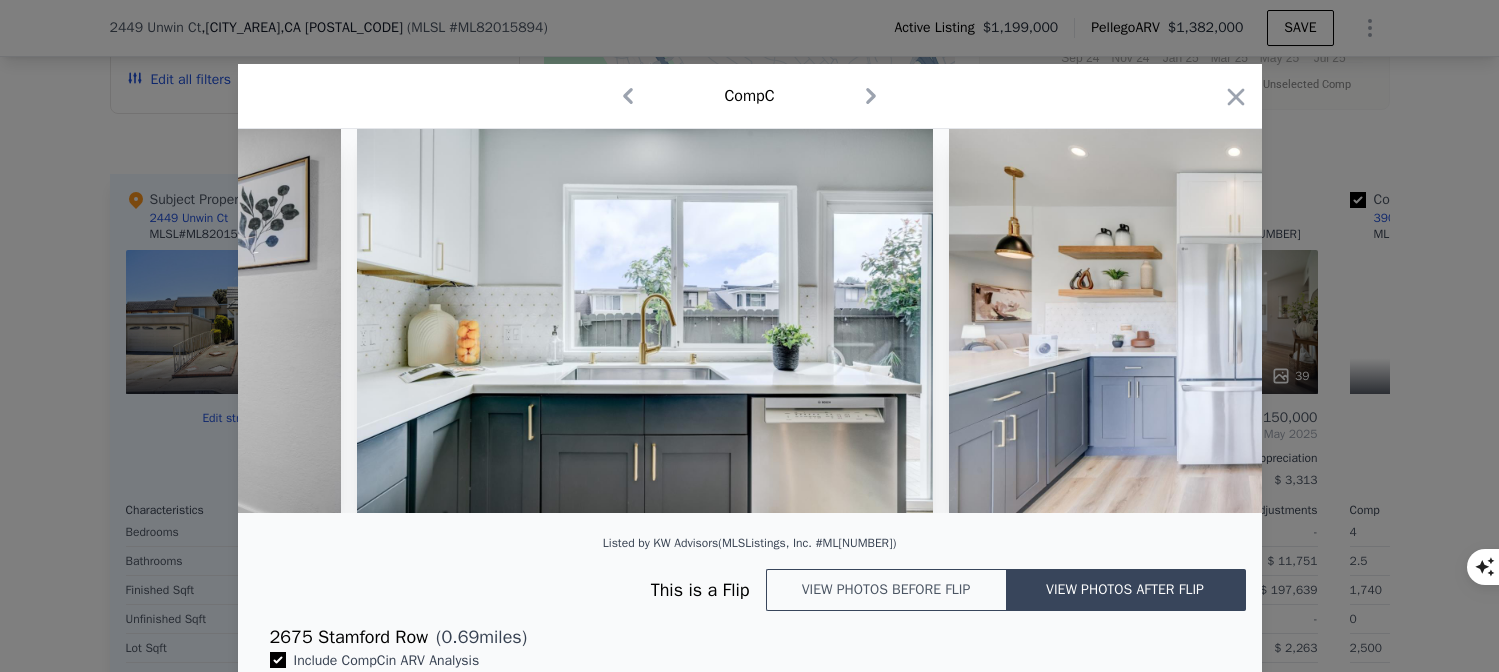 scroll, scrollTop: 0, scrollLeft: 2880, axis: horizontal 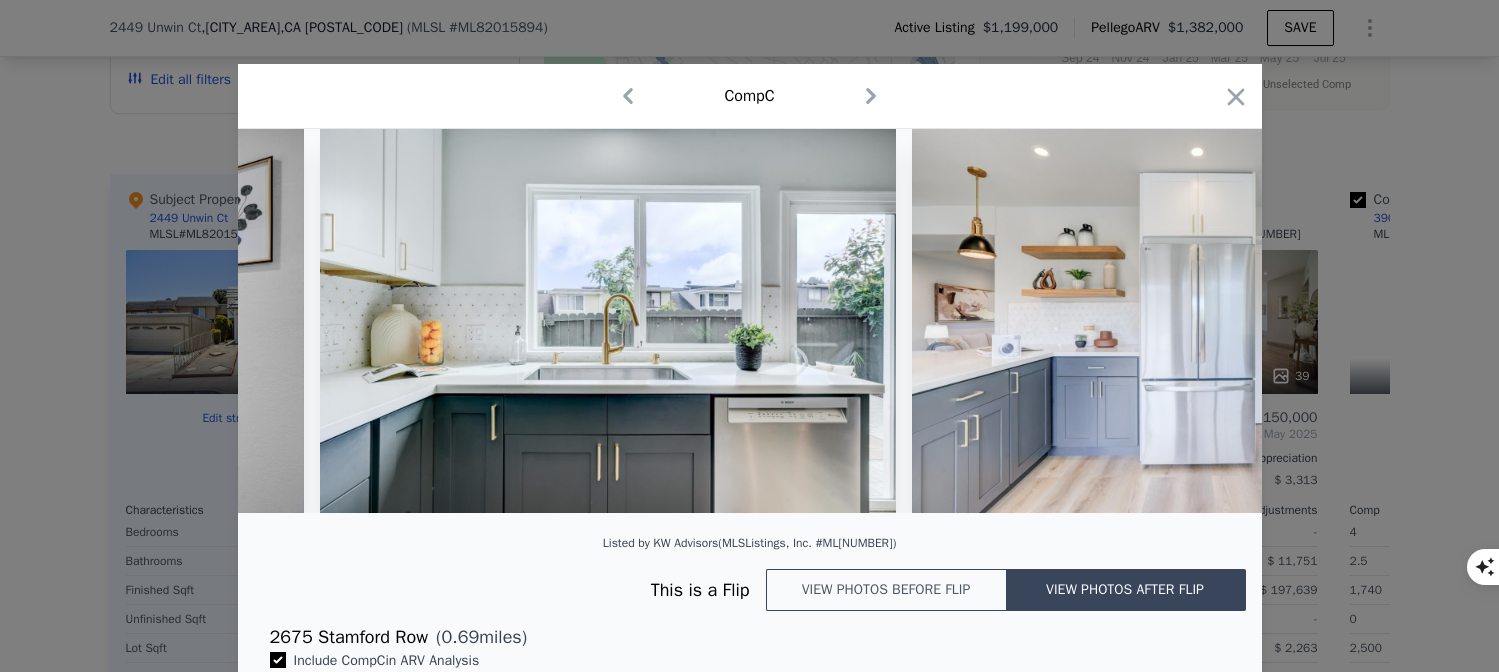 click at bounding box center [750, 321] 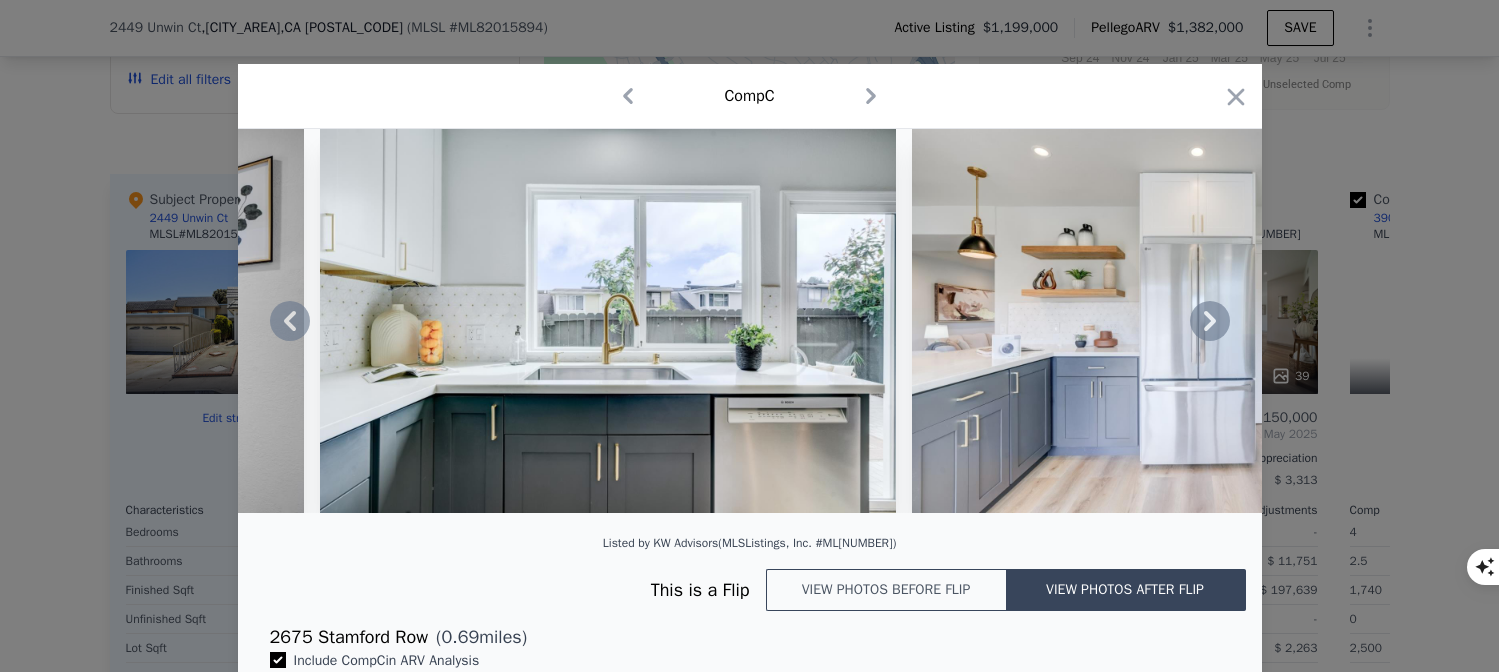click 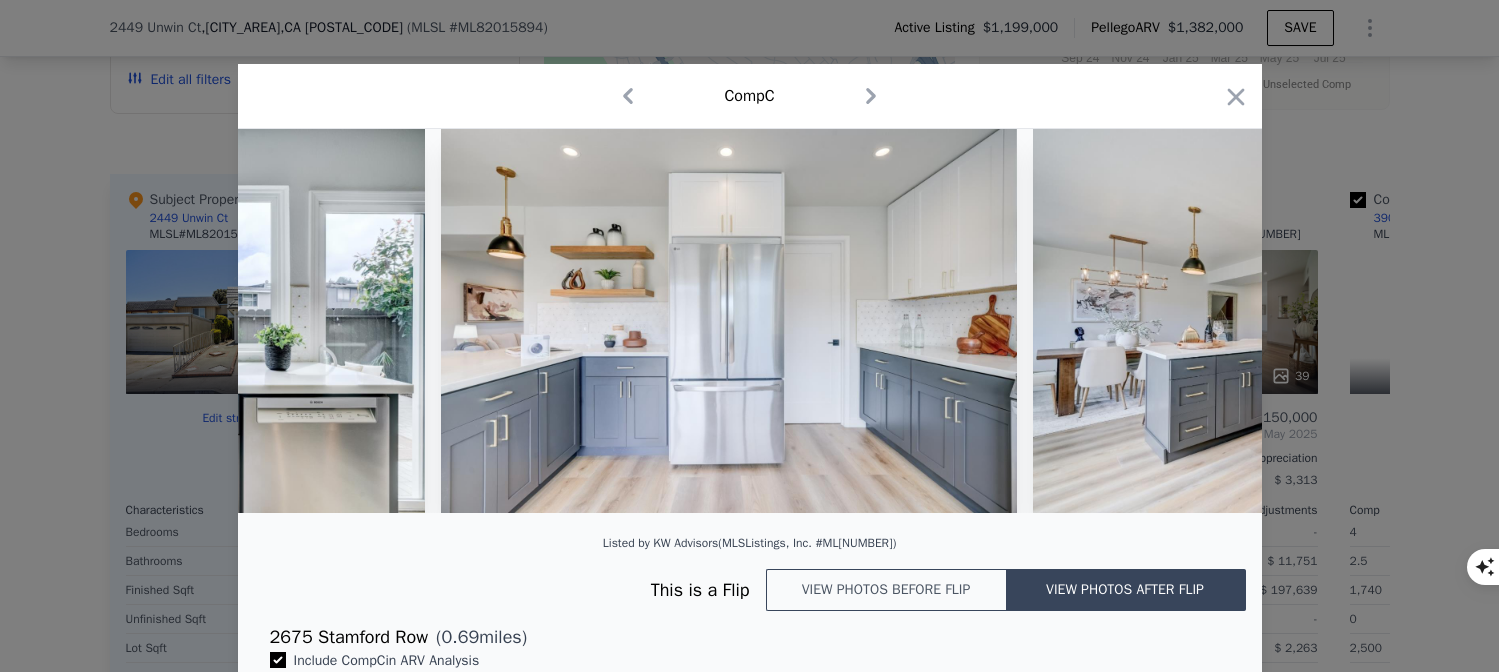 scroll, scrollTop: 0, scrollLeft: 3360, axis: horizontal 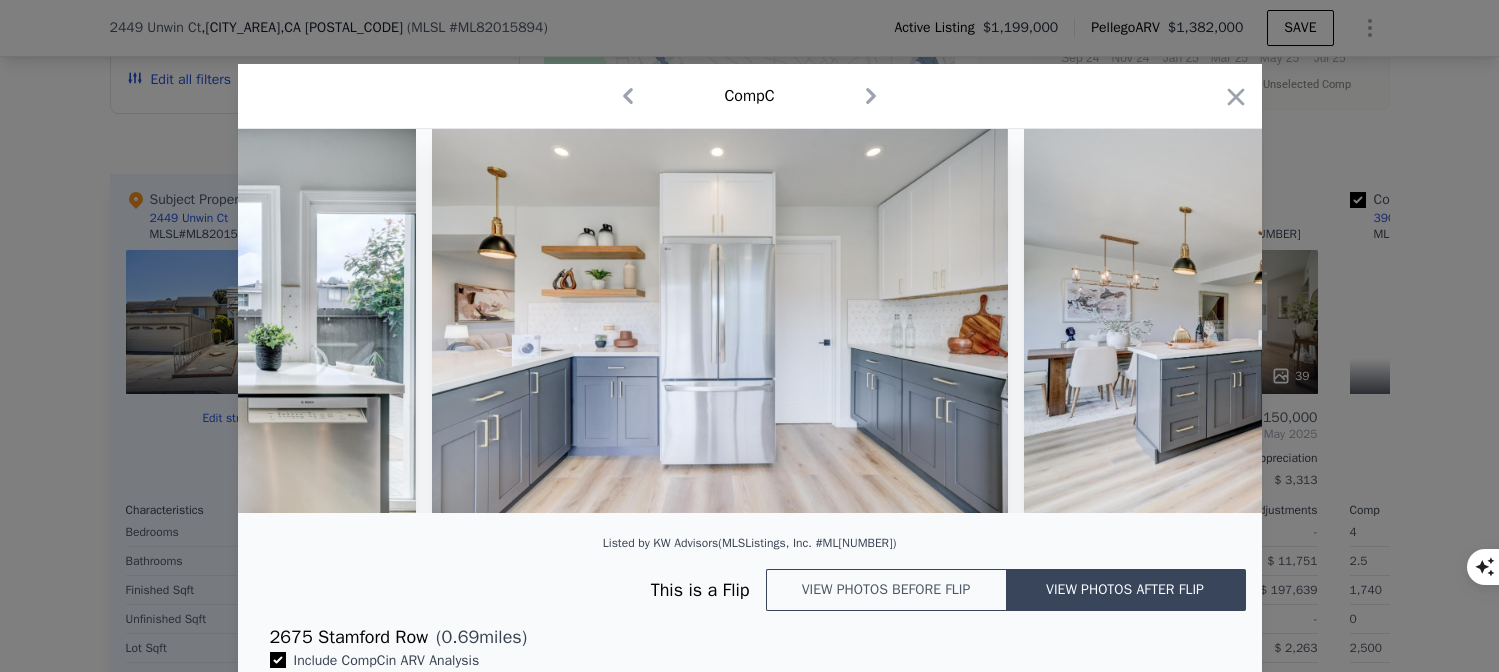 click at bounding box center [750, 321] 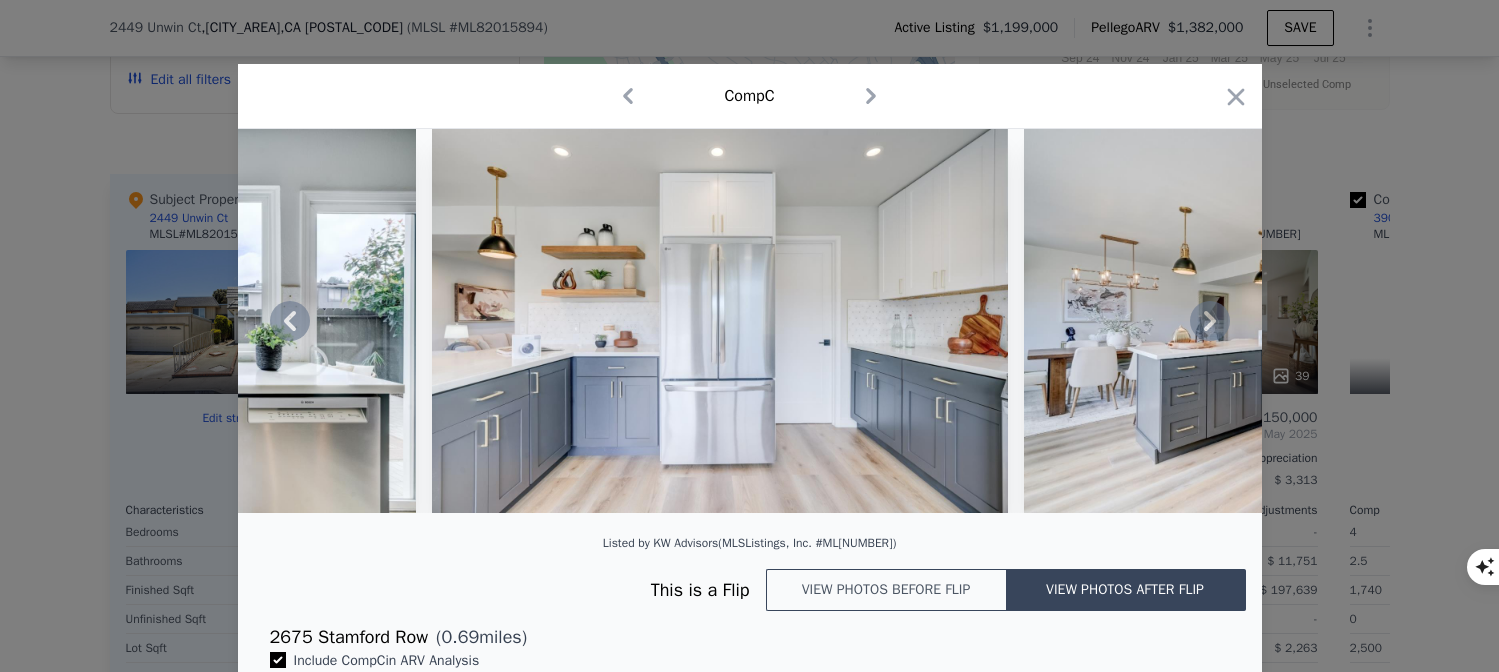 click 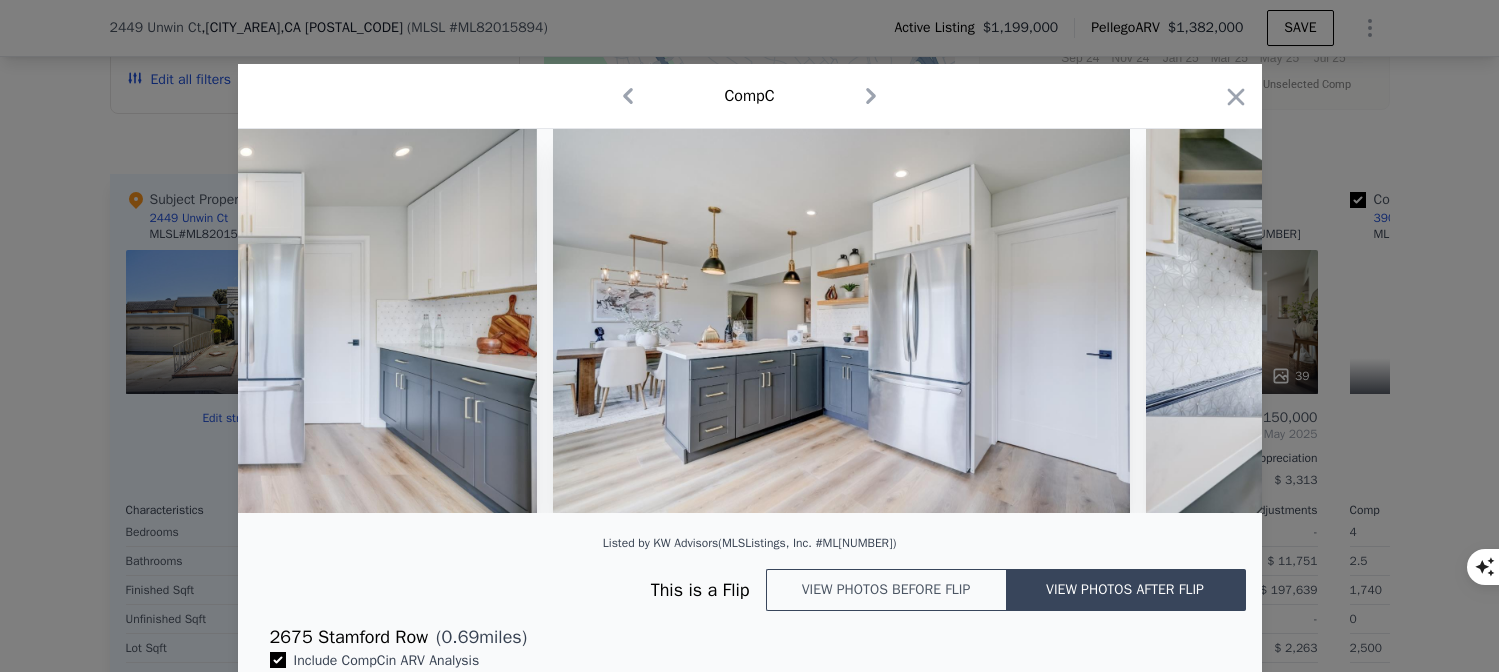 scroll, scrollTop: 0, scrollLeft: 3840, axis: horizontal 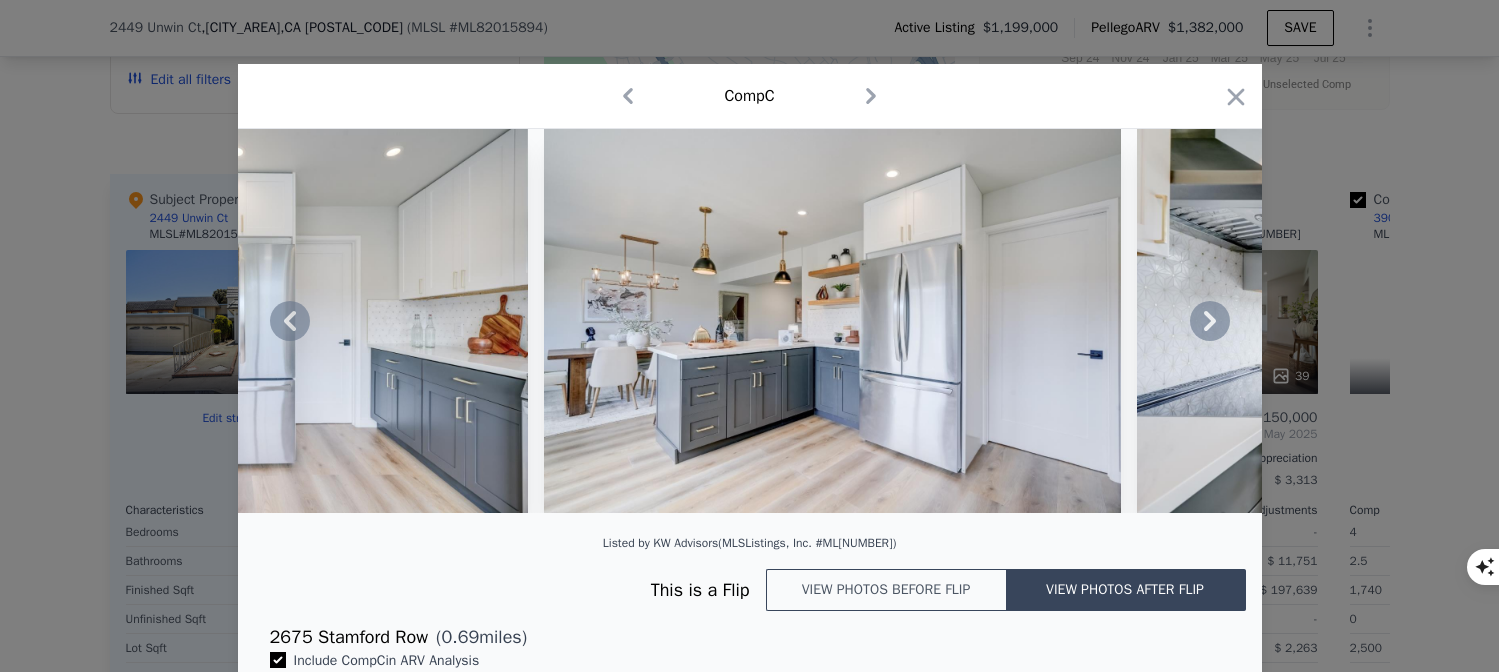 click at bounding box center (750, 321) 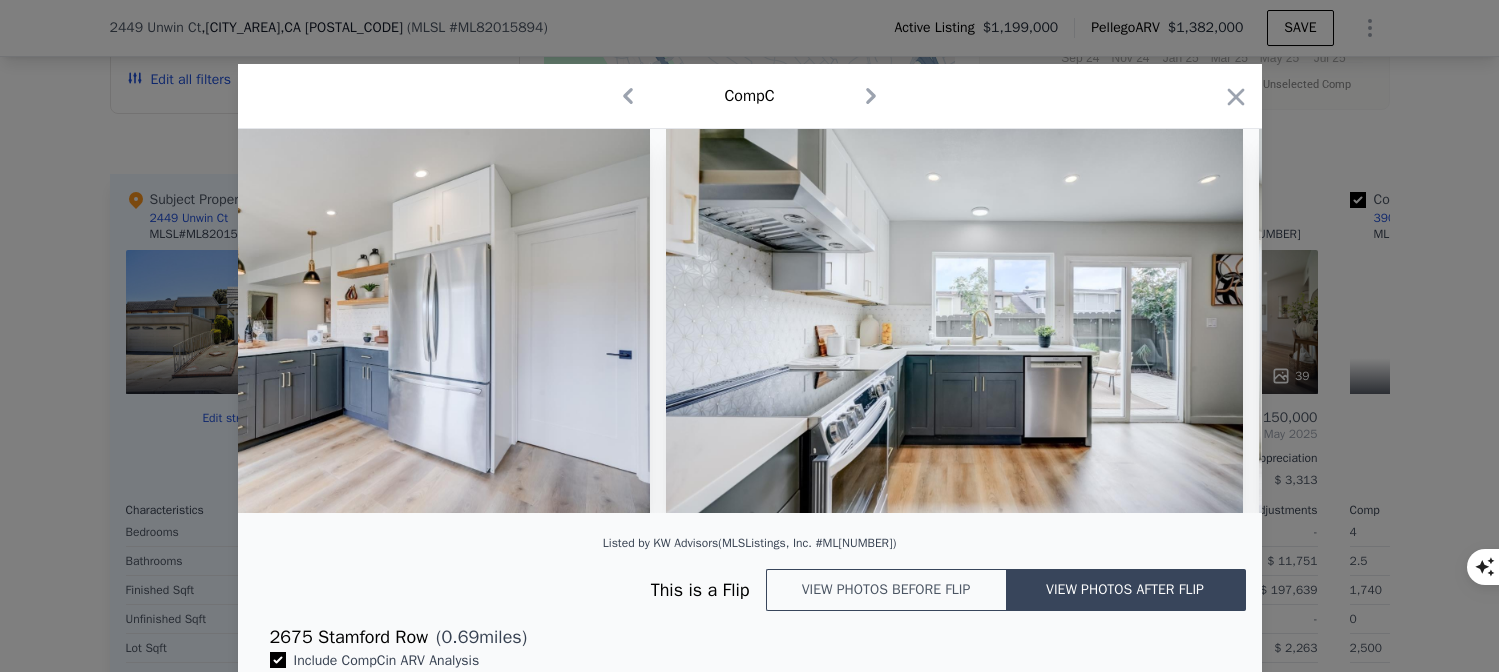 scroll, scrollTop: 0, scrollLeft: 4320, axis: horizontal 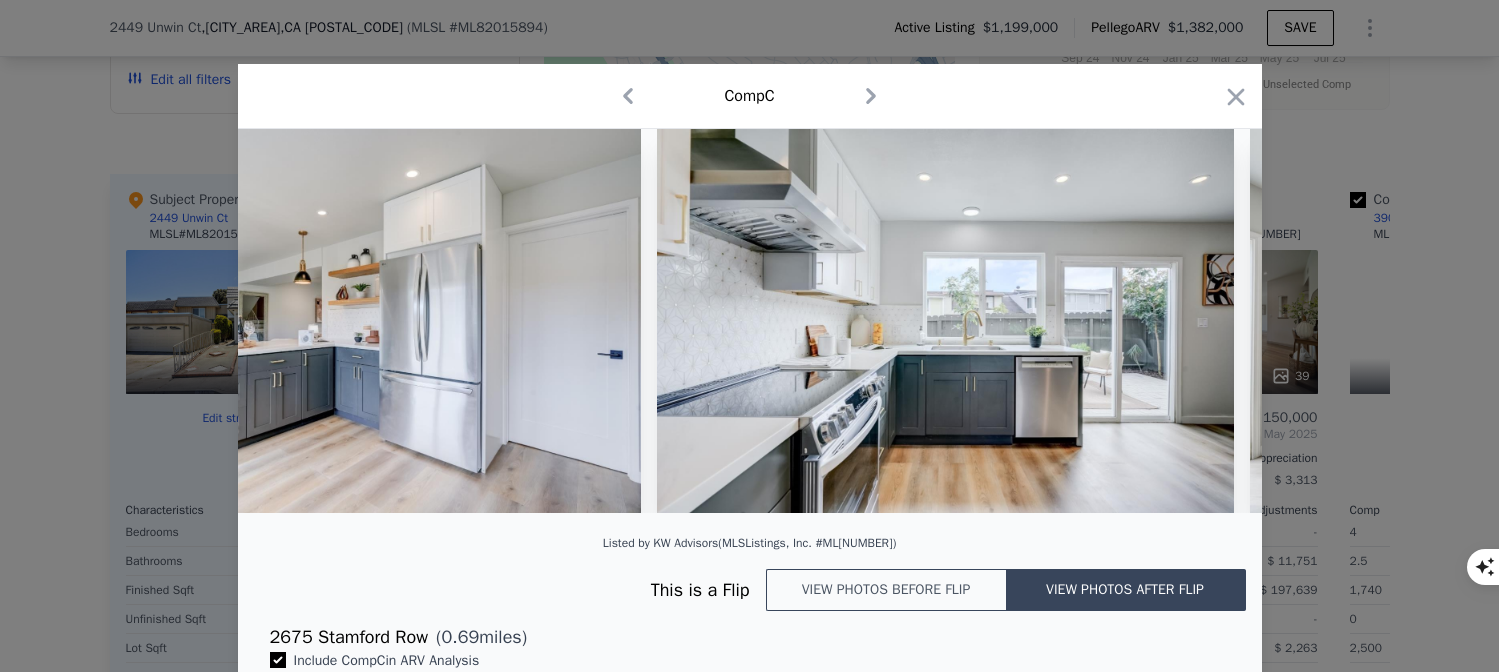 click at bounding box center (750, 321) 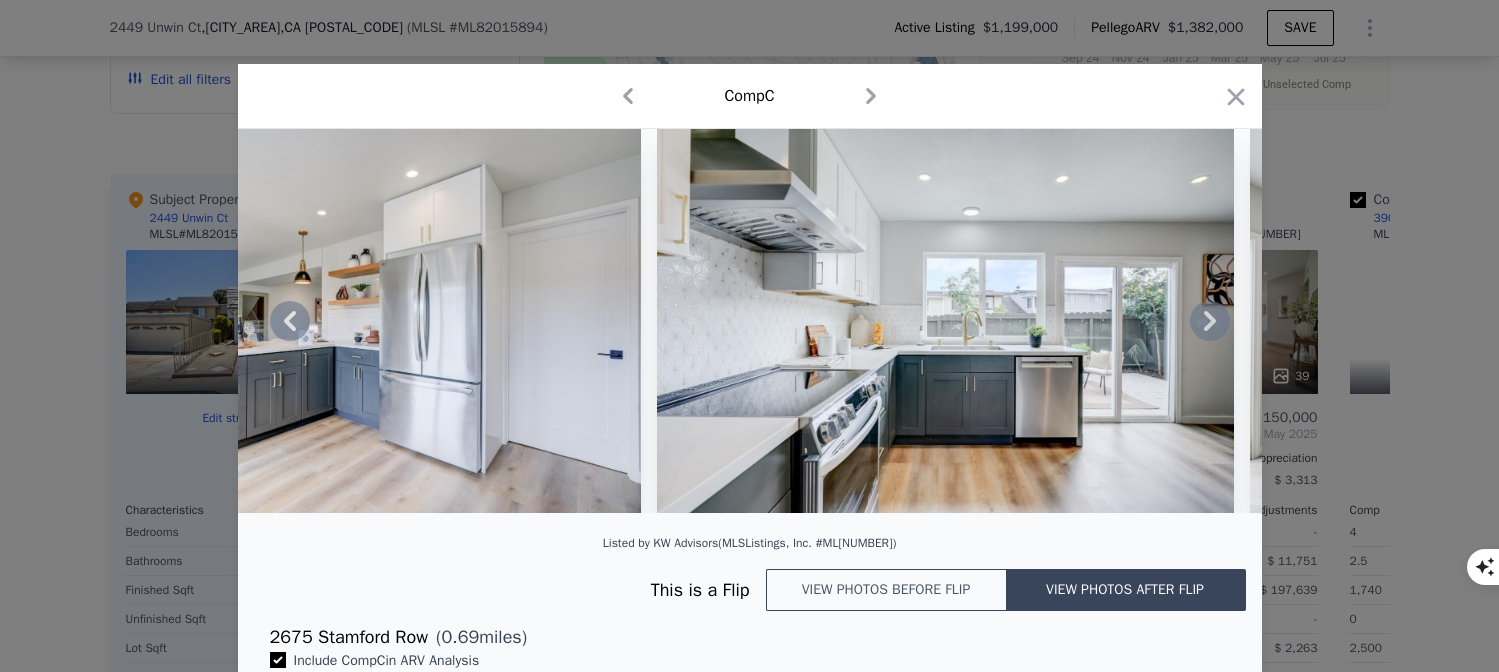click 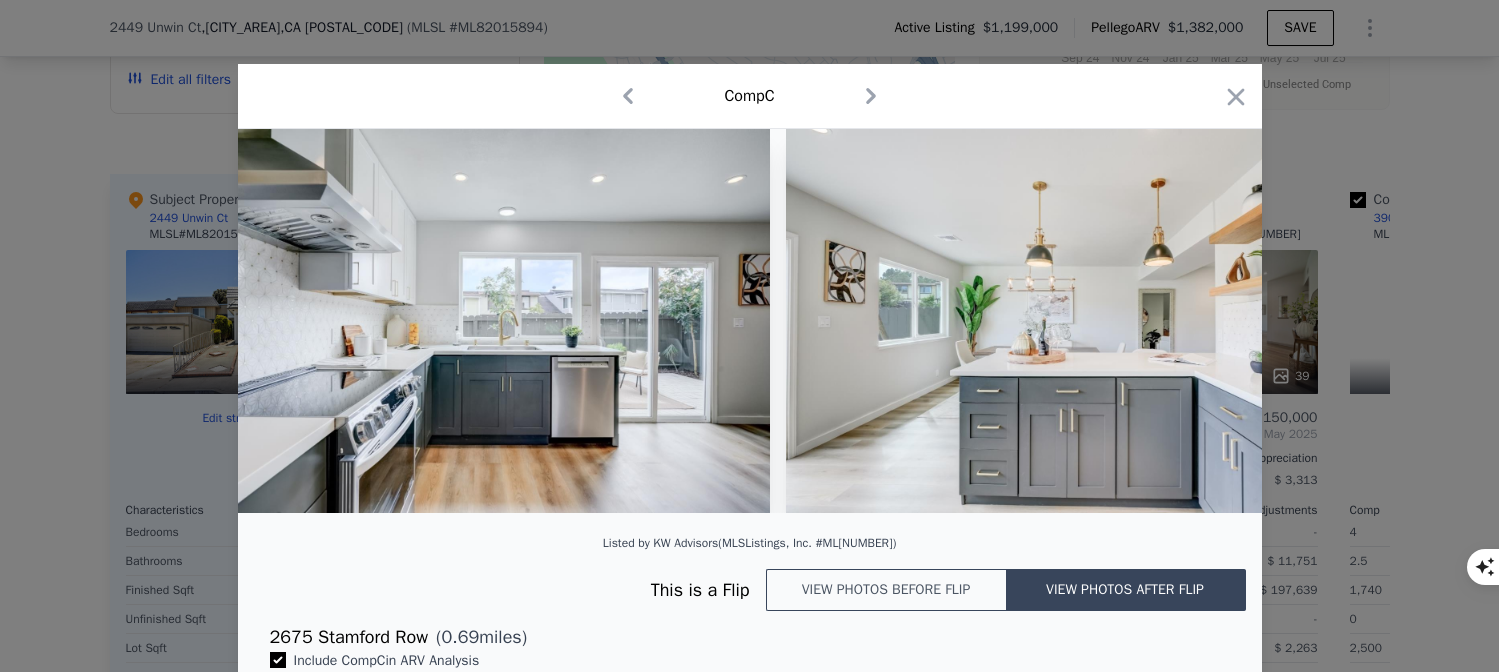 scroll, scrollTop: 0, scrollLeft: 4800, axis: horizontal 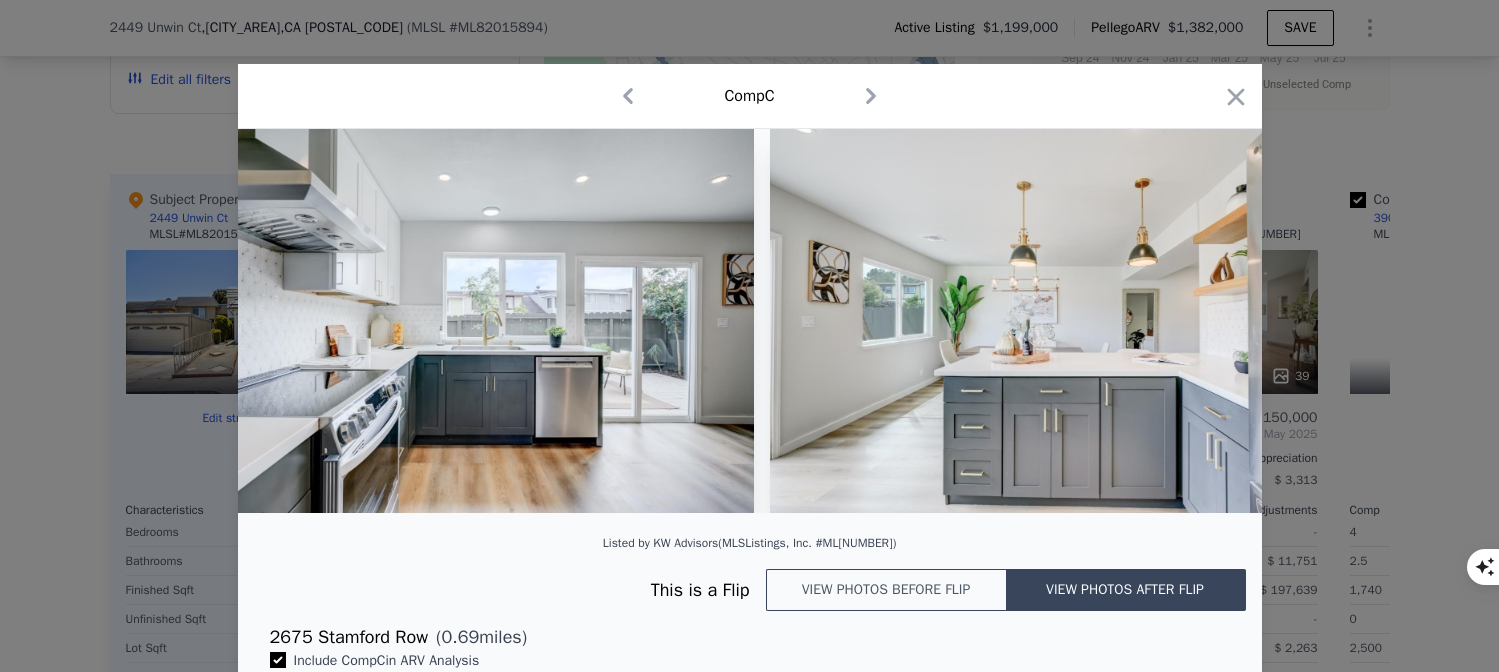 click at bounding box center [750, 321] 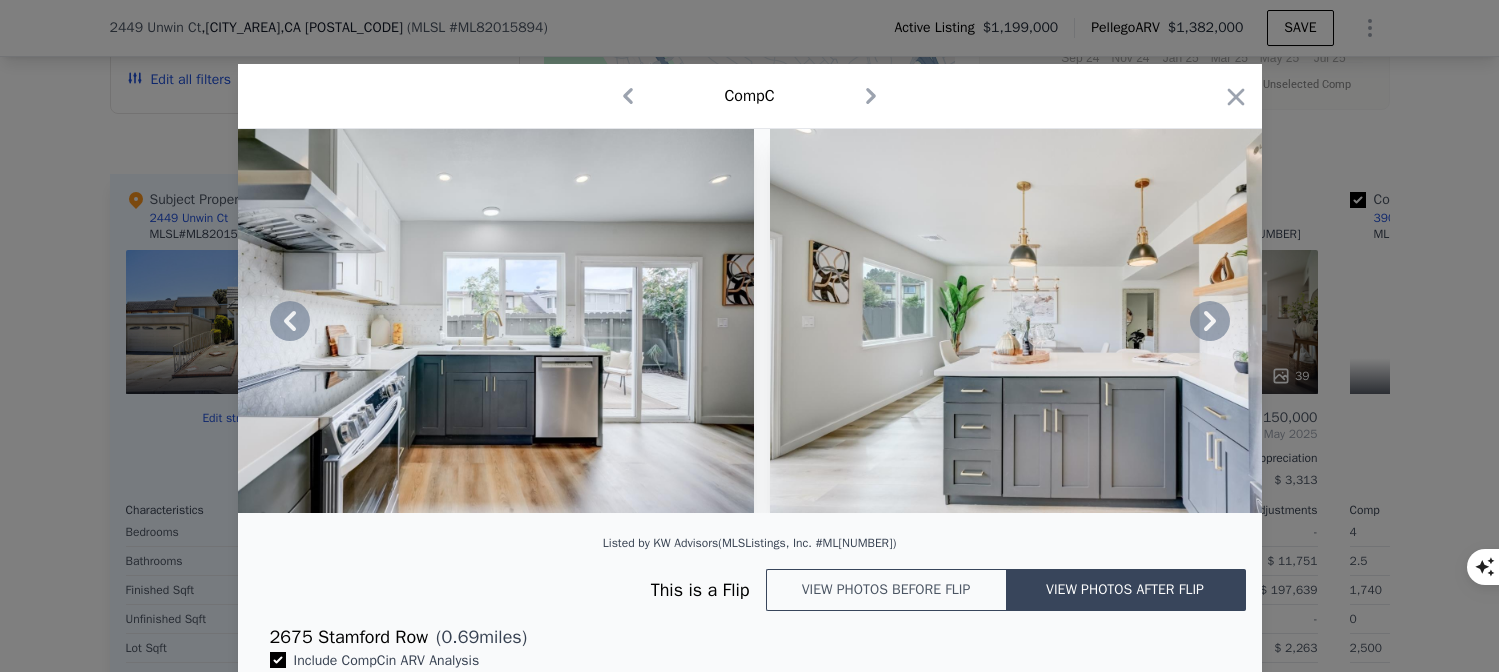 click 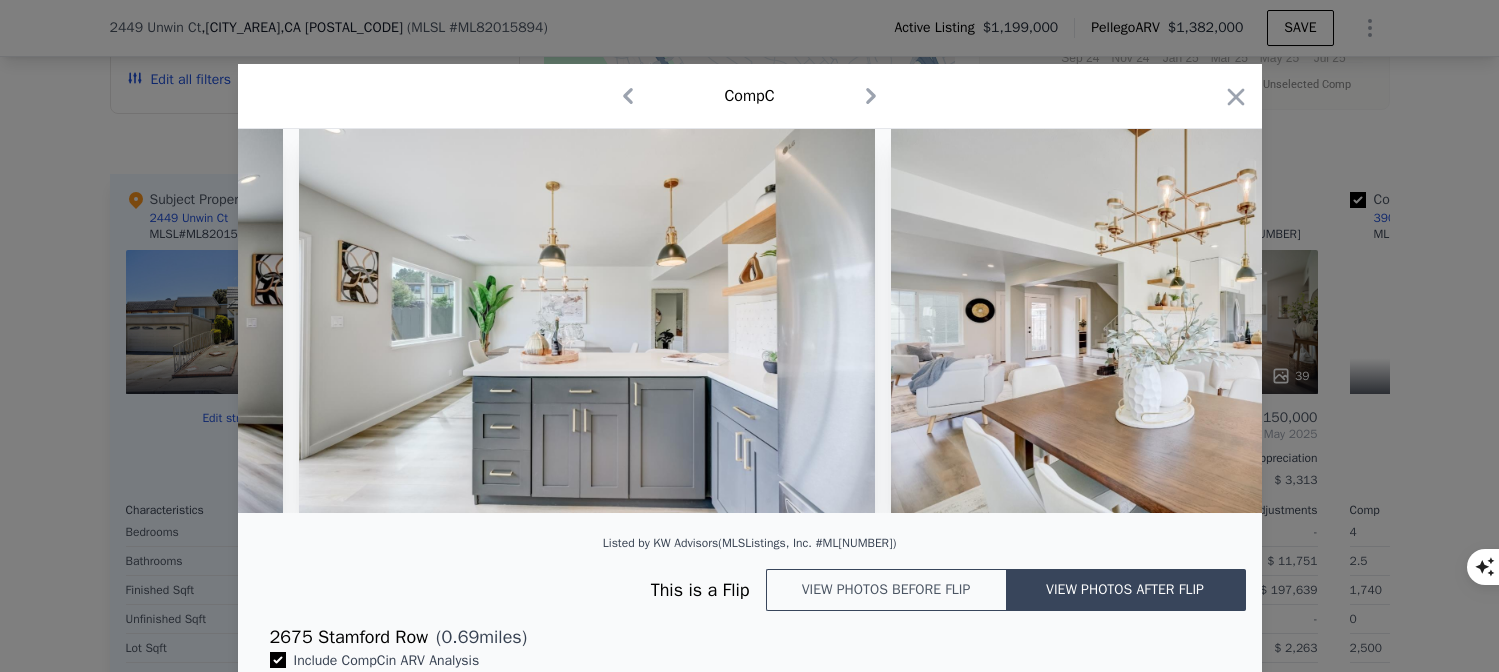 scroll, scrollTop: 0, scrollLeft: 5280, axis: horizontal 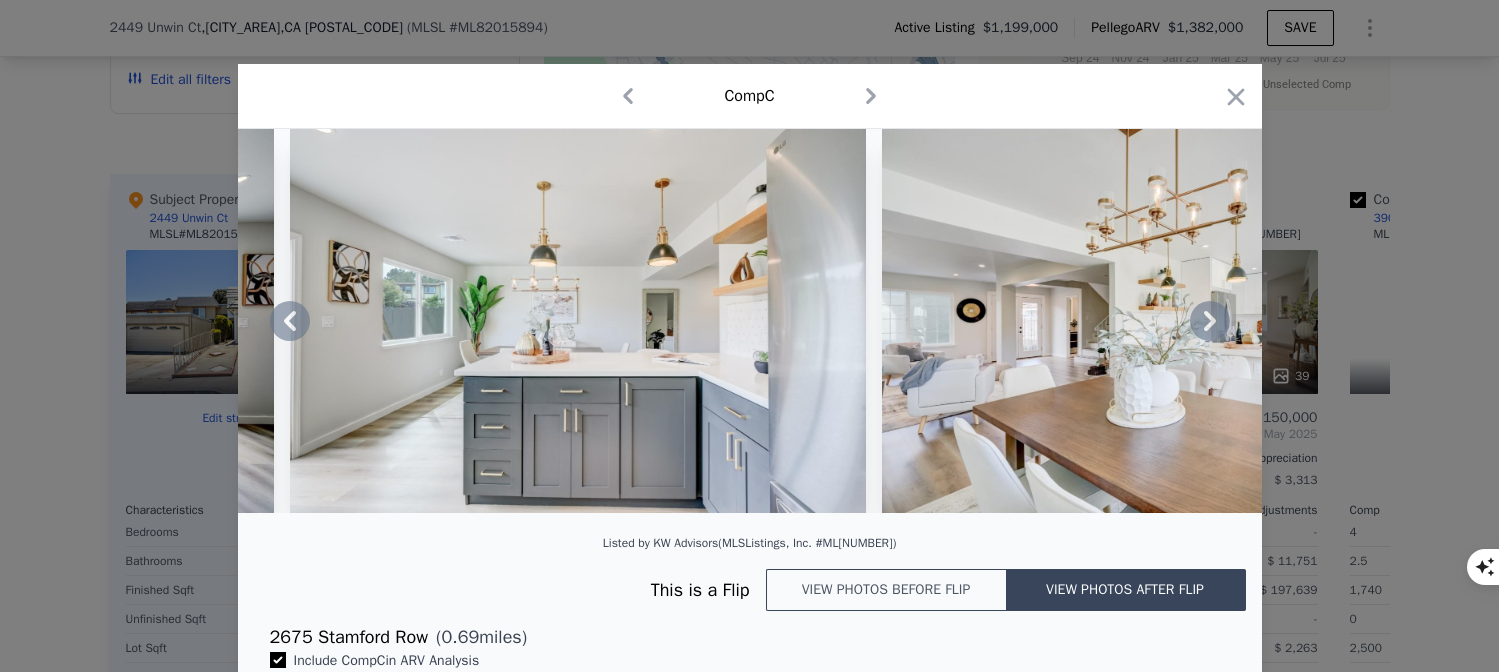 click on "View photos before flip" at bounding box center (886, 590) 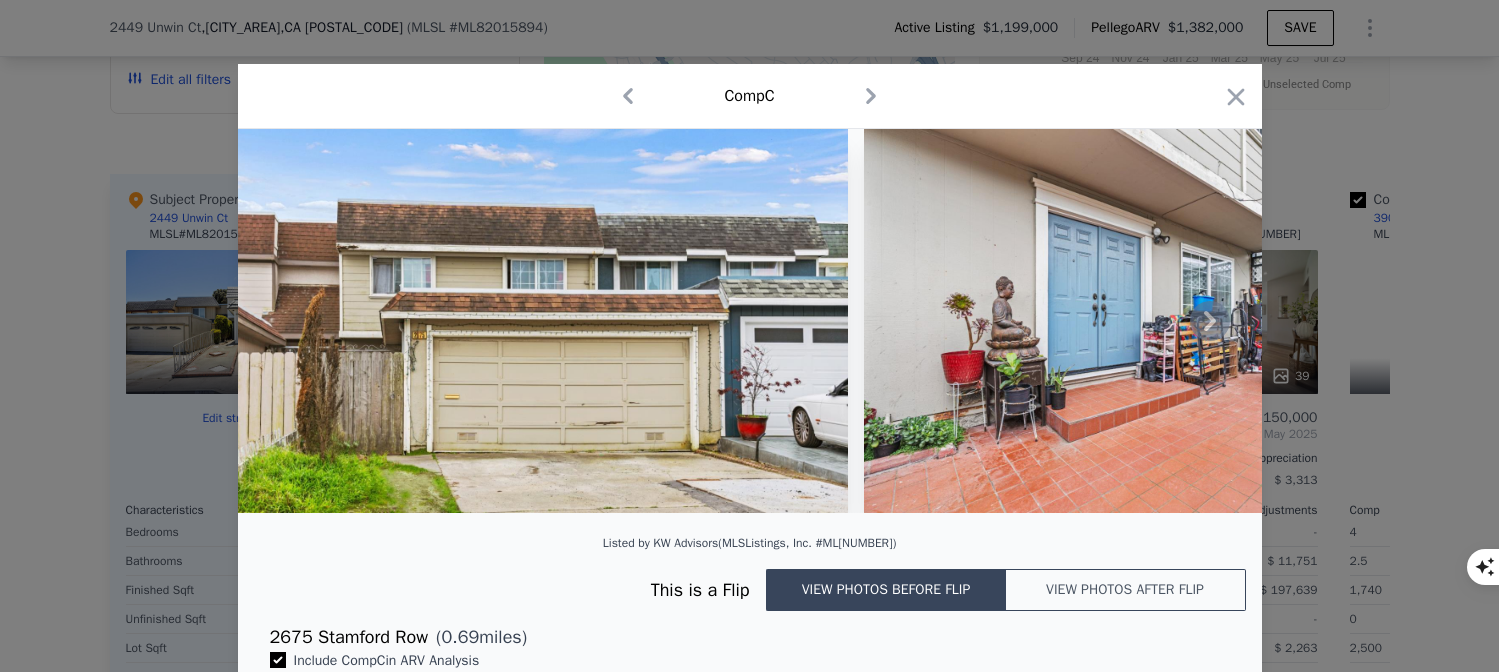 click on "View photos after flip" at bounding box center [1126, 590] 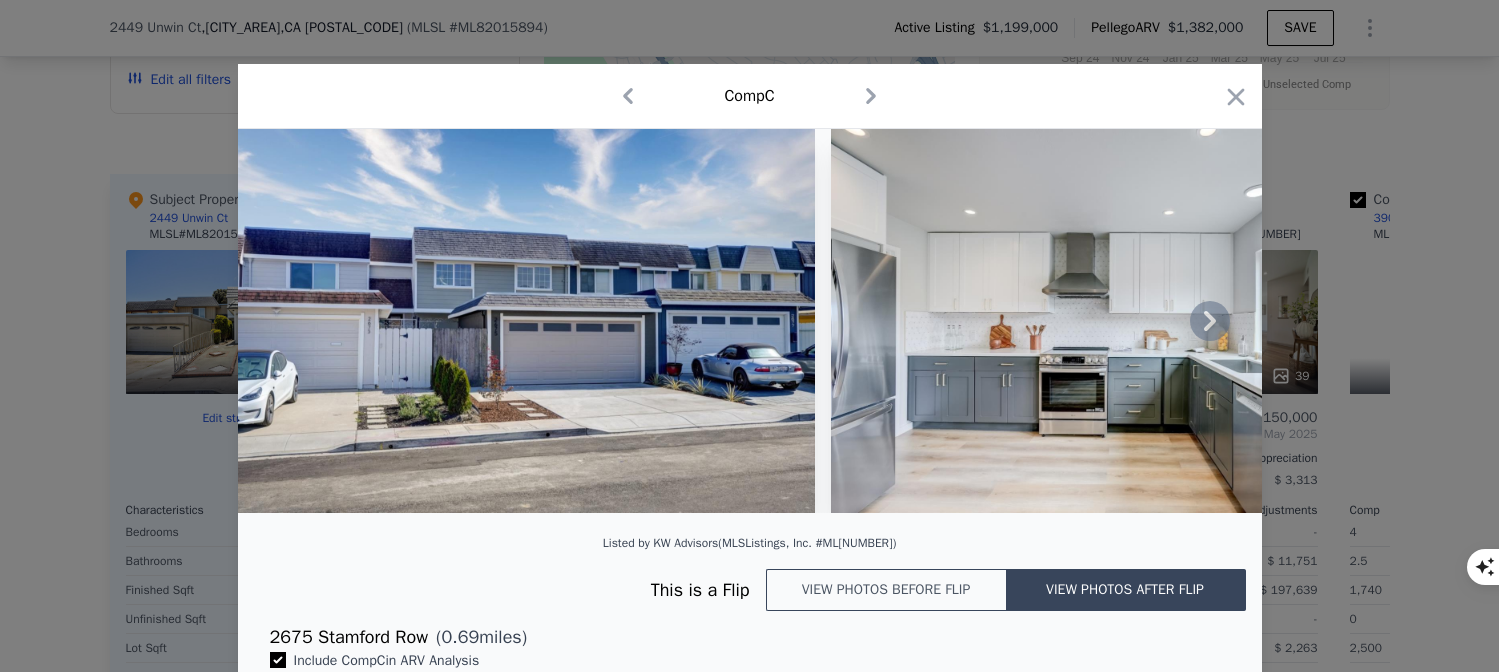click on "View photos before flip" at bounding box center [886, 590] 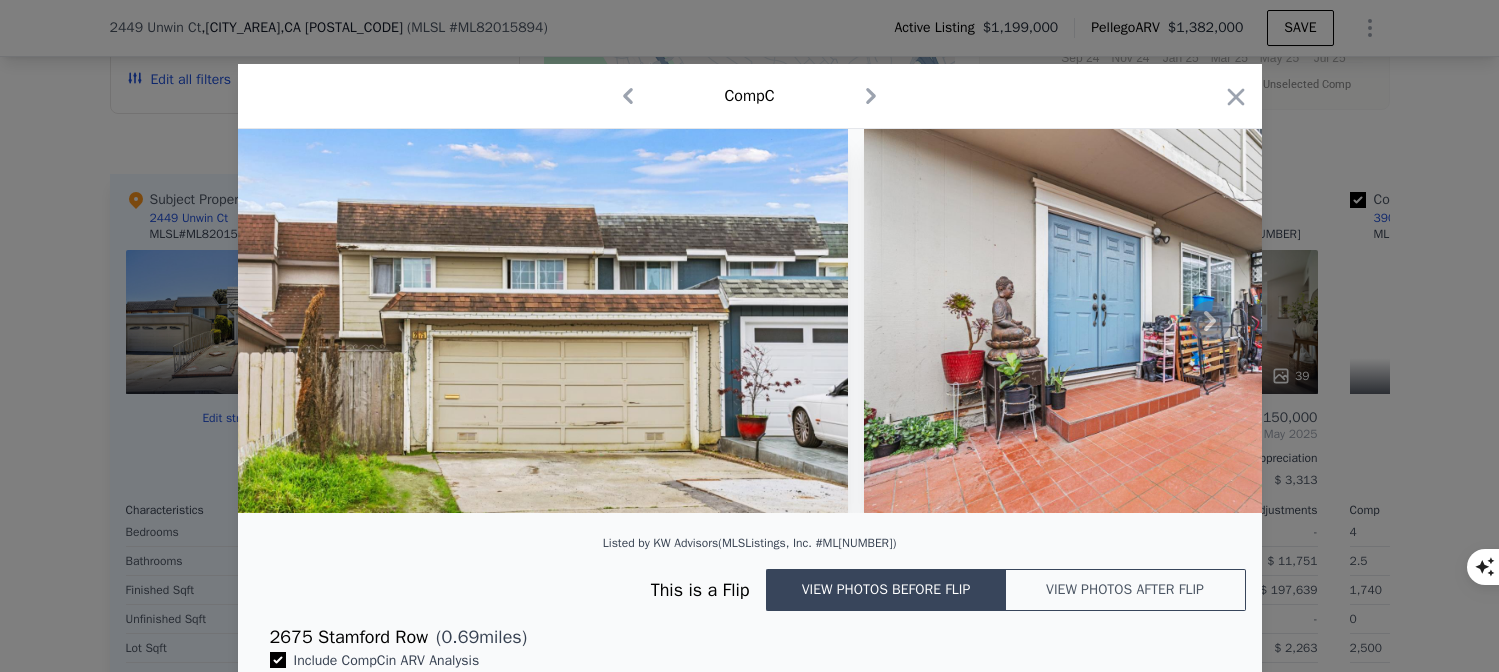 click at bounding box center (1152, 321) 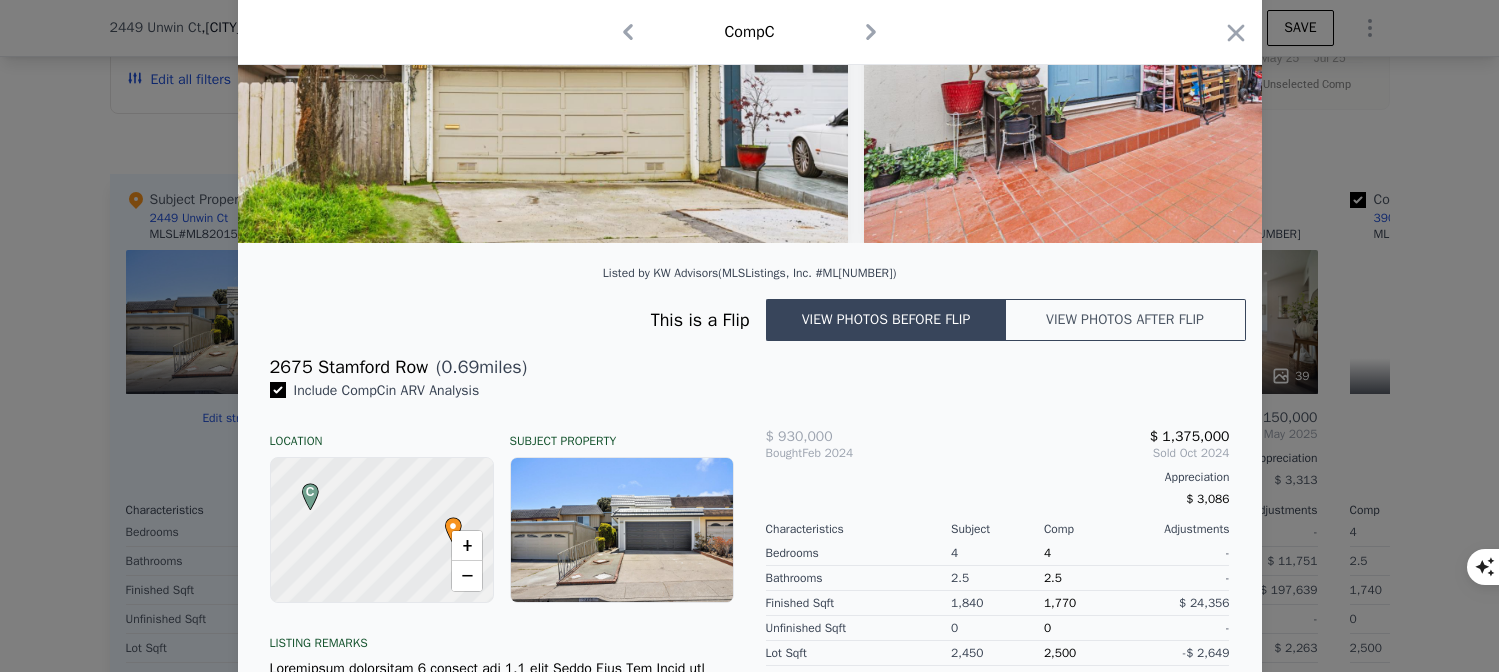 scroll, scrollTop: 0, scrollLeft: 0, axis: both 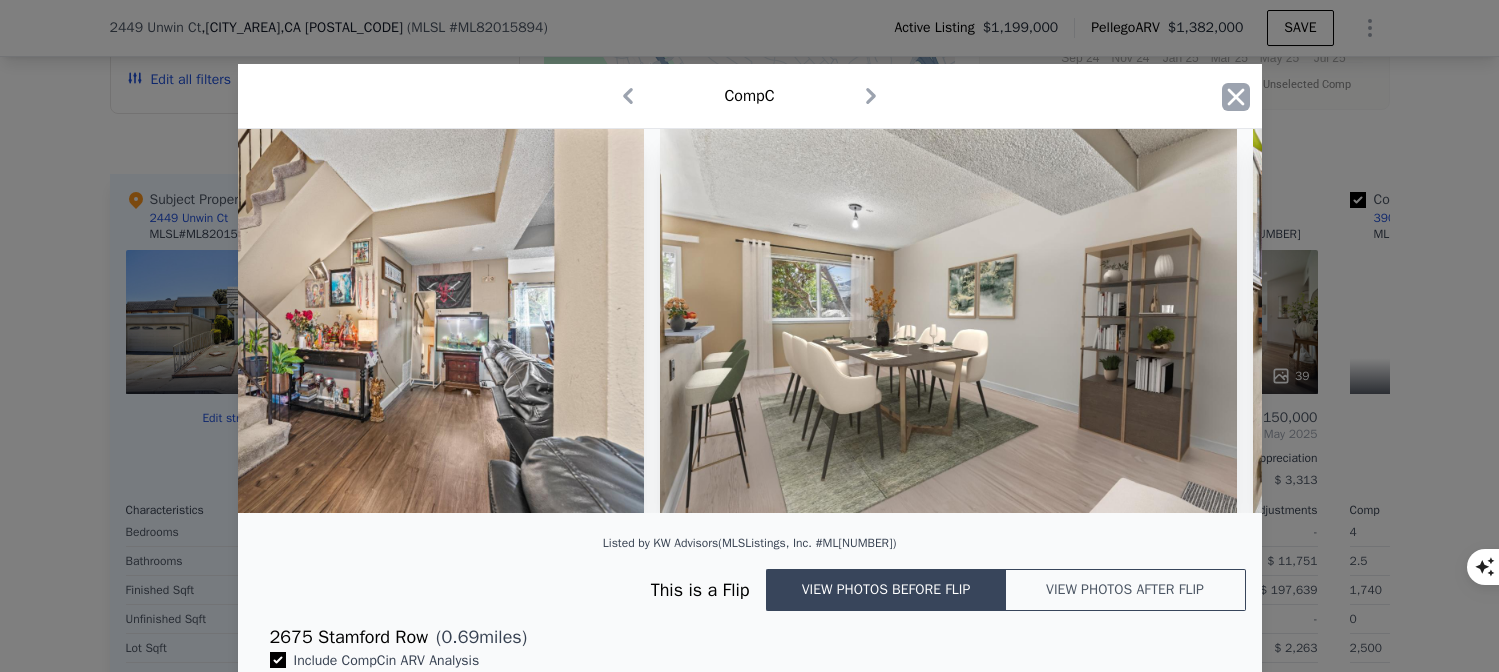 click 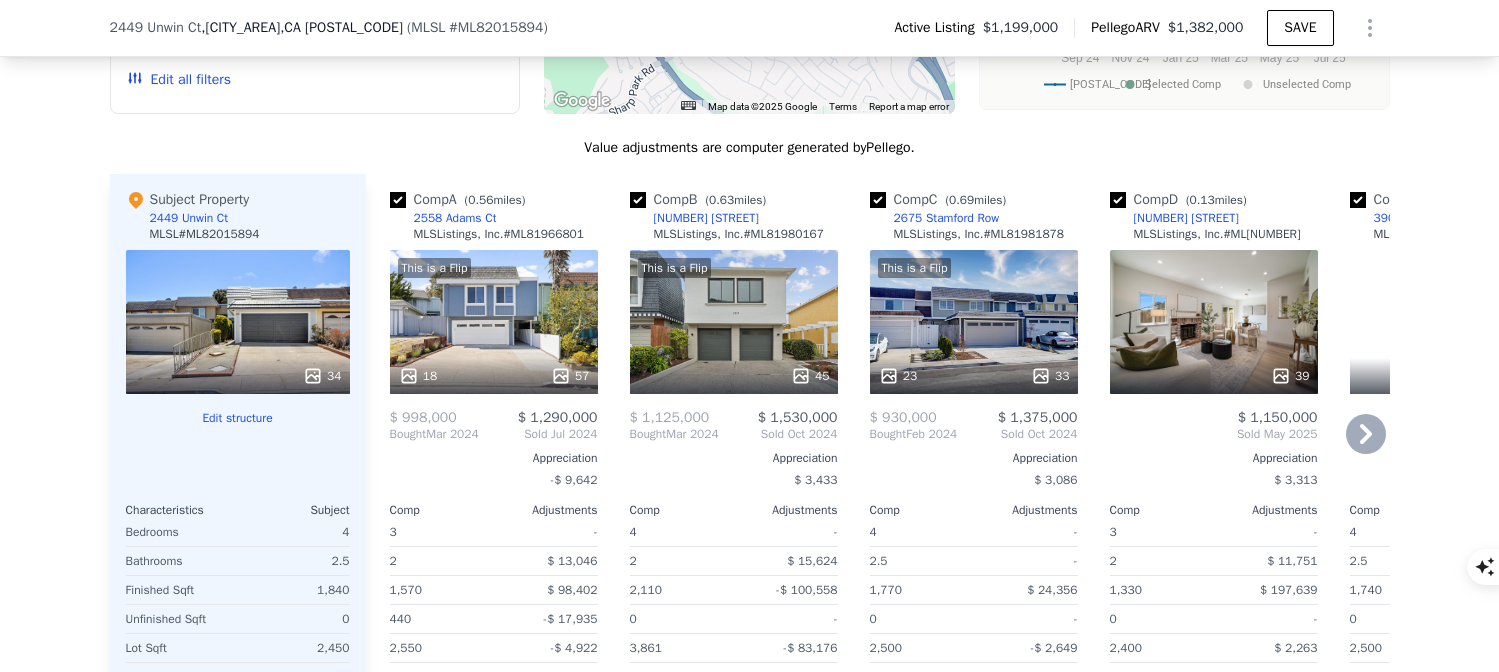 click on "This is a Flip 18 57" at bounding box center [494, 322] 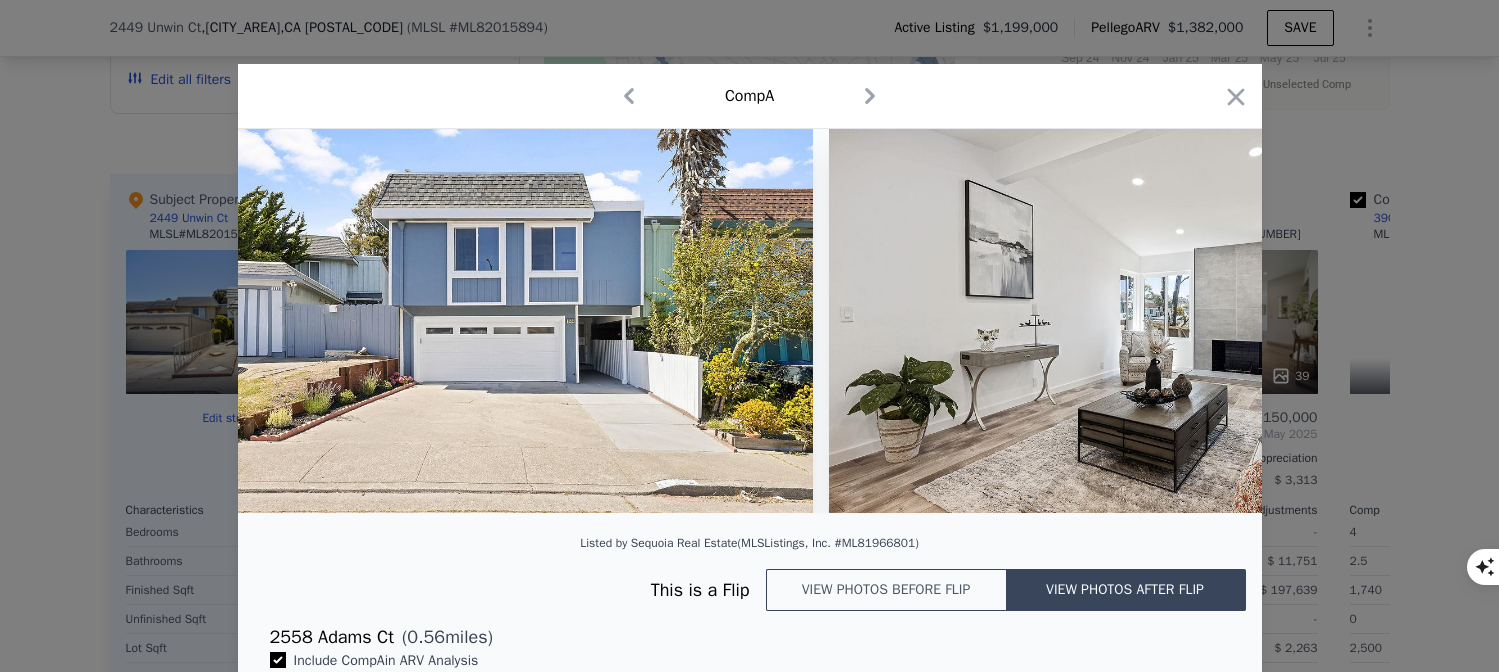 click on "View photos before flip" at bounding box center [886, 590] 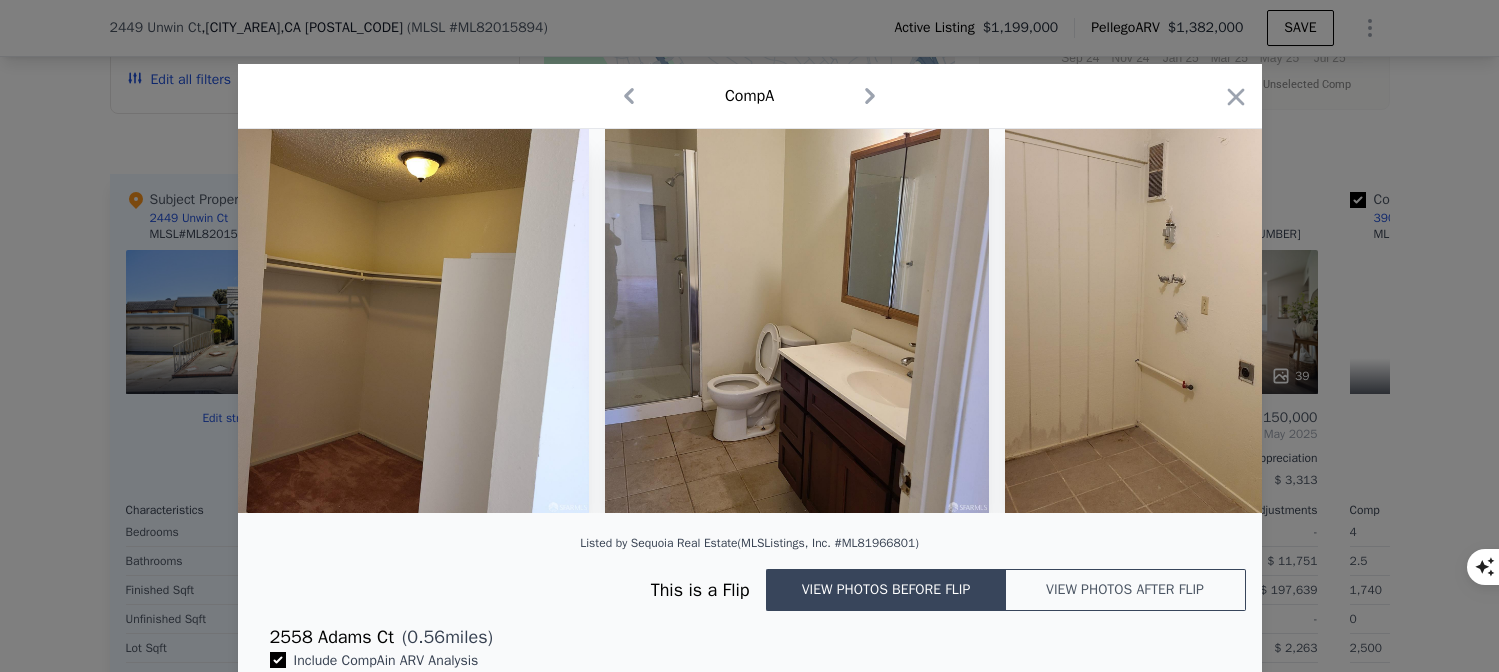 scroll, scrollTop: 0, scrollLeft: 6160, axis: horizontal 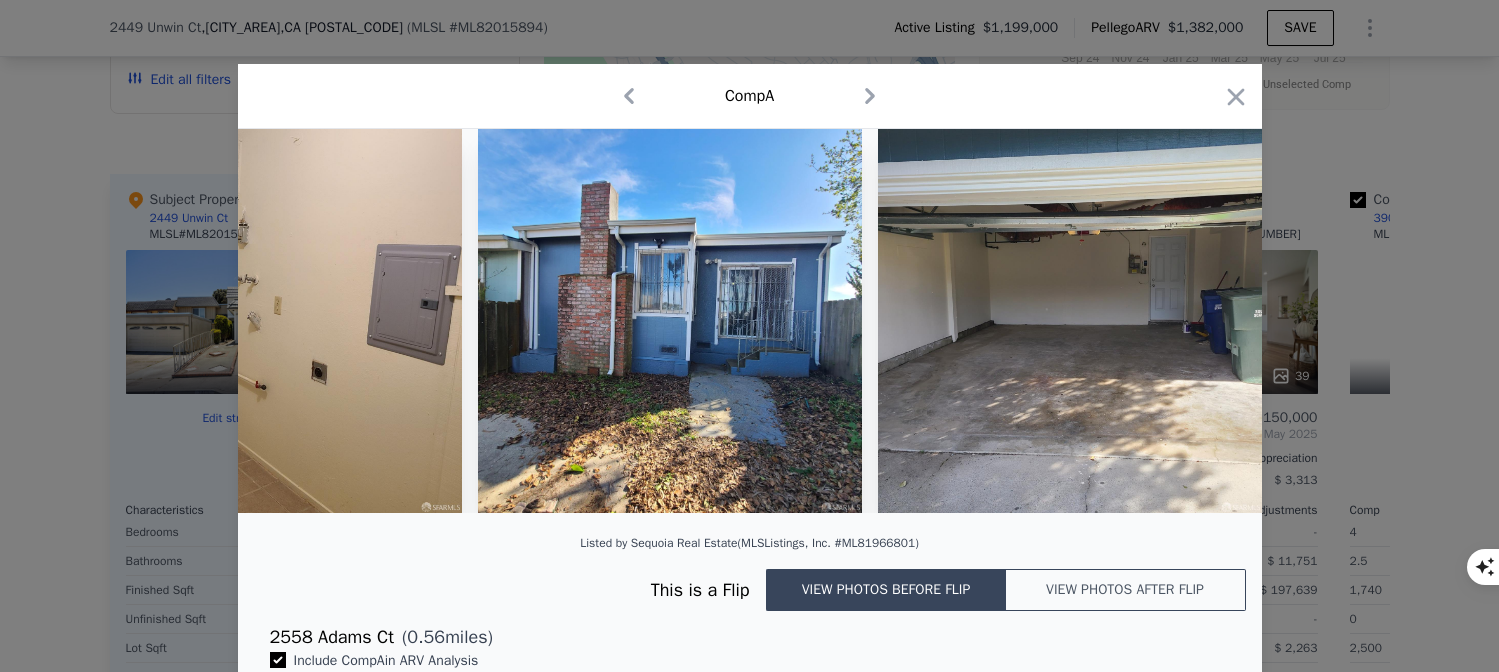 click on "View photos after flip" at bounding box center [1126, 590] 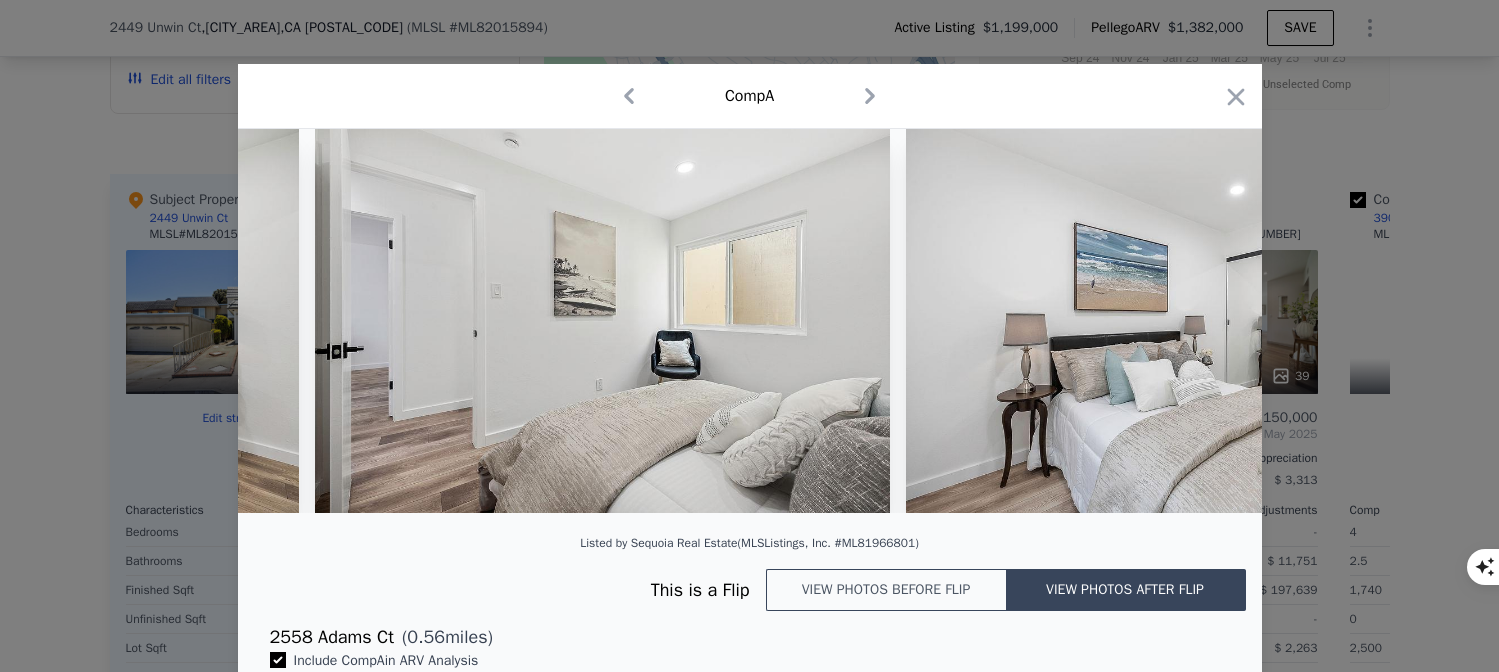 scroll, scrollTop: 0, scrollLeft: 16504, axis: horizontal 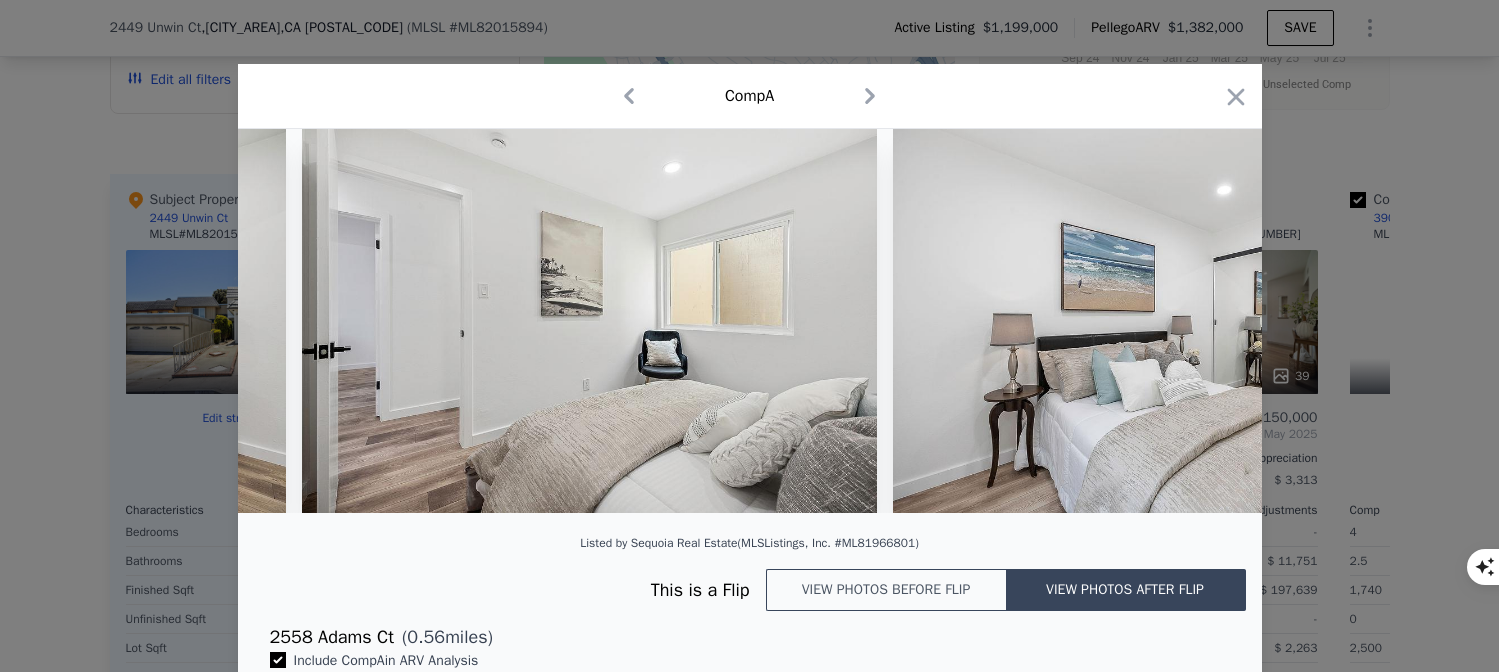 click on "Comp  A" at bounding box center [750, 96] 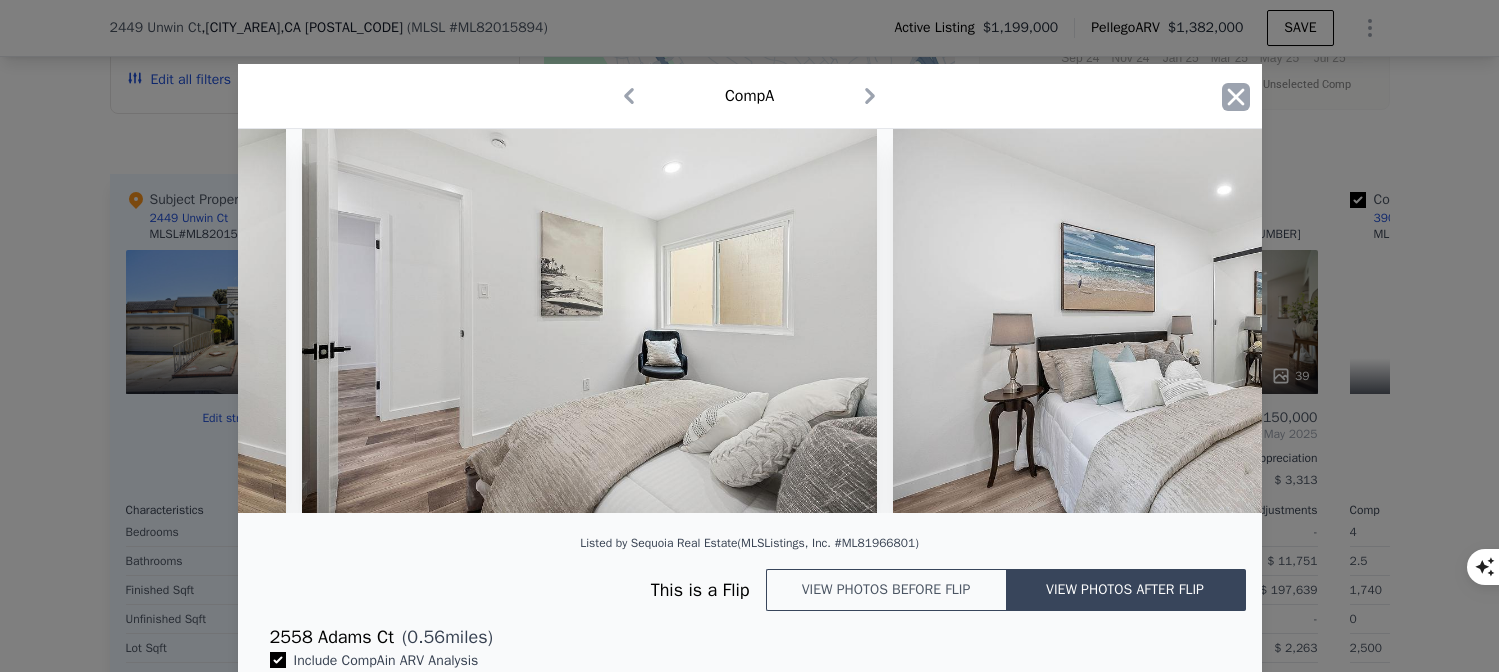 click 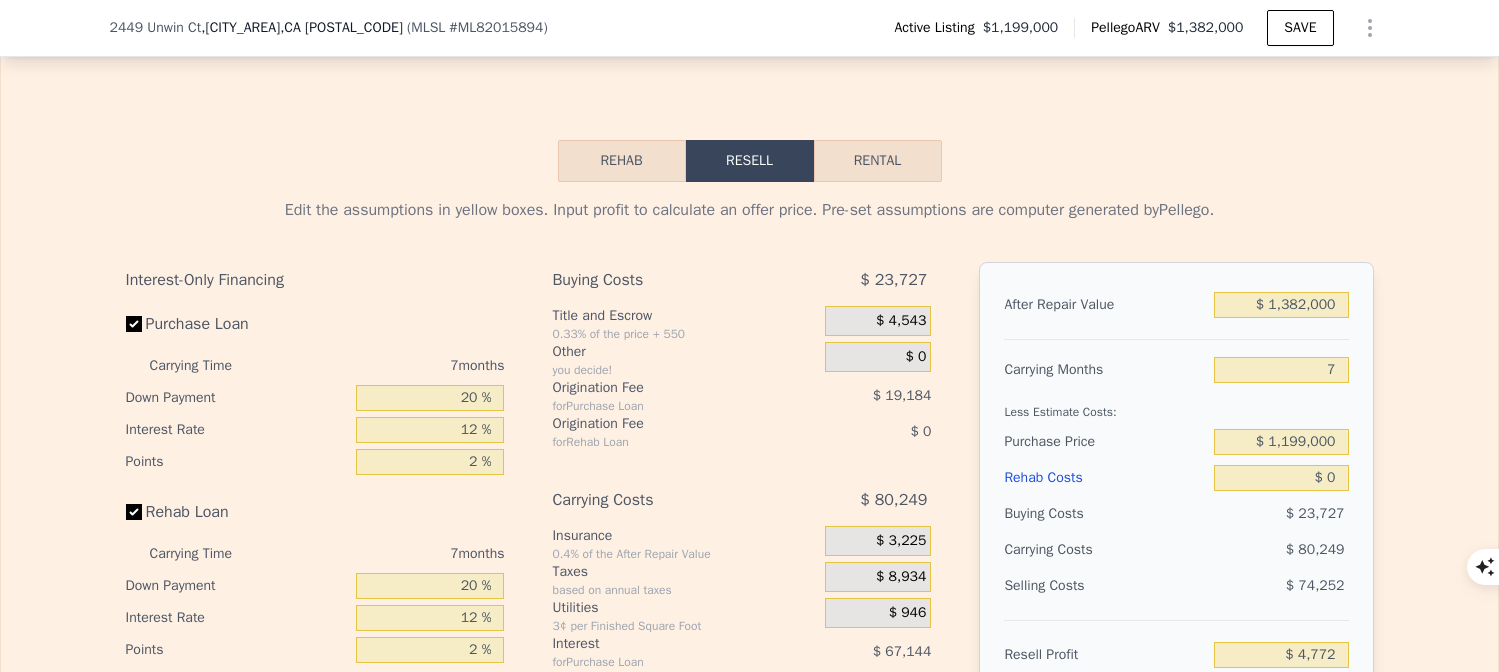scroll, scrollTop: 3164, scrollLeft: 0, axis: vertical 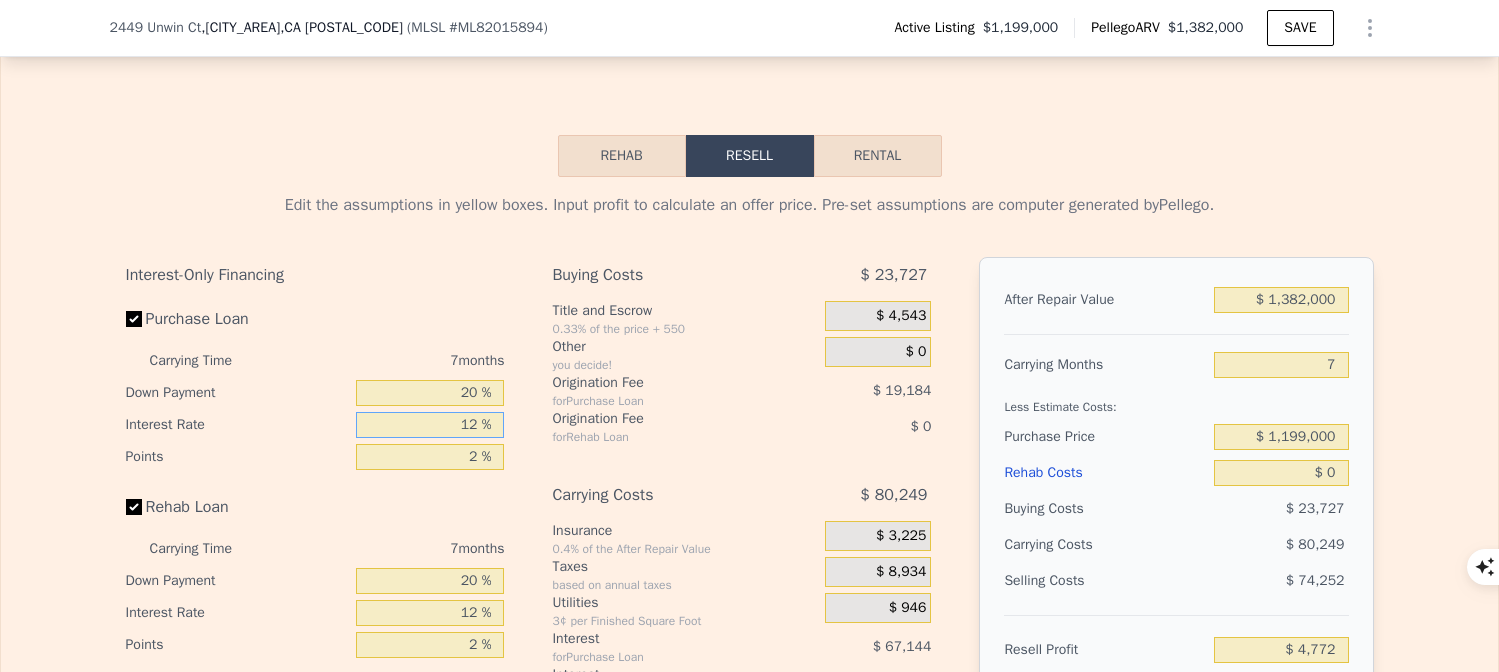 drag, startPoint x: 456, startPoint y: 418, endPoint x: 494, endPoint y: 426, distance: 38.832977 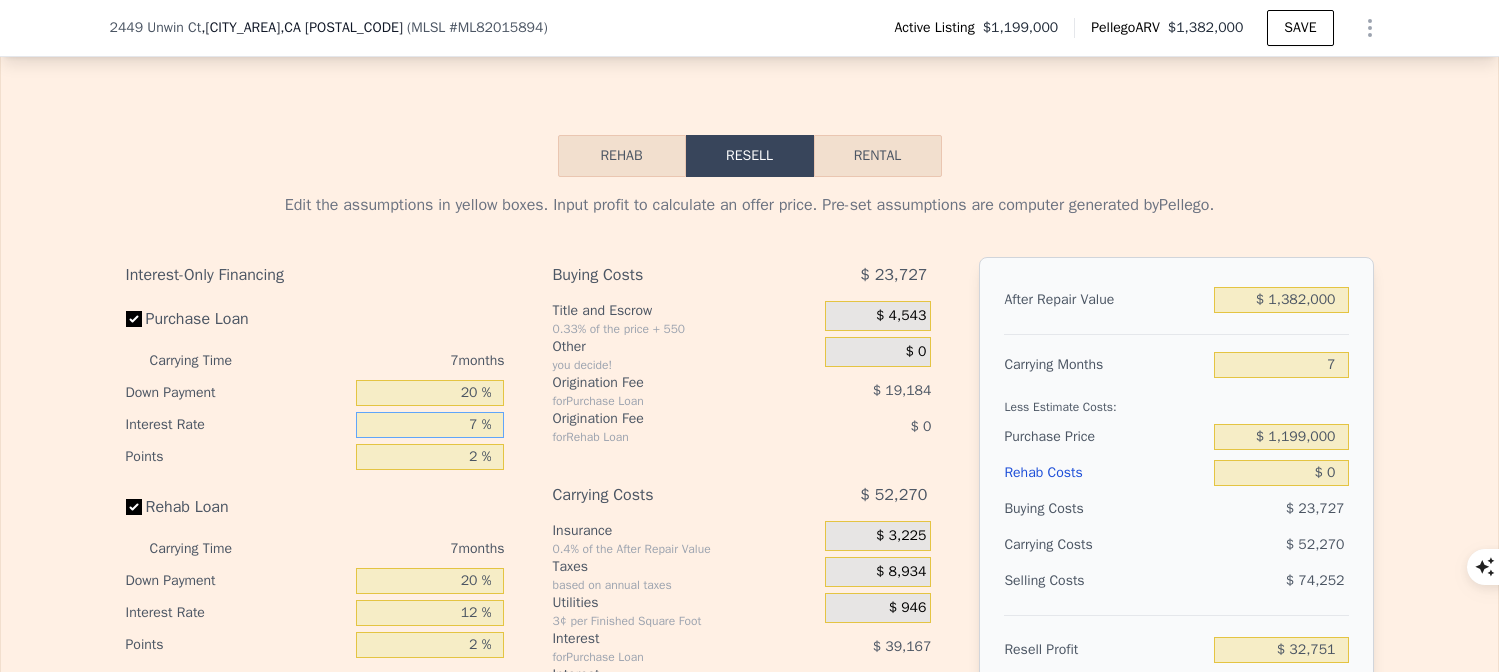 type on "$ 32,751" 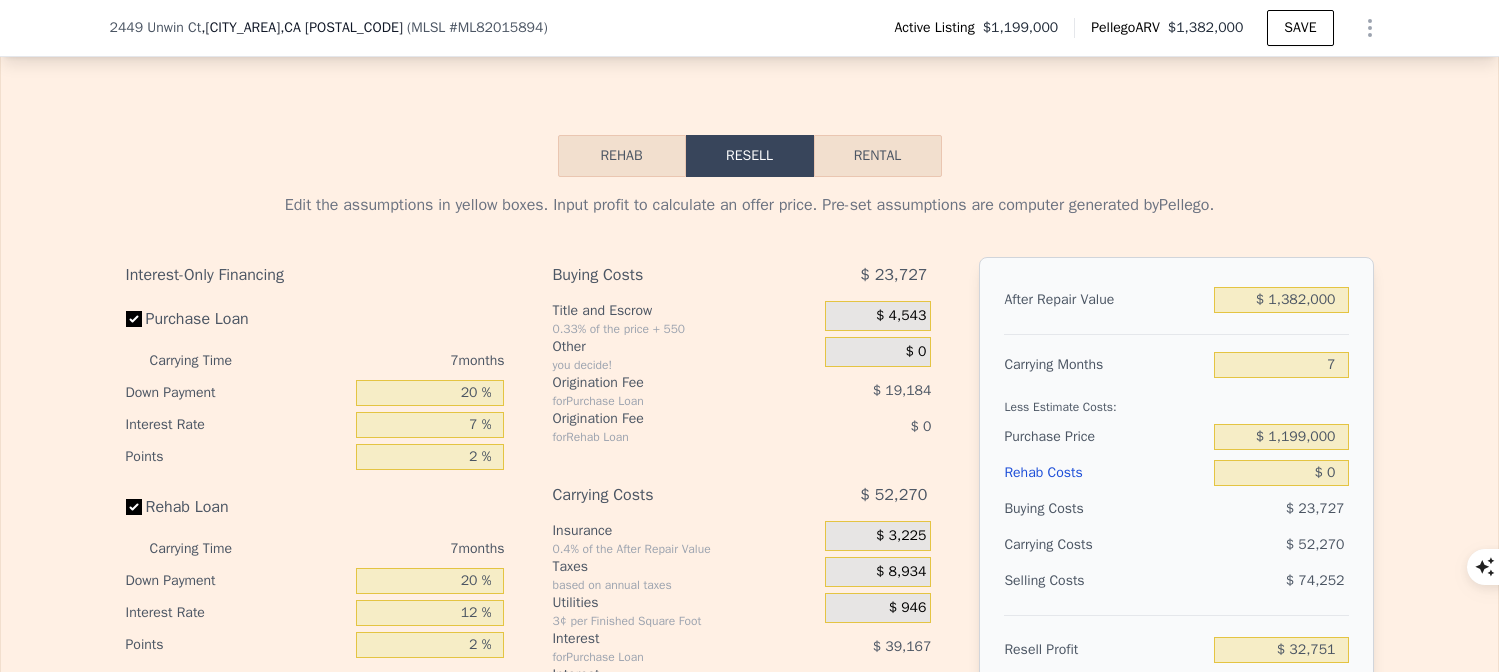 click on "Buying Costs $ 23,727 Title and Escrow 0.33% of the price + 550 $ 4,543 Other you decide! $ 0 Origination Fee for Purchase Loan $ 19,184 Origination Fee for Rehab Loan $ 0 Carrying Costs $ 52,270 Insurance 0.4% of the After Repair Value $ 3,225 Taxes based on annual taxes $ 8,934 Utilities 3¢ per Finished Square Foot $ 946 Interest for Purchase Loan $ 39,167 Interest for Rehab Loan $ 0 Selling Costs $ 74,252 Excise Tax 0% of the After Repair Value $ 0 Listing Commission 2.5% of the After Repair Value $ 34,550 Selling Commission 2.5% of the After Repair Value $ 34,550 Title and Escrow 0.33% of the After Repair Value $ 5,152" at bounding box center [741, 589] 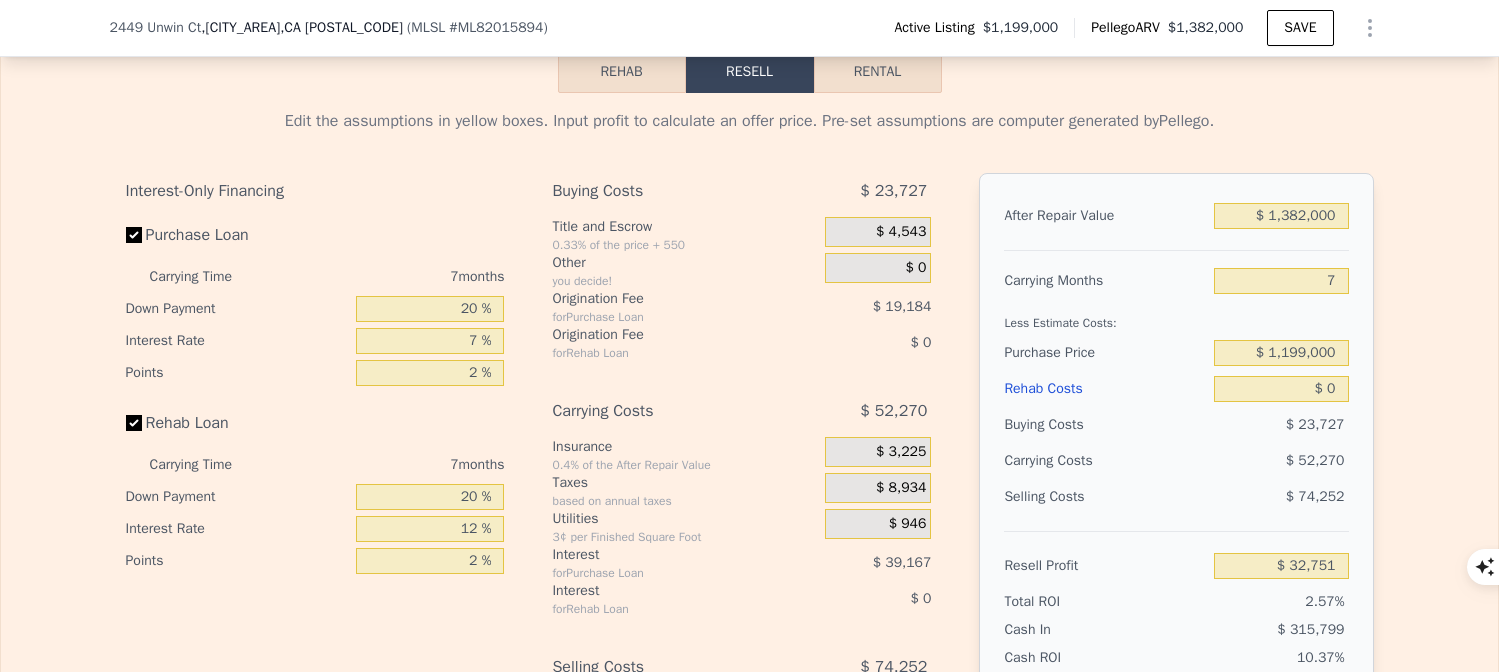scroll, scrollTop: 3194, scrollLeft: 0, axis: vertical 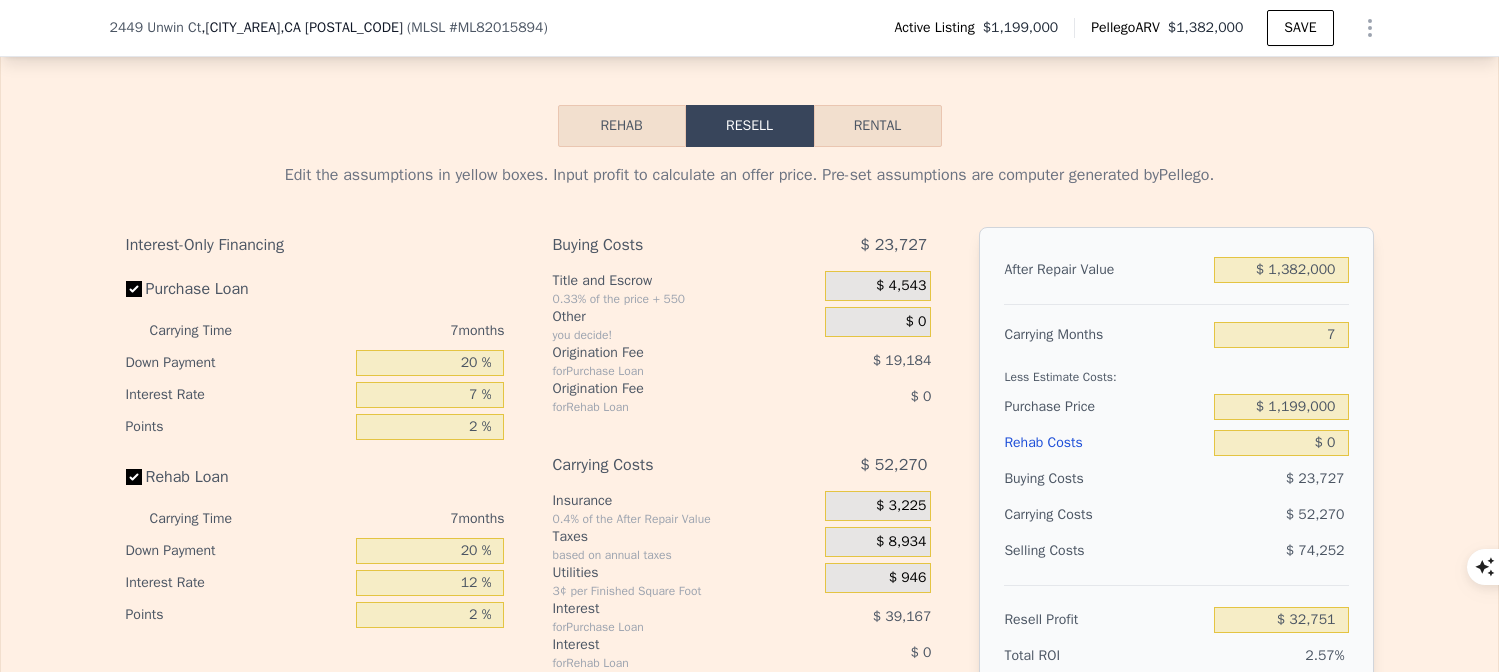 click on "Rehab" at bounding box center [622, 126] 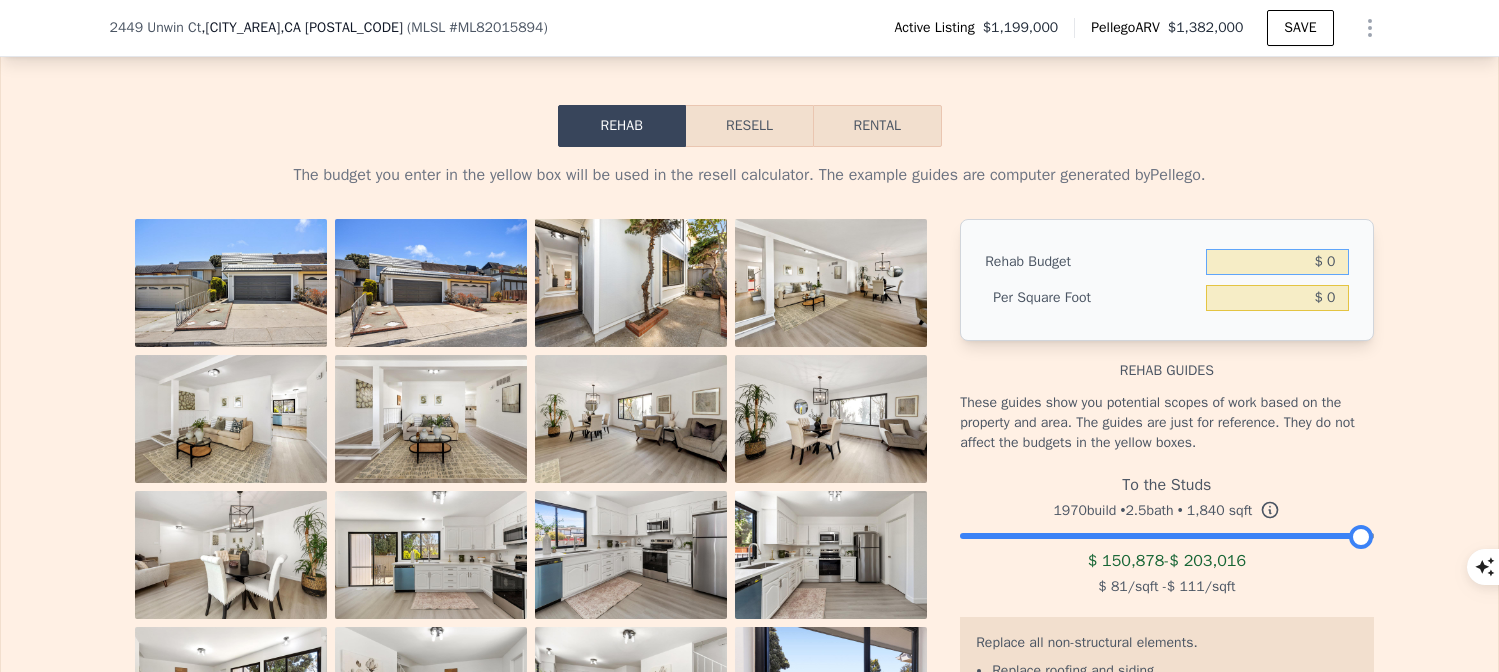 click on "$ 0" at bounding box center (1277, 262) 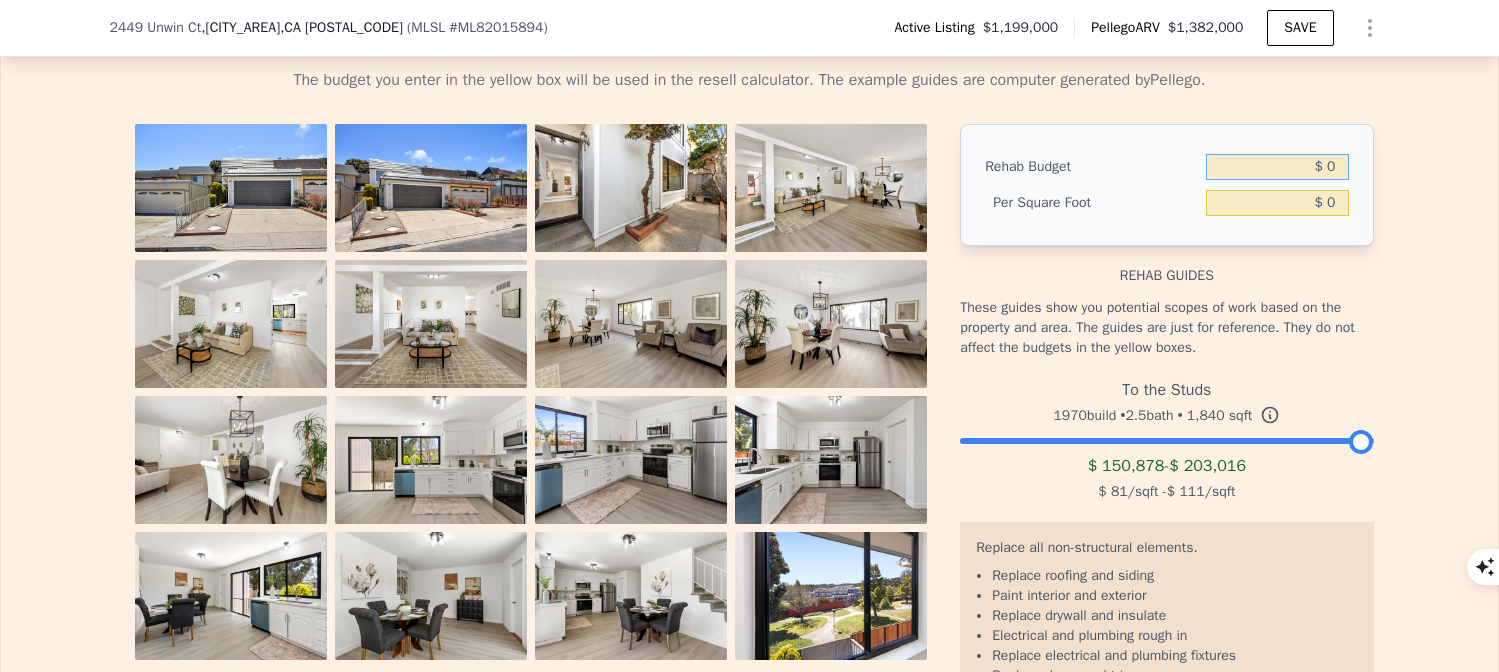 scroll, scrollTop: 3317, scrollLeft: 0, axis: vertical 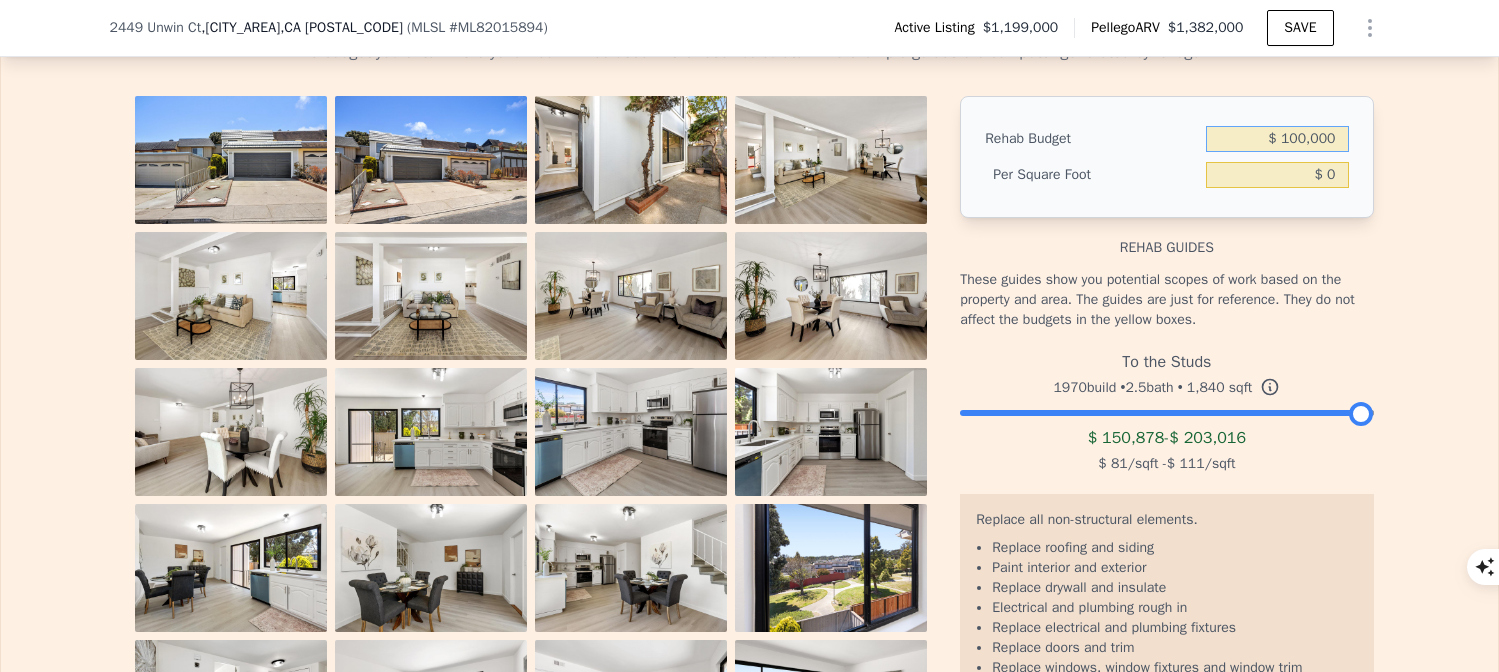 type on "$ 100,000" 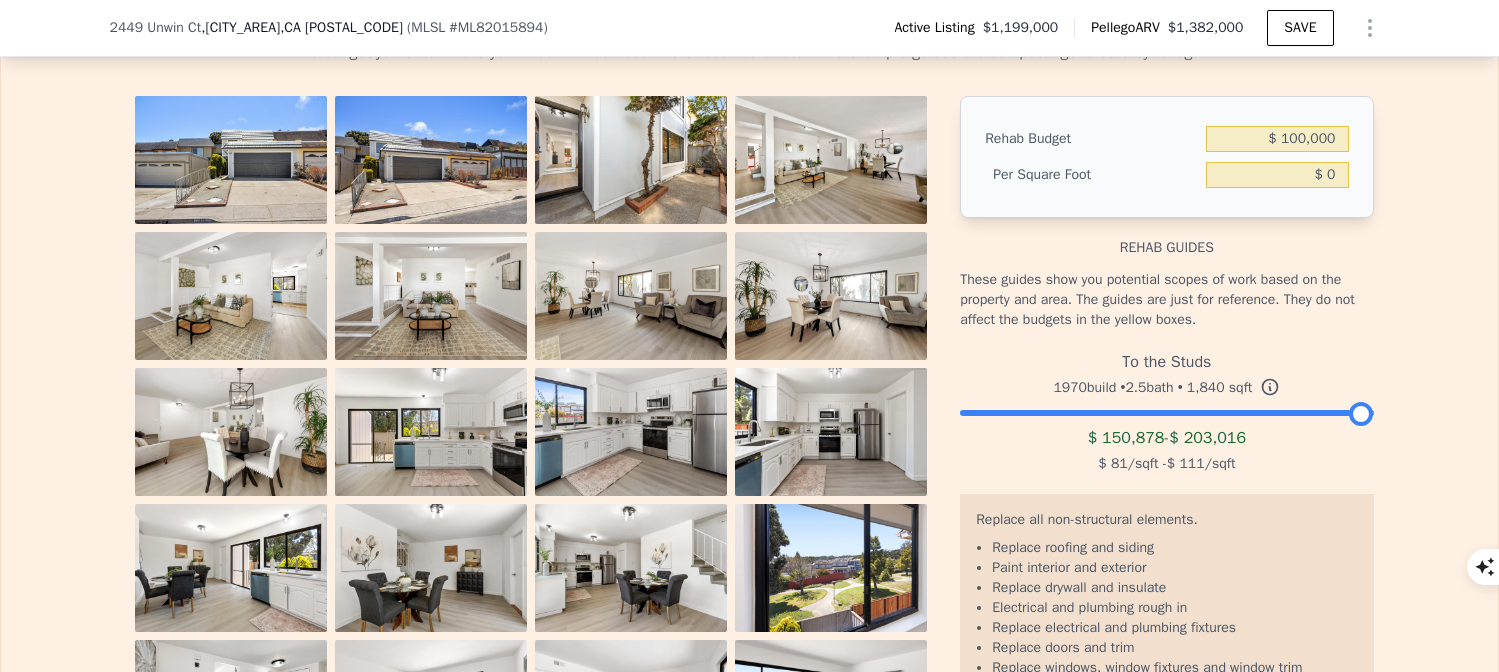 click on "The budget you enter in the yellow box will be used in the resell calculator. The example guides are computer generated by  Pellego . View All Photos Rehab Budget $[MONEY] Per Square Foot $[MONEY] Rehab guides These guides show you potential scopes of work based on the property and area. The guides are just for reference. They do not affect the budgets in the yellow boxes. To the Studs 1970  build •  2.5  bath •   1,840   sqft $[MONEY]  -  $[MONEY] $[MONEY] /sqft -  $[MONEY] /sqft Replace all non-structural elements. Replace roofing and siding Paint interior and exterior Replace drywall and insulate Electrical and plumbing rough in Replace electrical and plumbing fixtures Replace doors and trim Replace windows, window fixtures and window trim Replace floors Replace cabinetry and countertops Replace appliances Heavy landscaping These guides are computer generated. They should not substitute for getting bids from a contractor." at bounding box center [749, 423] 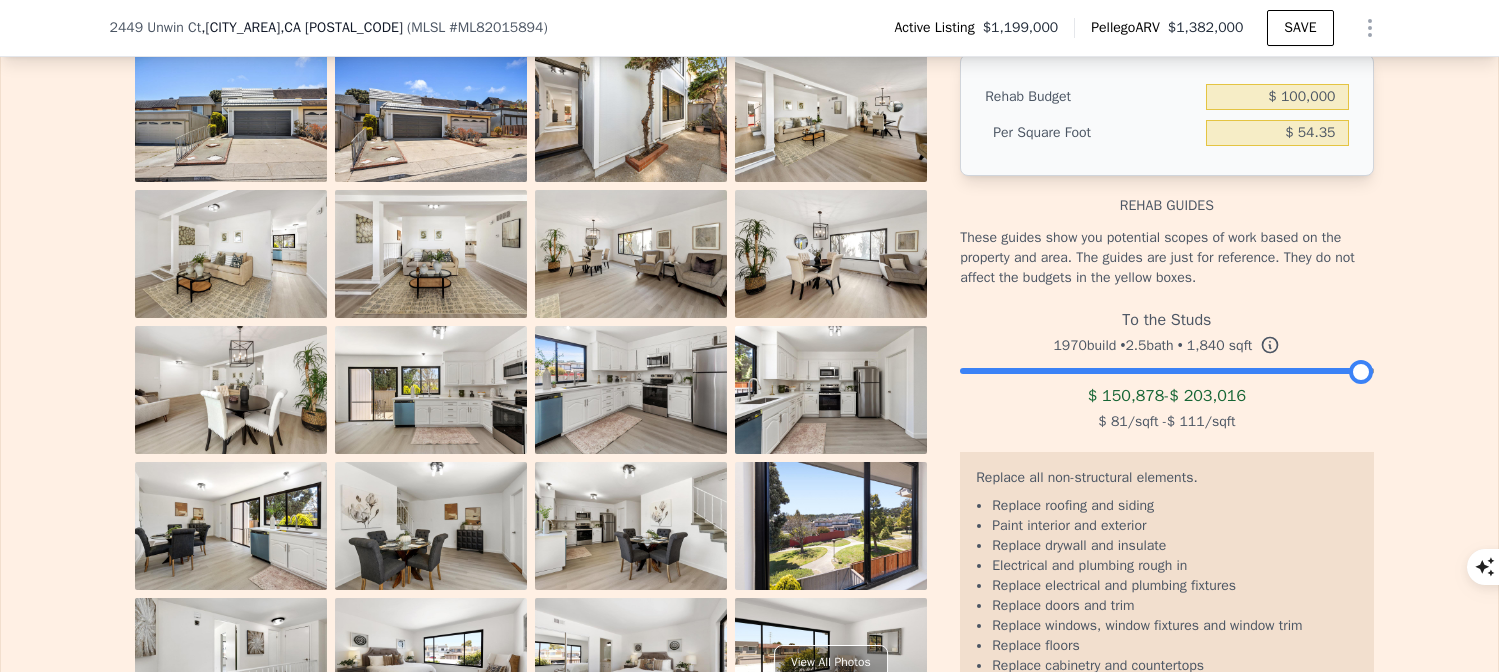 scroll, scrollTop: 3363, scrollLeft: 0, axis: vertical 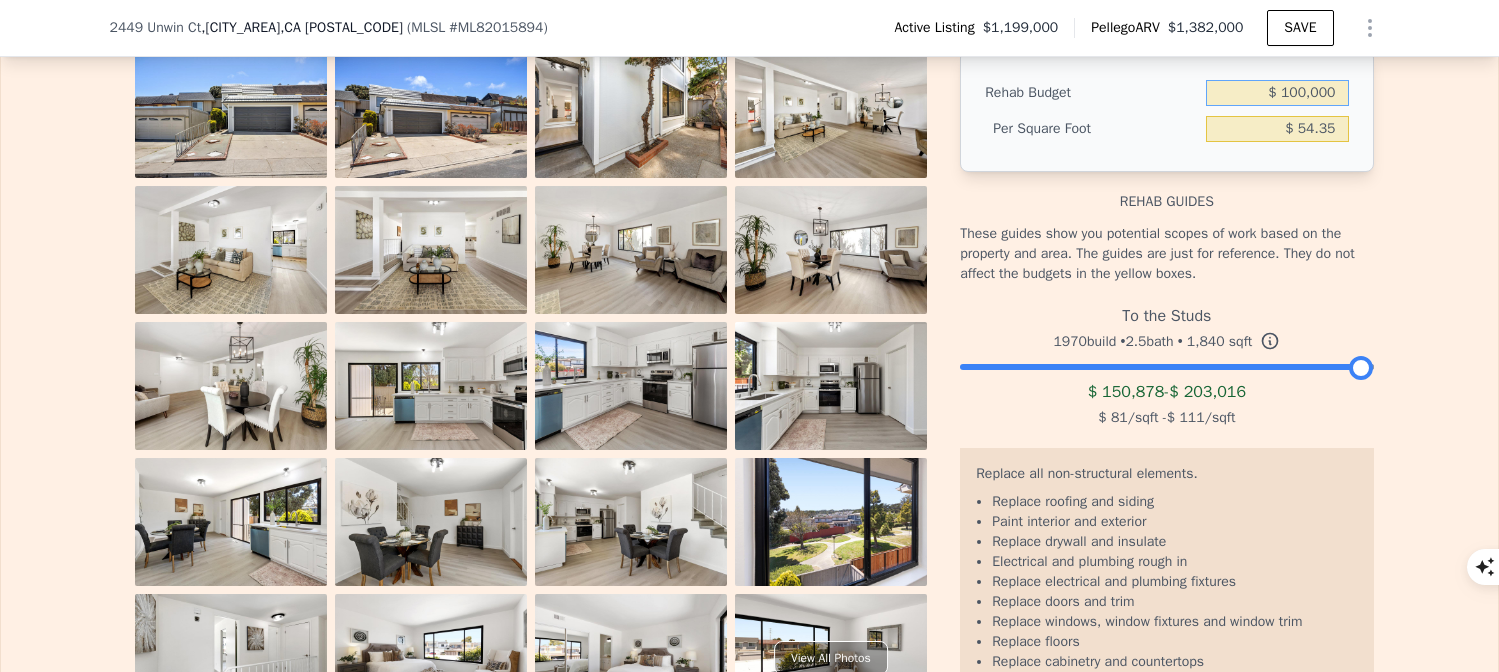 drag, startPoint x: 1331, startPoint y: 95, endPoint x: 1192, endPoint y: 94, distance: 139.0036 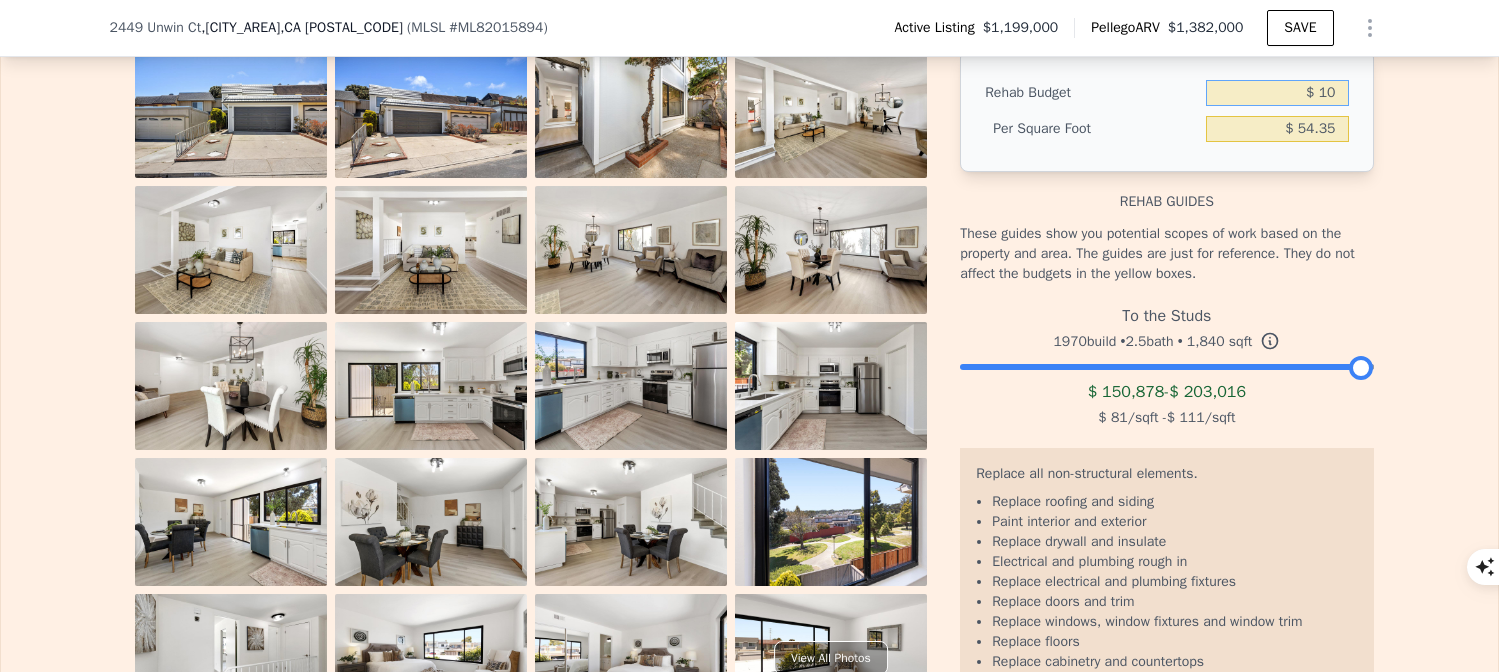 type on "$ 1" 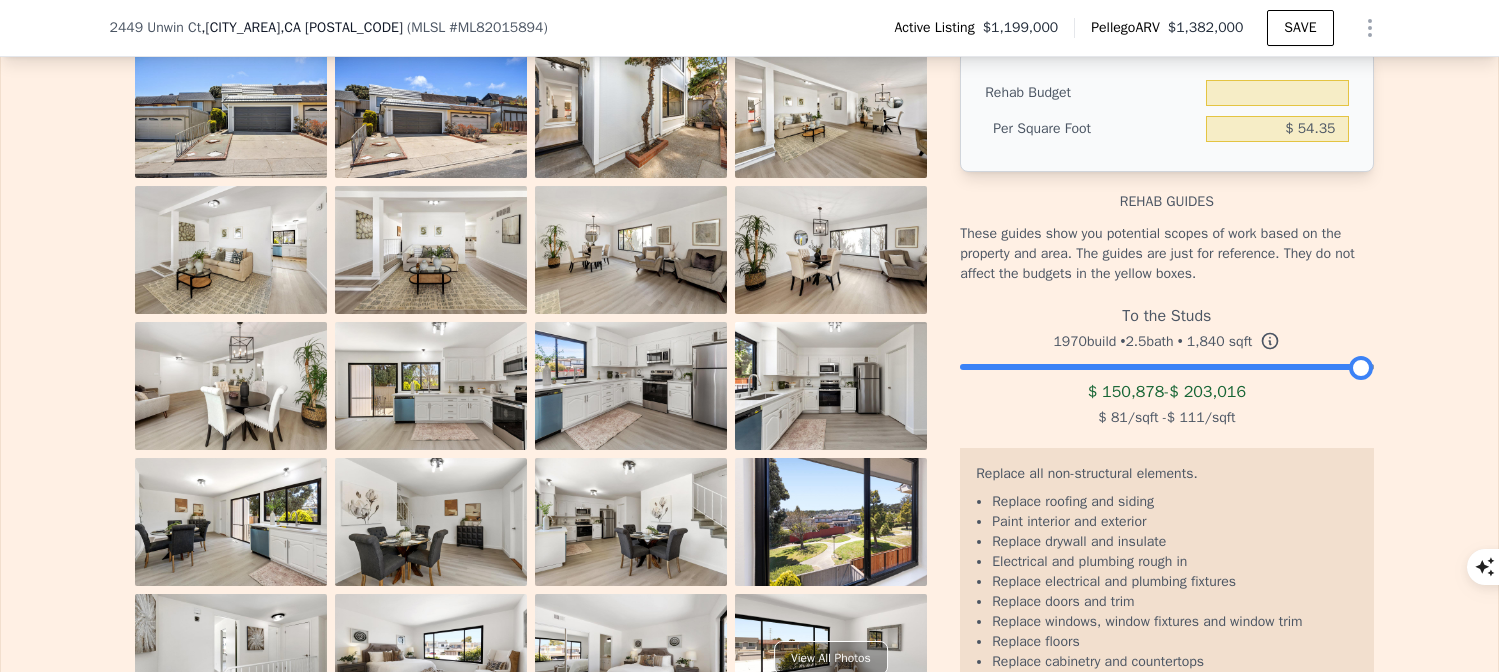 type on "$ 0" 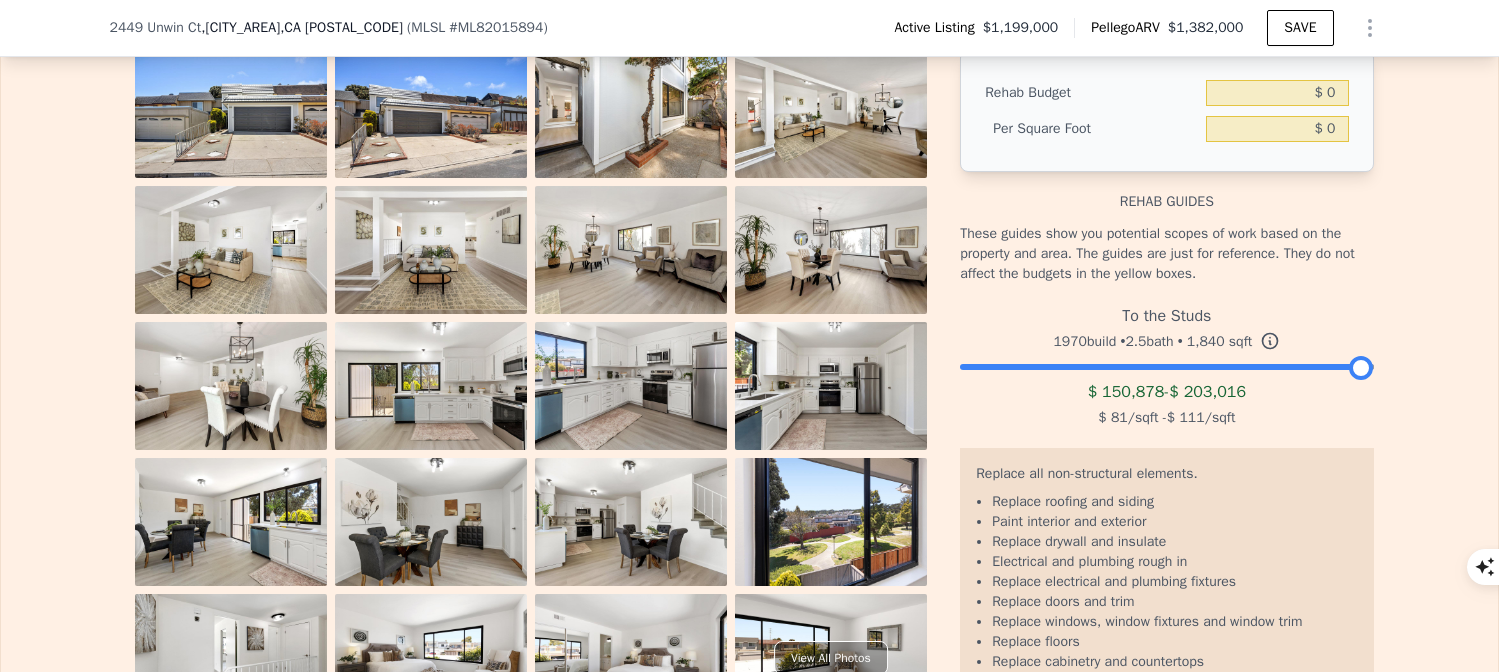 drag, startPoint x: 1192, startPoint y: 90, endPoint x: 1241, endPoint y: 90, distance: 49 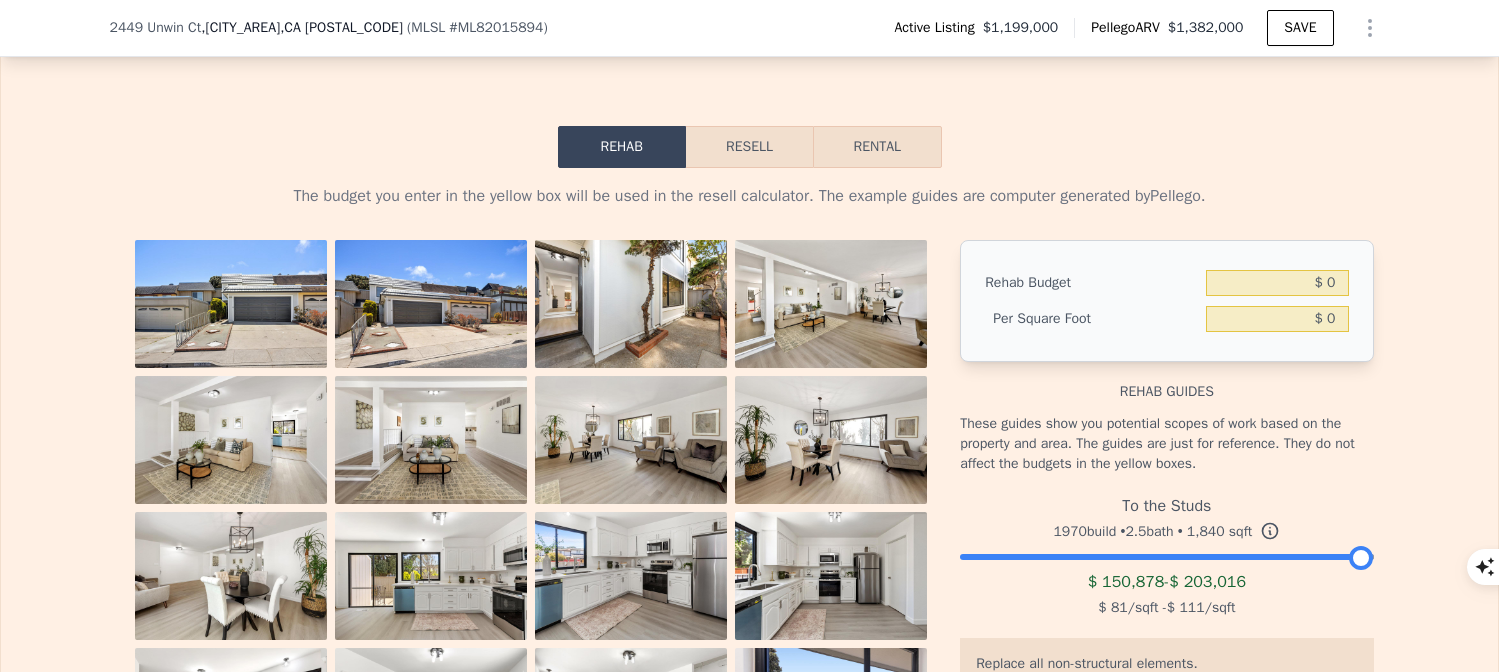 scroll, scrollTop: 3171, scrollLeft: 0, axis: vertical 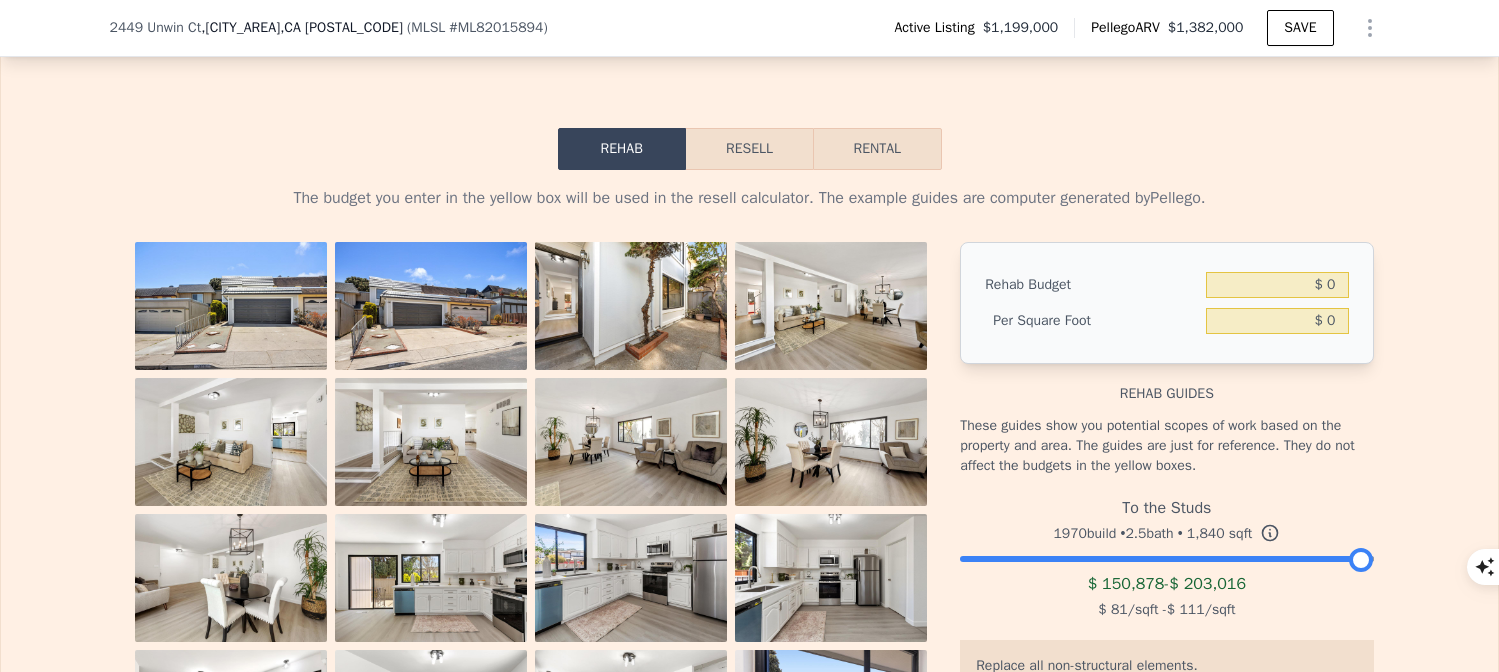 click on "Resell" at bounding box center (749, 149) 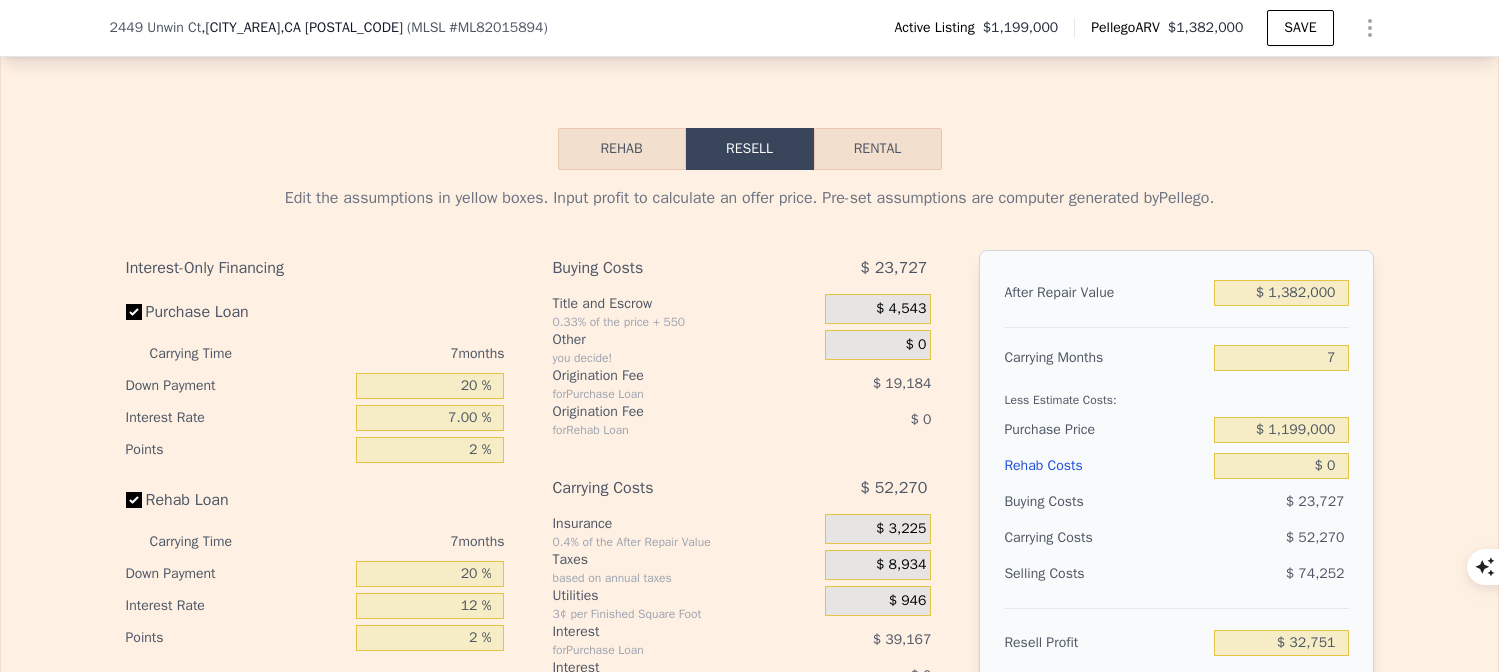 click on "Rental" at bounding box center [878, 149] 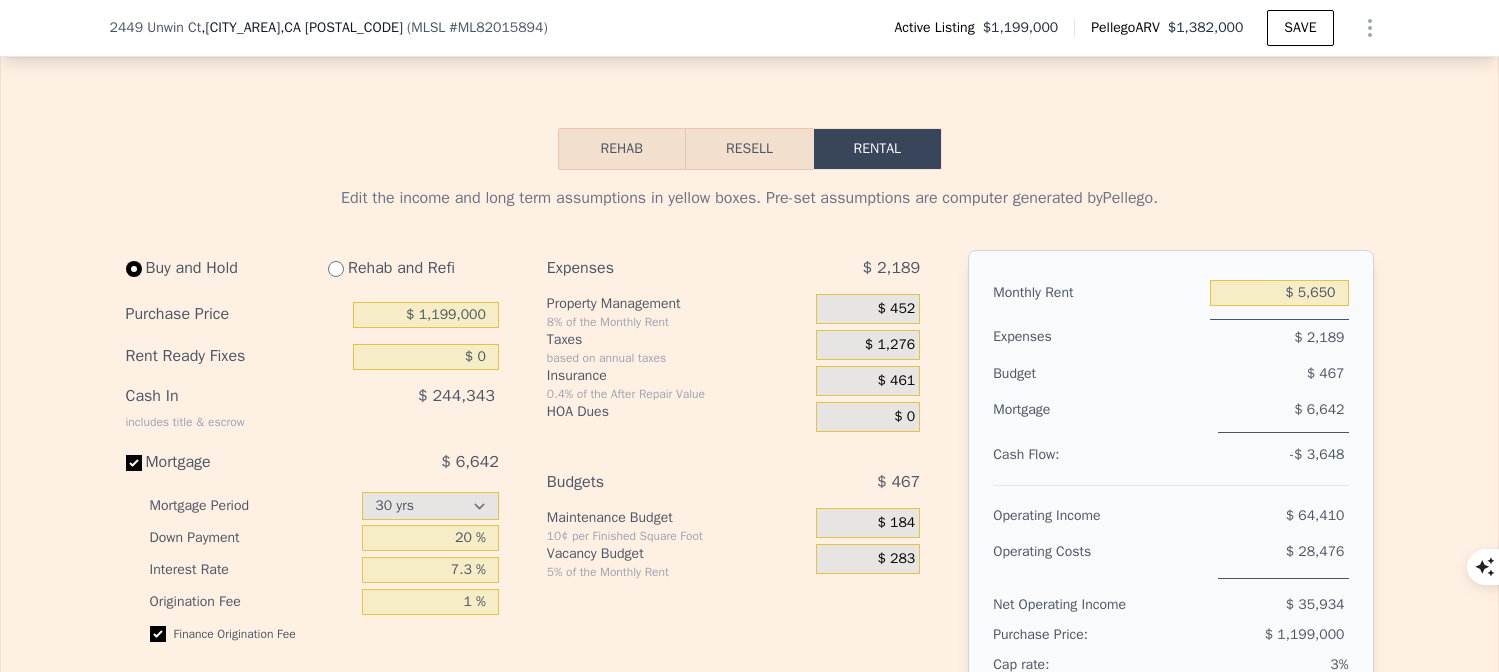 click on "Resell" at bounding box center [749, 149] 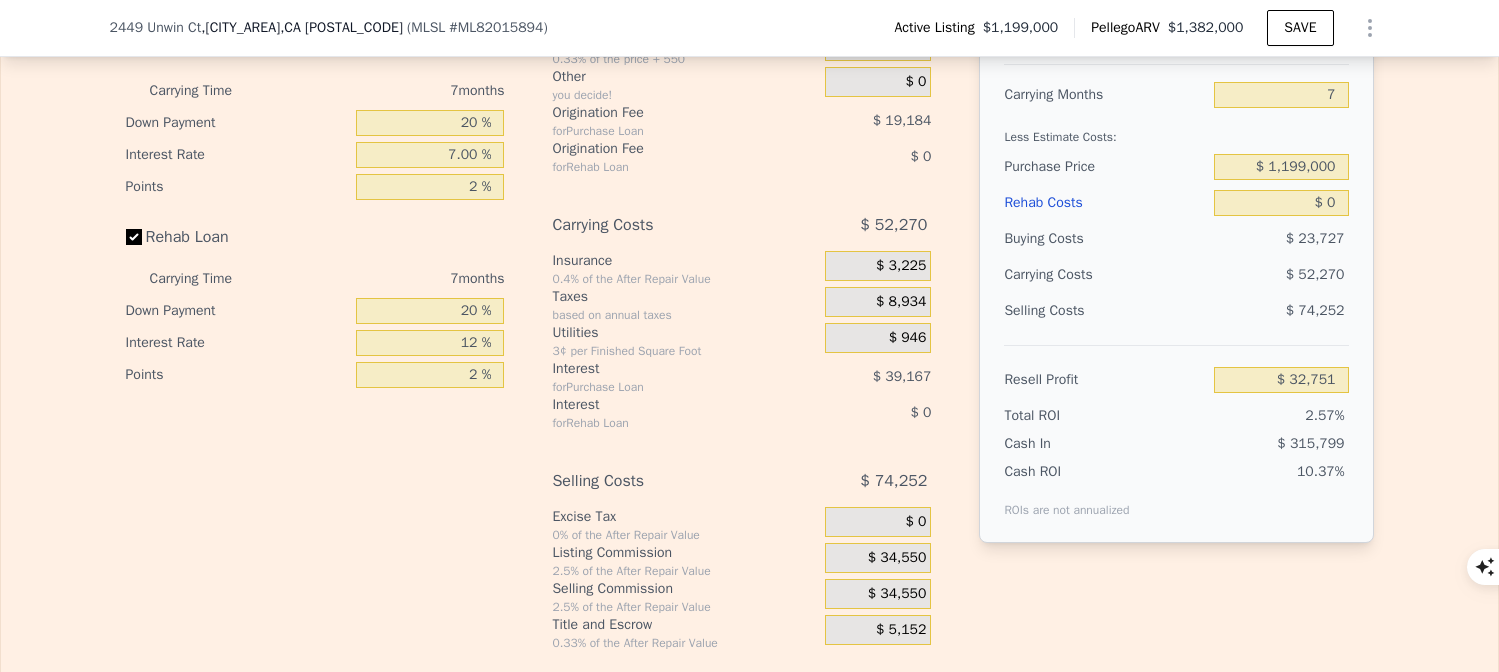 scroll, scrollTop: 3427, scrollLeft: 0, axis: vertical 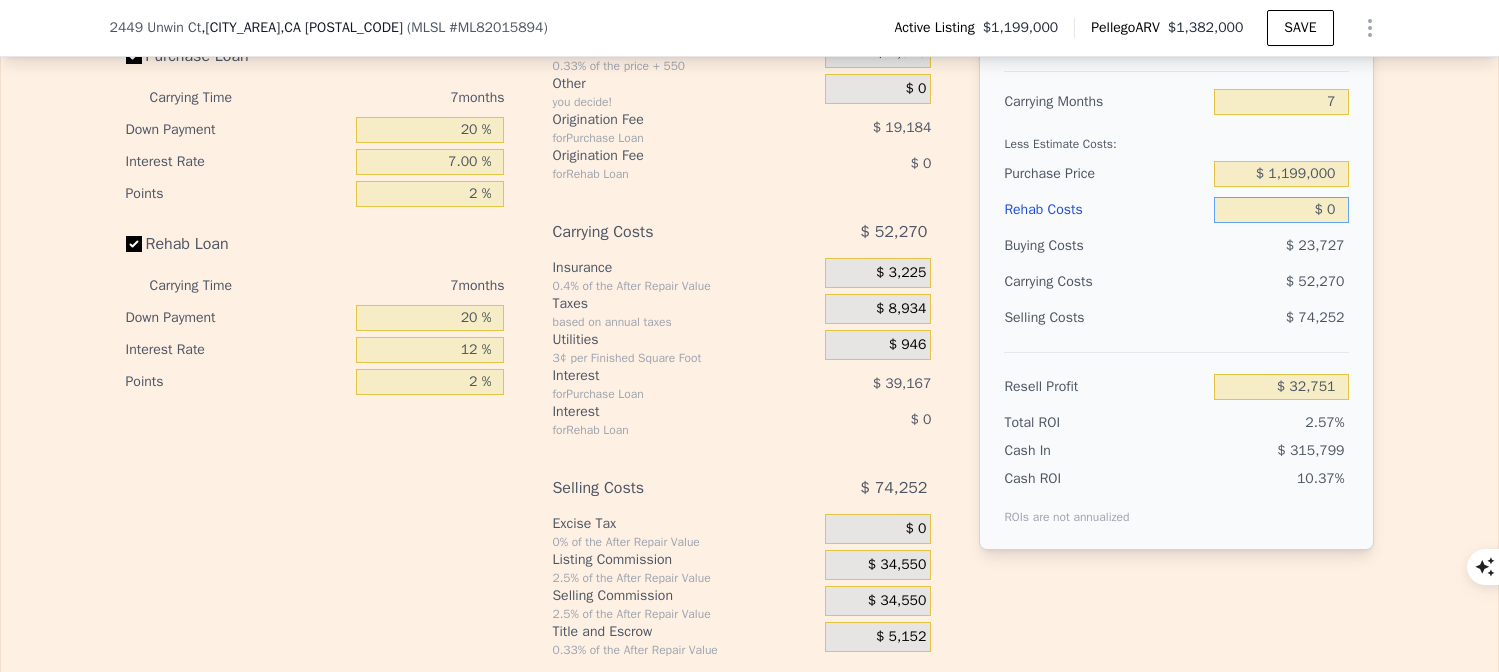 click on "$ 0" at bounding box center [1281, 210] 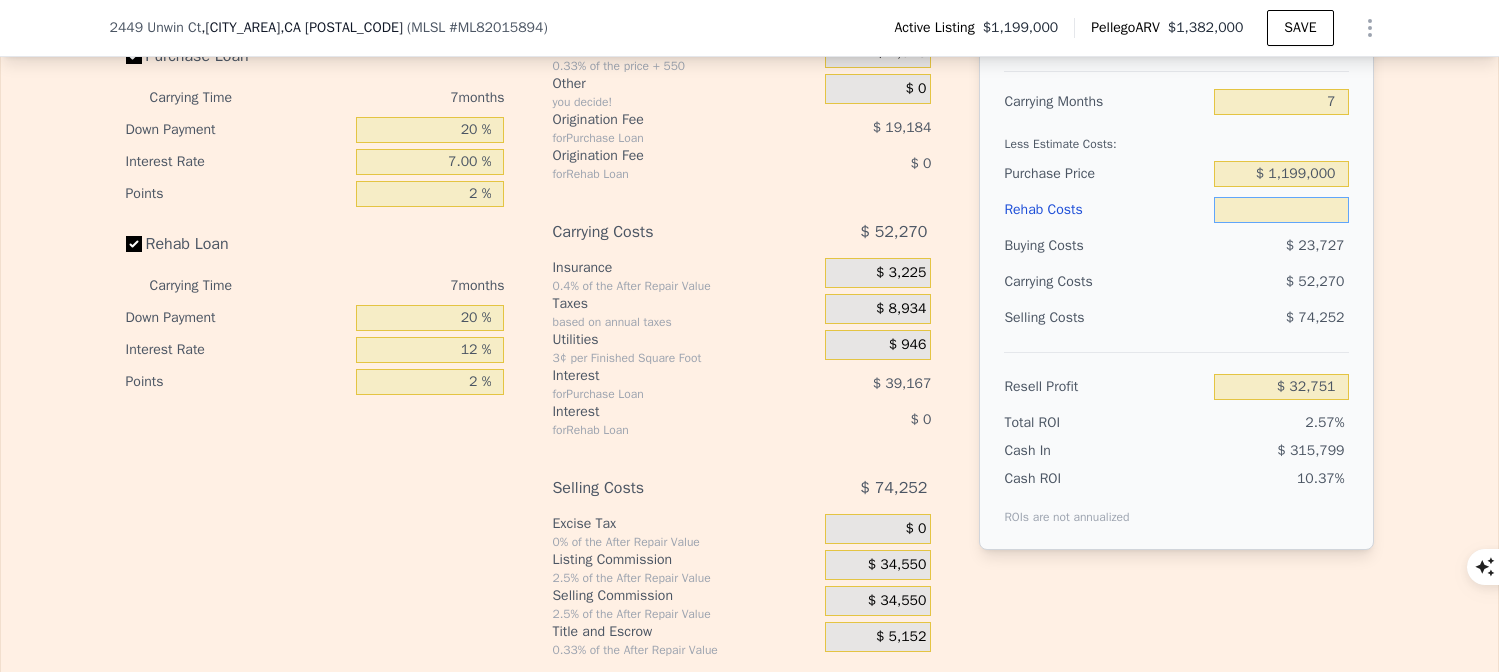 type on "$ 1" 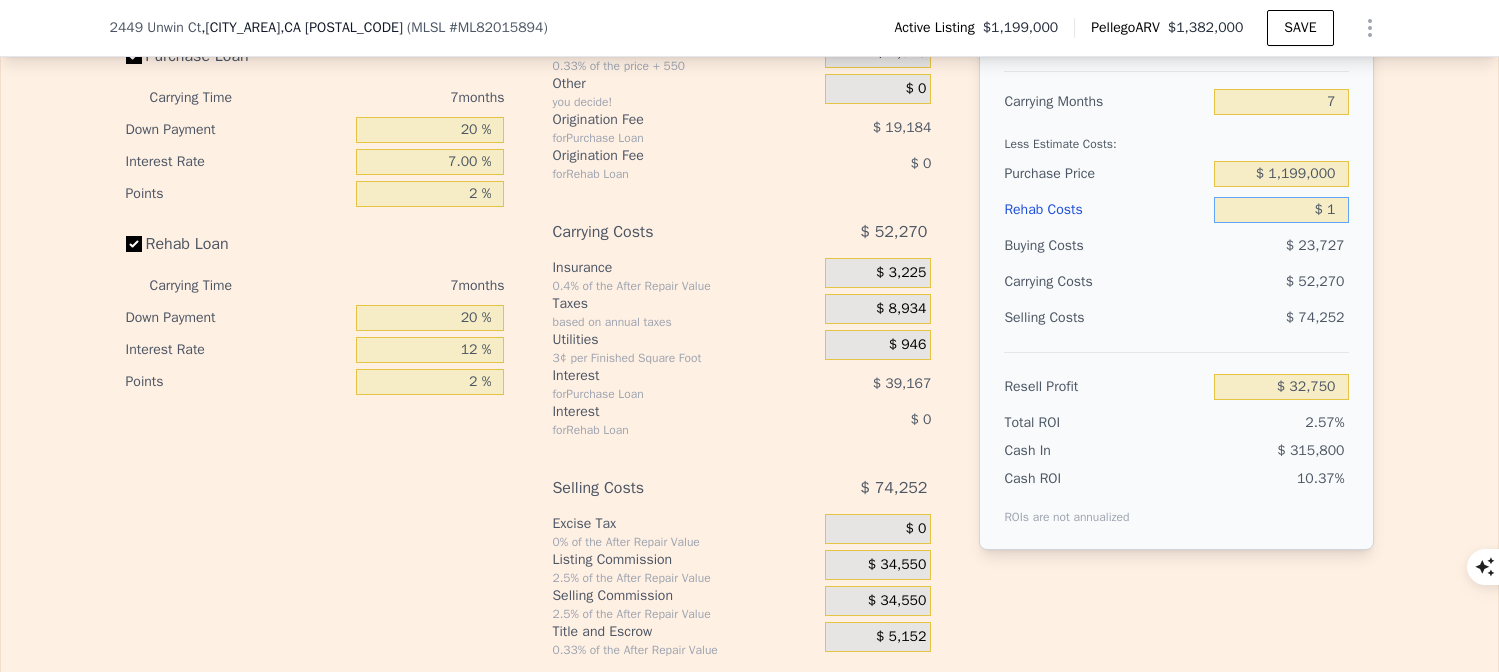 type on "$ 32,750" 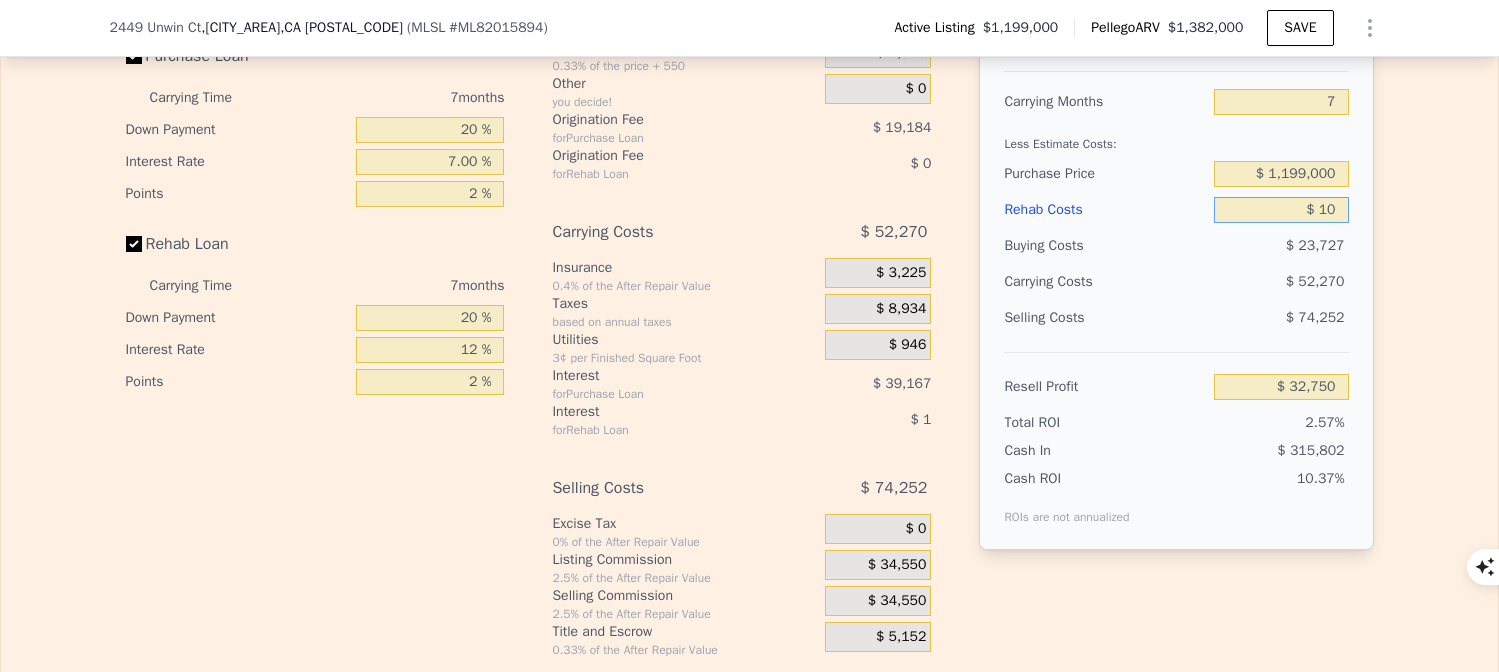 type on "$ 32,741" 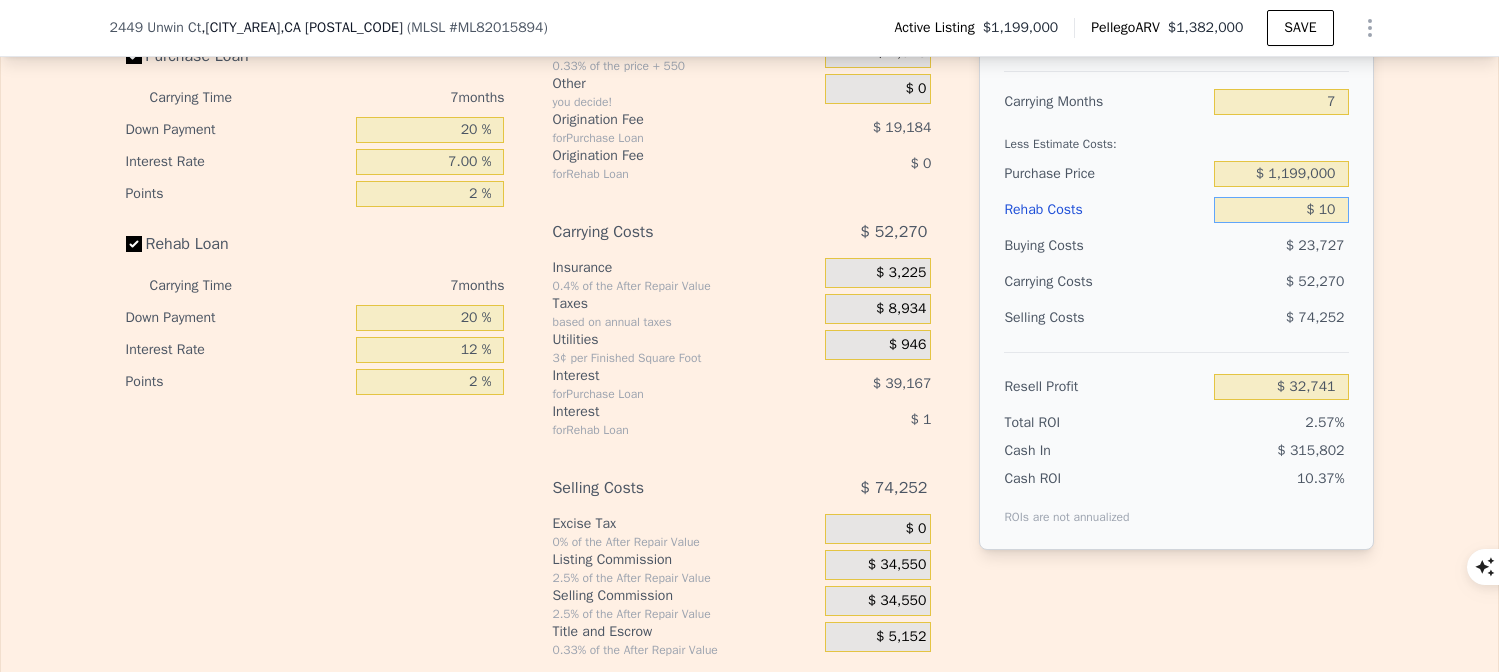 type on "$ 100" 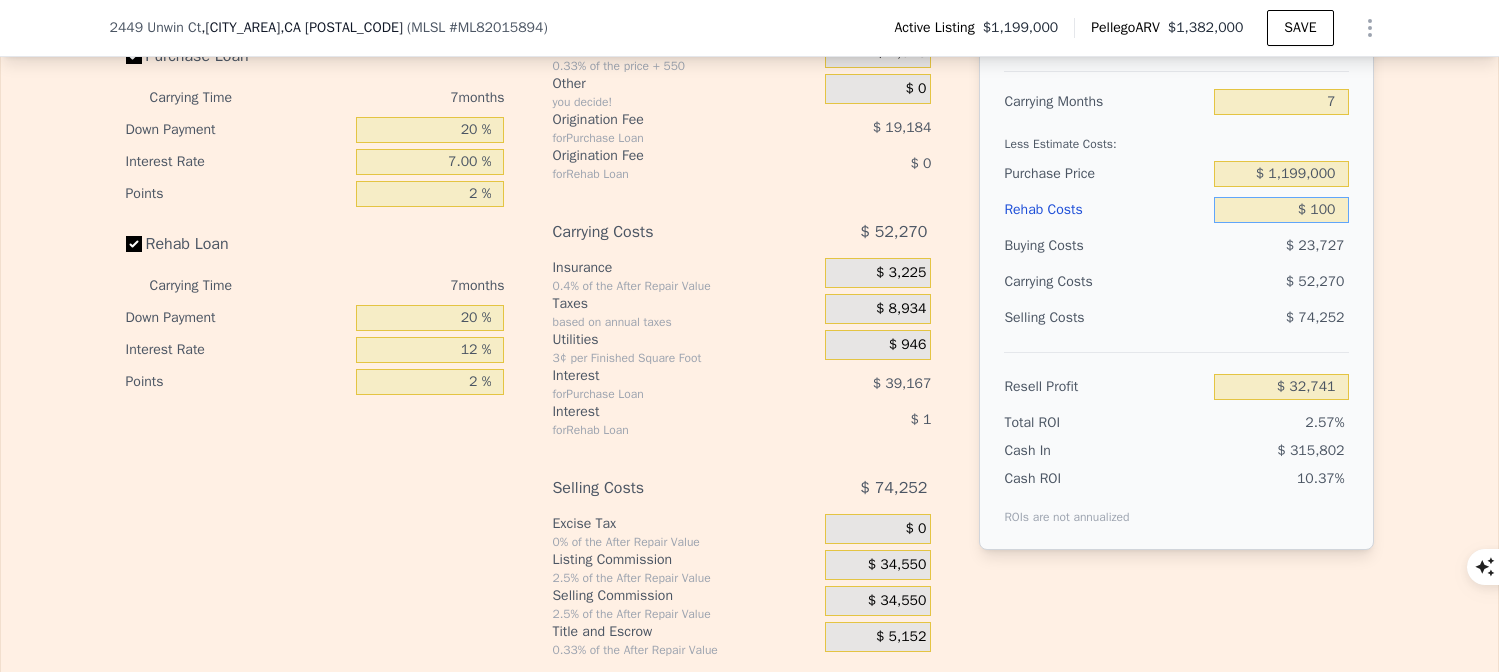 type on "$ 32,642" 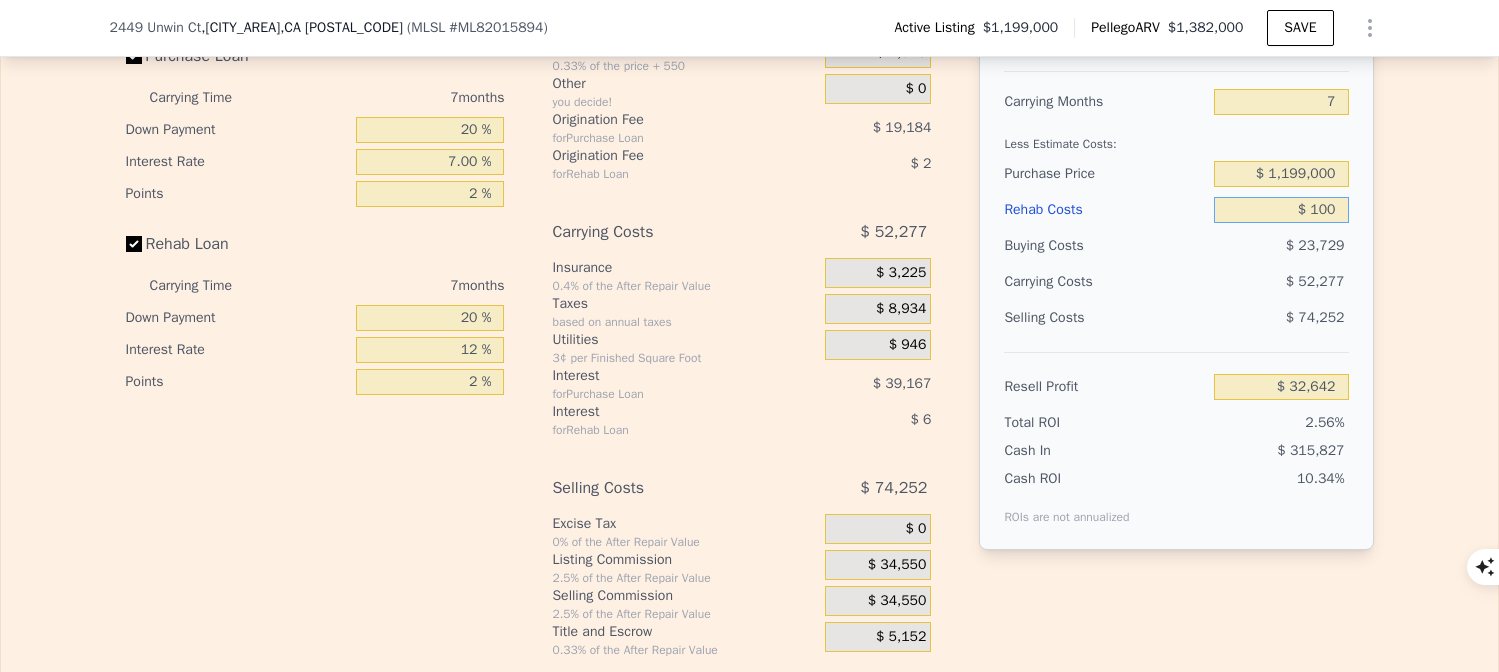 type on "$ 1,000" 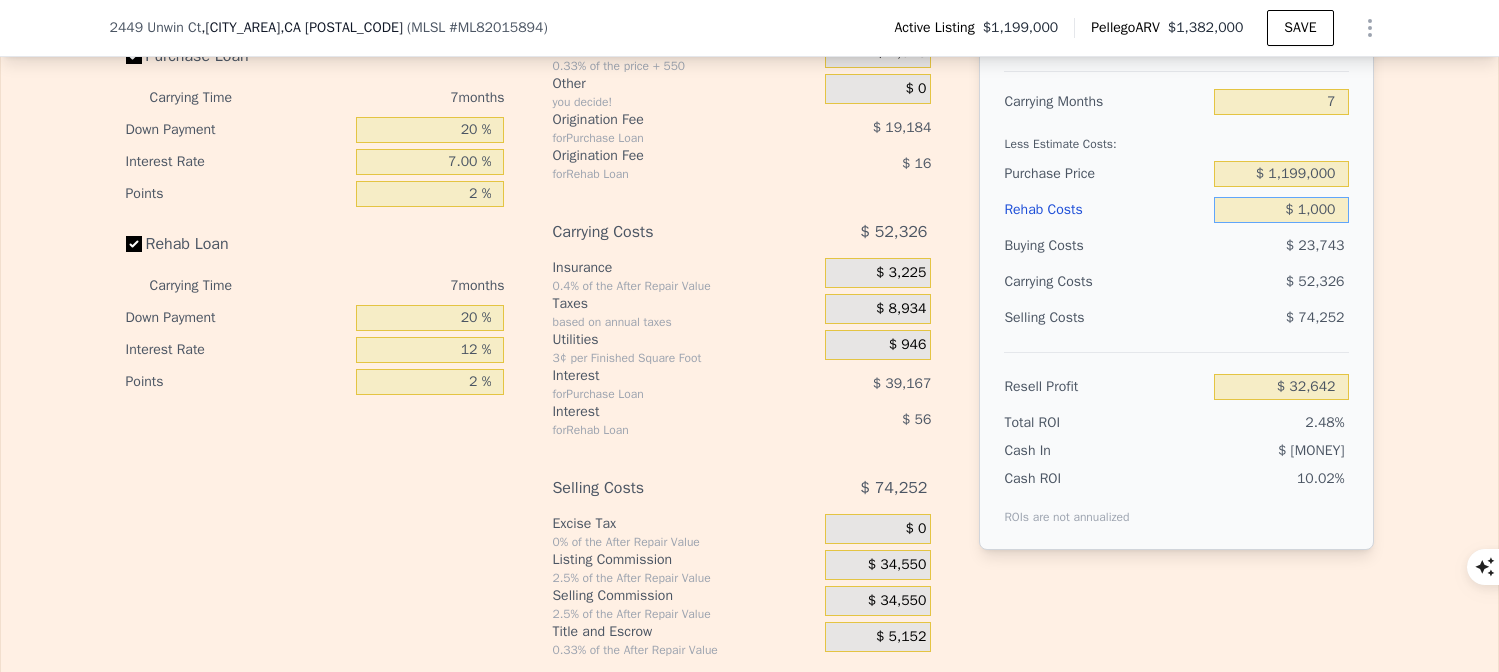 type on "$ 31,679" 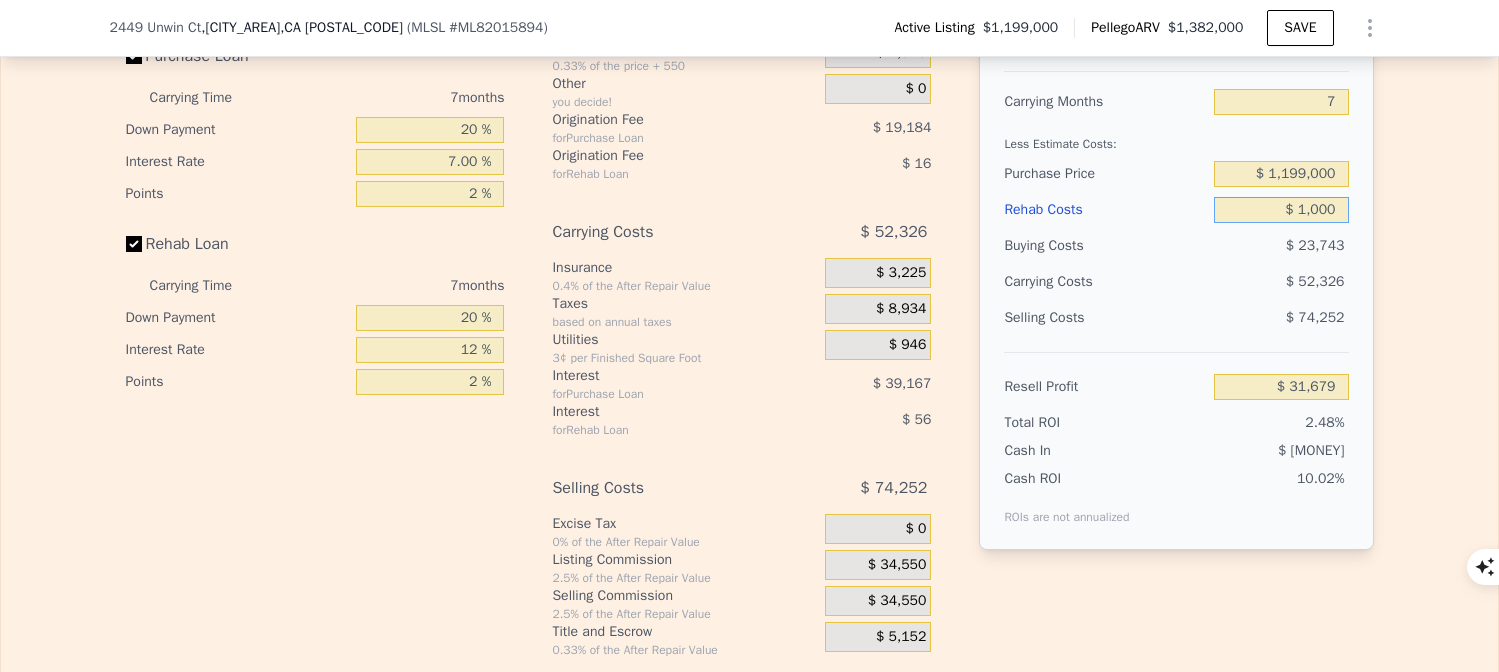 type on "$ 10,000" 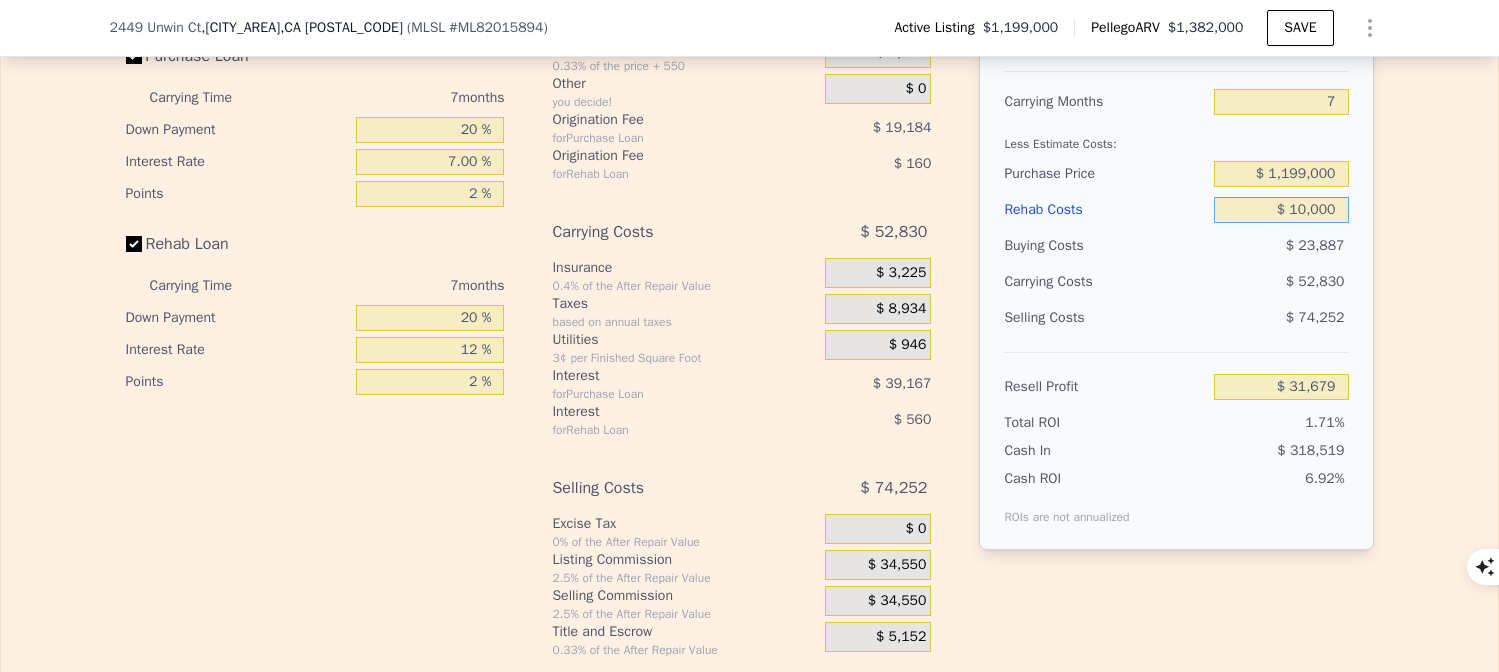type on "$ 22,031" 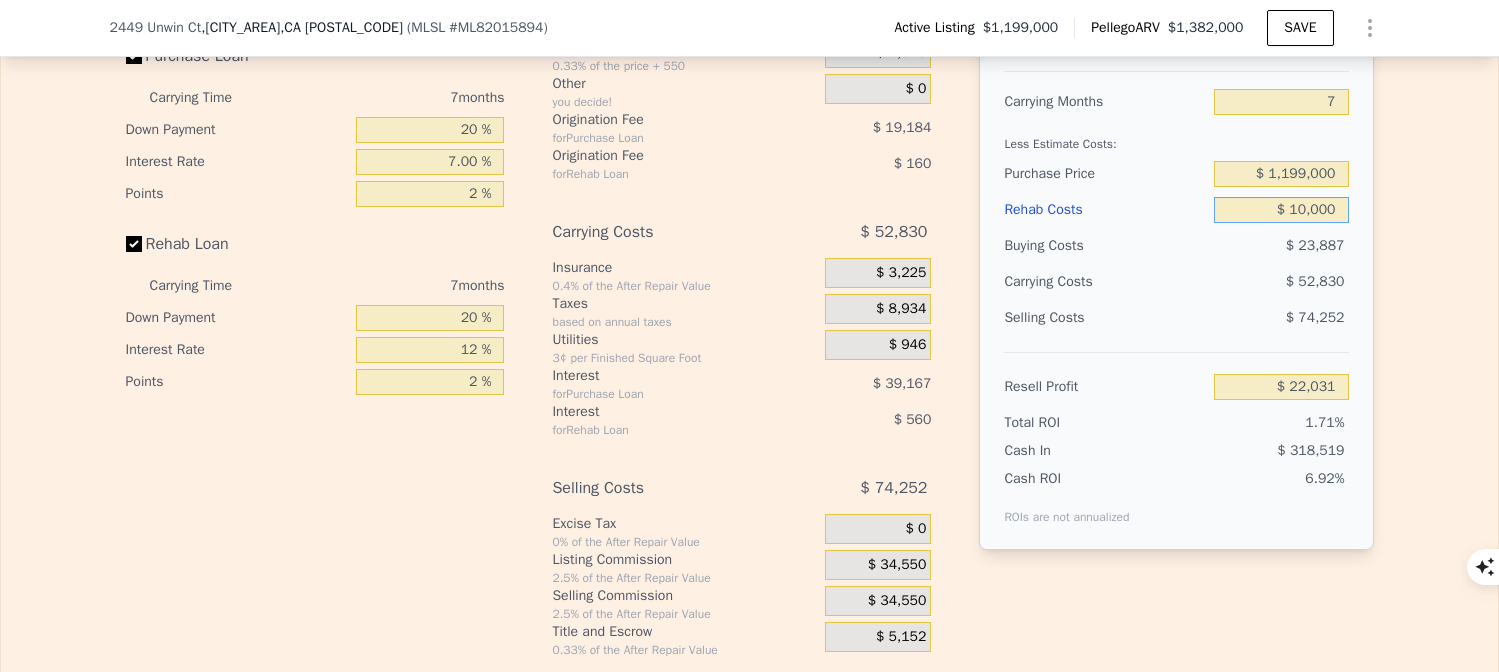 type on "$ 100,000" 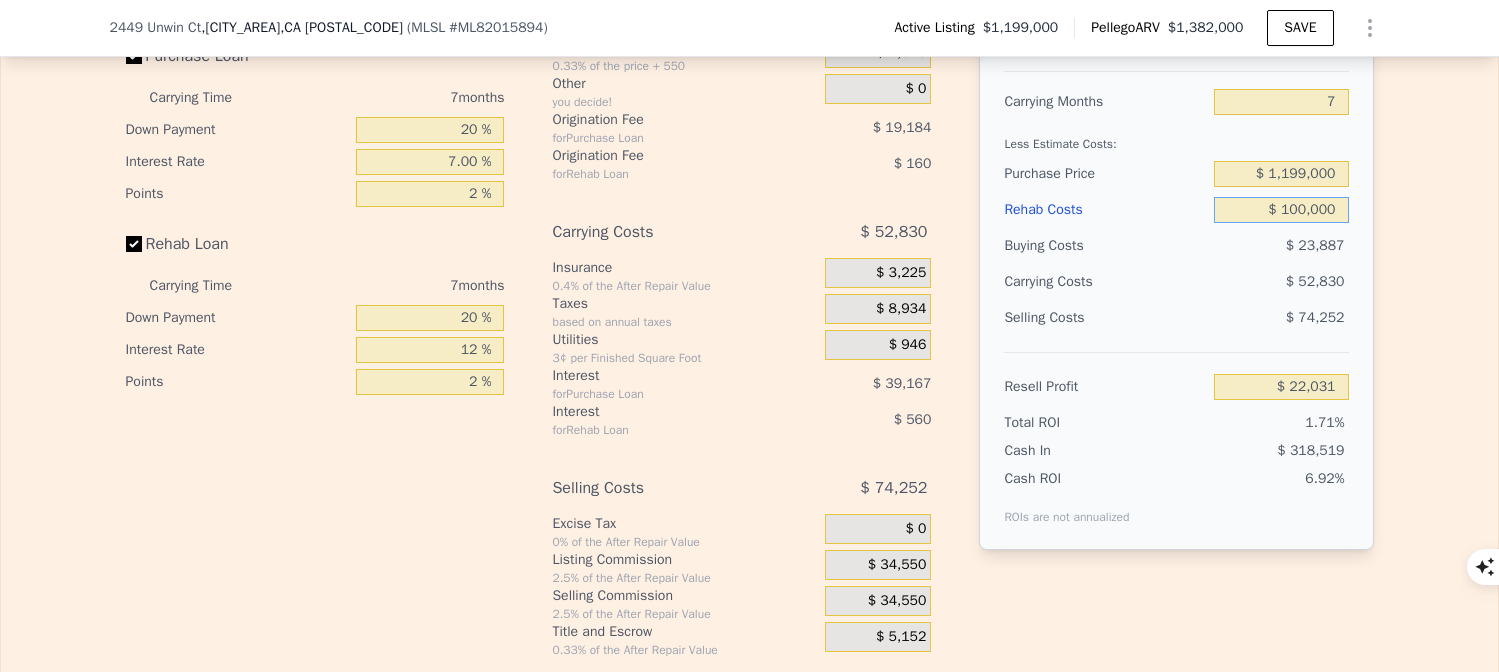 type on "-$ 74,449" 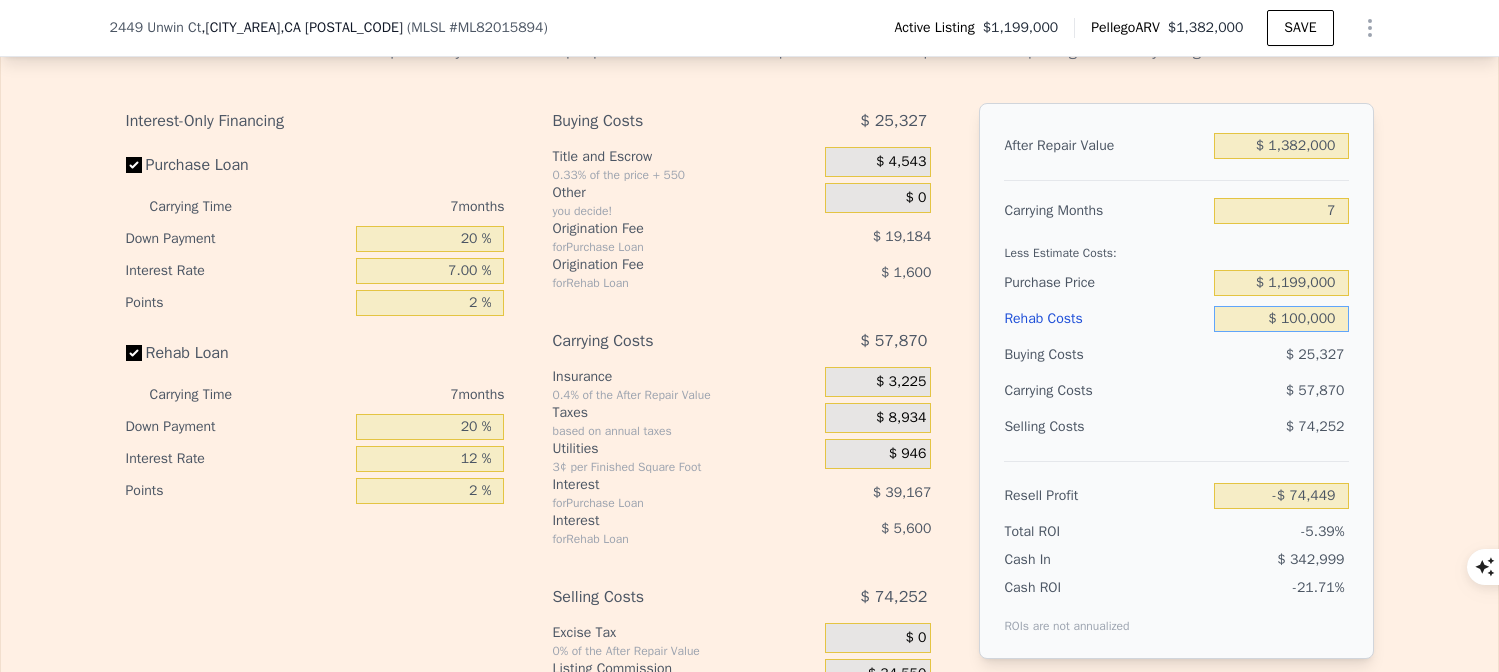 scroll, scrollTop: 3237, scrollLeft: 0, axis: vertical 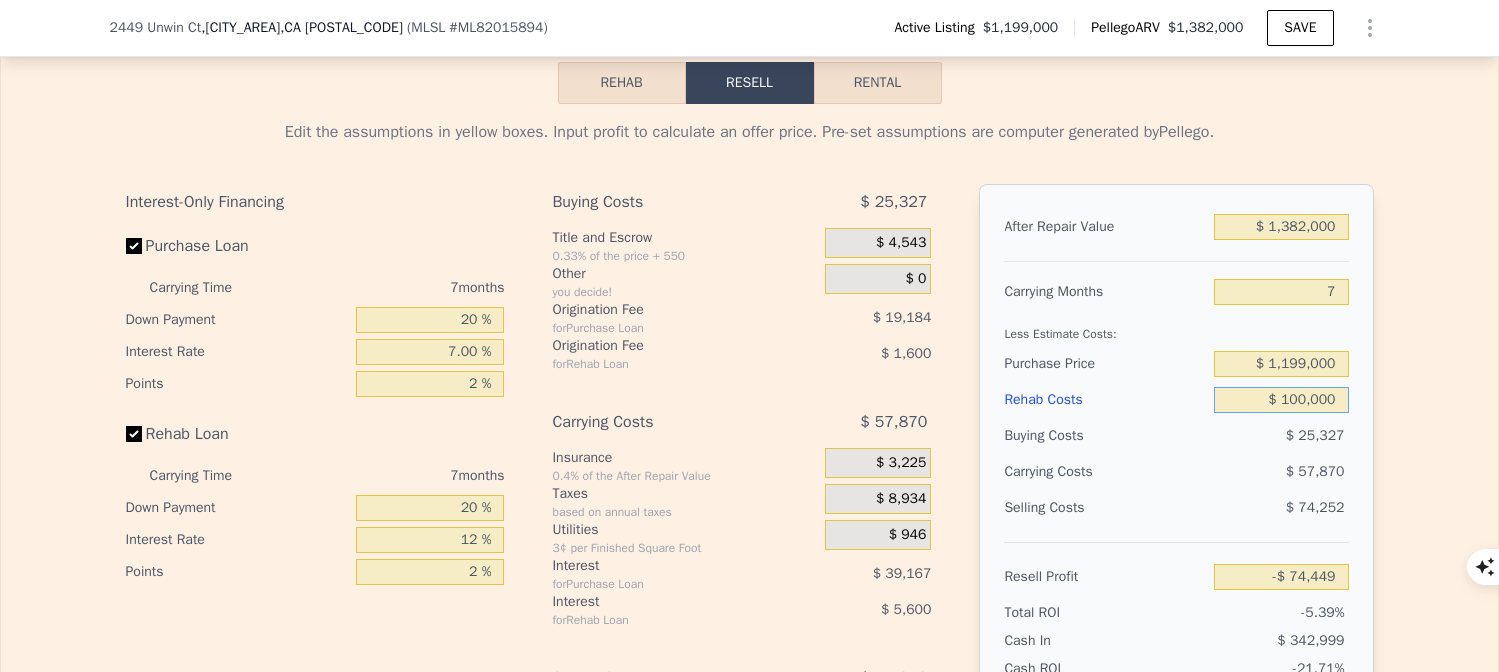 type on "$ 100,000" 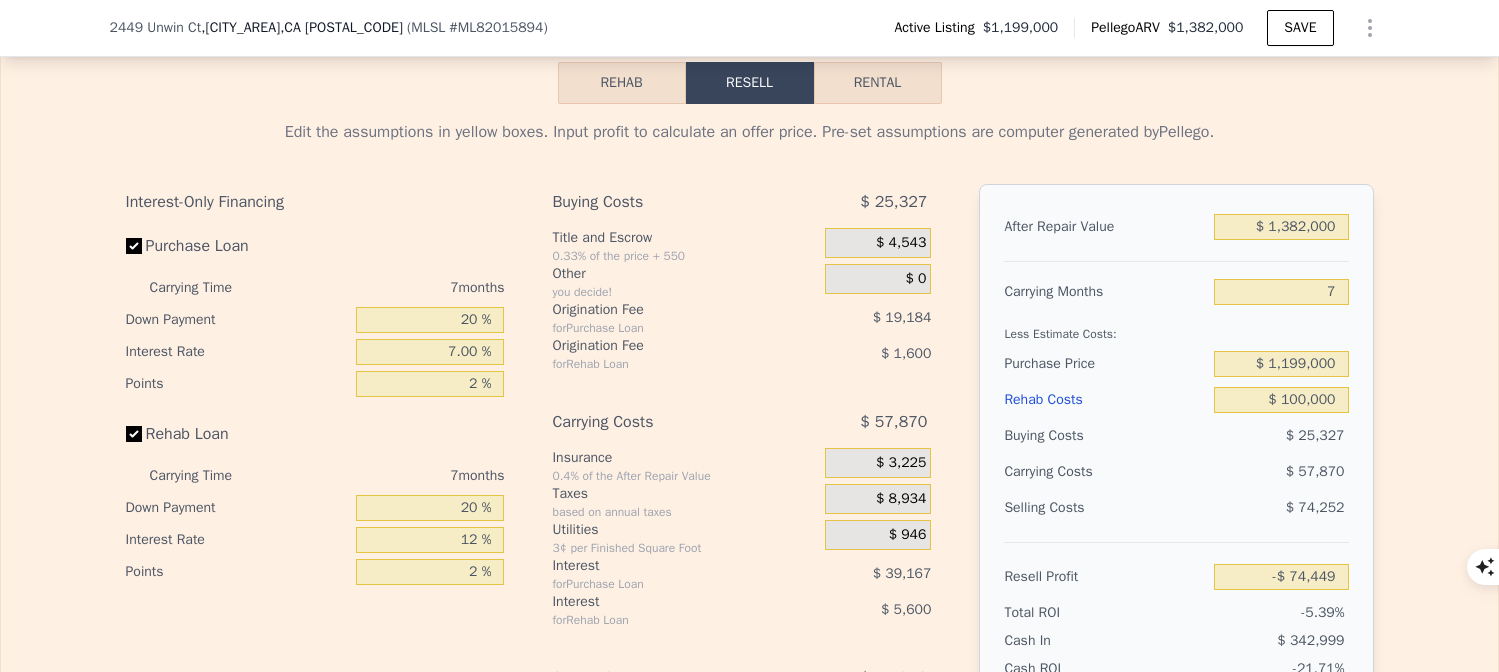 click on "Edit the assumptions in yellow boxes. Input profit to calculate an offer price. Pre-set assumptions are computer generated by Pellego . Interest-Only Financing Purchase Loan Carrying Time 7 months Down Payment 20 % Interest Rate 7.00 % Points 2 % Rehab Loan Carrying Time 7 months Down Payment 20 % Interest Rate 12 % Points 2 % Buying Costs $ 25,327 Title and Escrow 0.33% of the price + 550 $ 4,543 Other you decide! $ 0 Origination Fee for Purchase Loan $ 19,184 Origination Fee for Rehab Loan $ 1,600 Carrying Costs $ 57,870 Insurance 0.4% of the After Repair Value $ 3,225 Taxes based on annual taxes $ 8,934 Utilities 3¢ per Finished Square Foot $ 946 Interest for Purchase Loan $ 39,167 Interest for Rehab Loan $ 5,600 Selling Costs $ 74,252 Excise Tax 0% of the After Repair Value $ 0 Listing Commission 2.5% of the After Repair Value $ 34,550 Selling Commission 2.5% of the After Repair Value $ 34,550 Title and Escrow 0.33% of the After Repair Value $ 5,152 After Repair Value $ 1,382,000 Carrying Months 7" at bounding box center (750, 476) 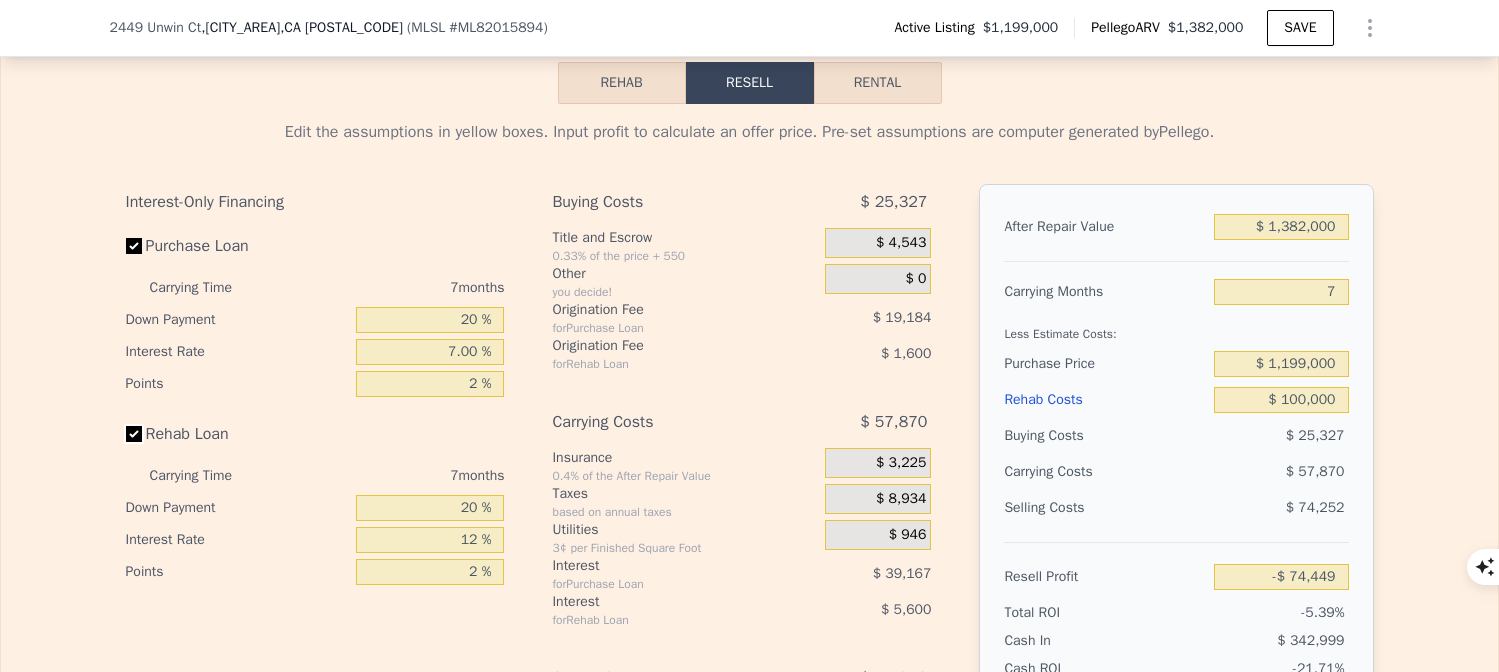 click on "Rehab Loan" at bounding box center [134, 434] 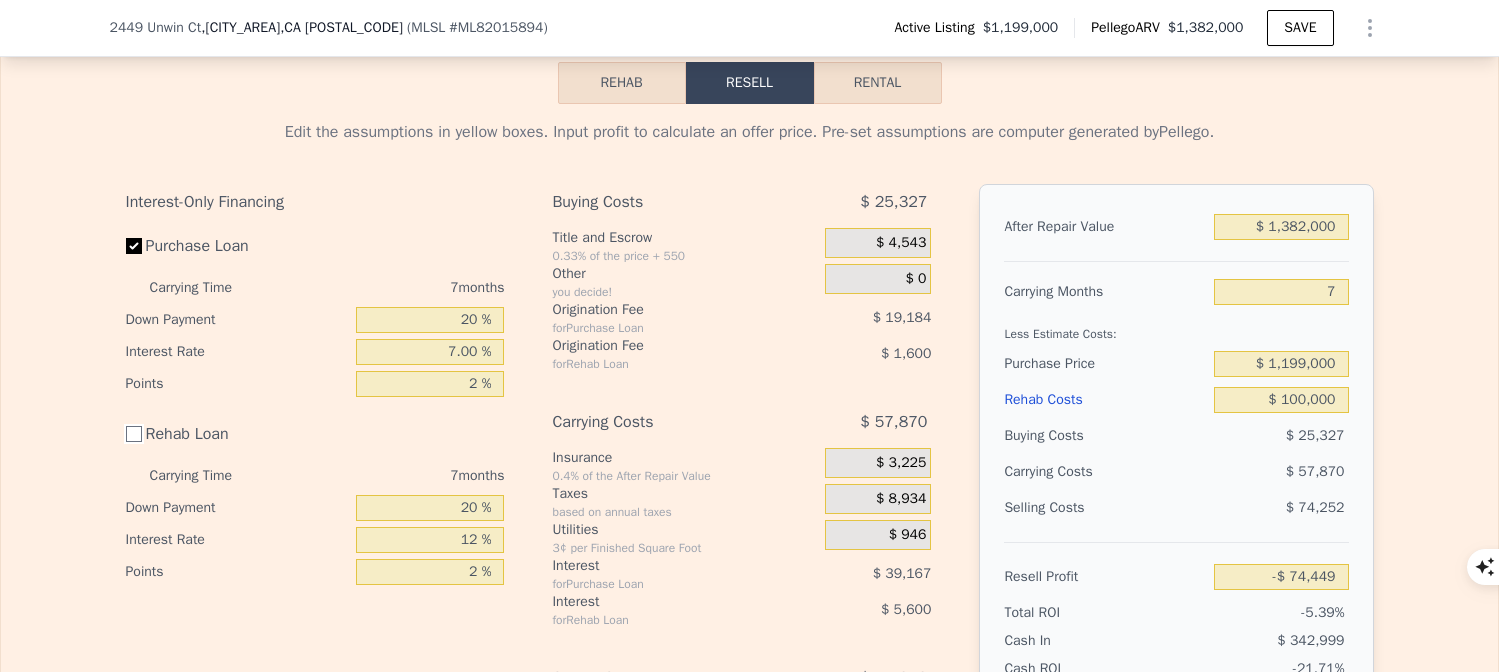 checkbox on "false" 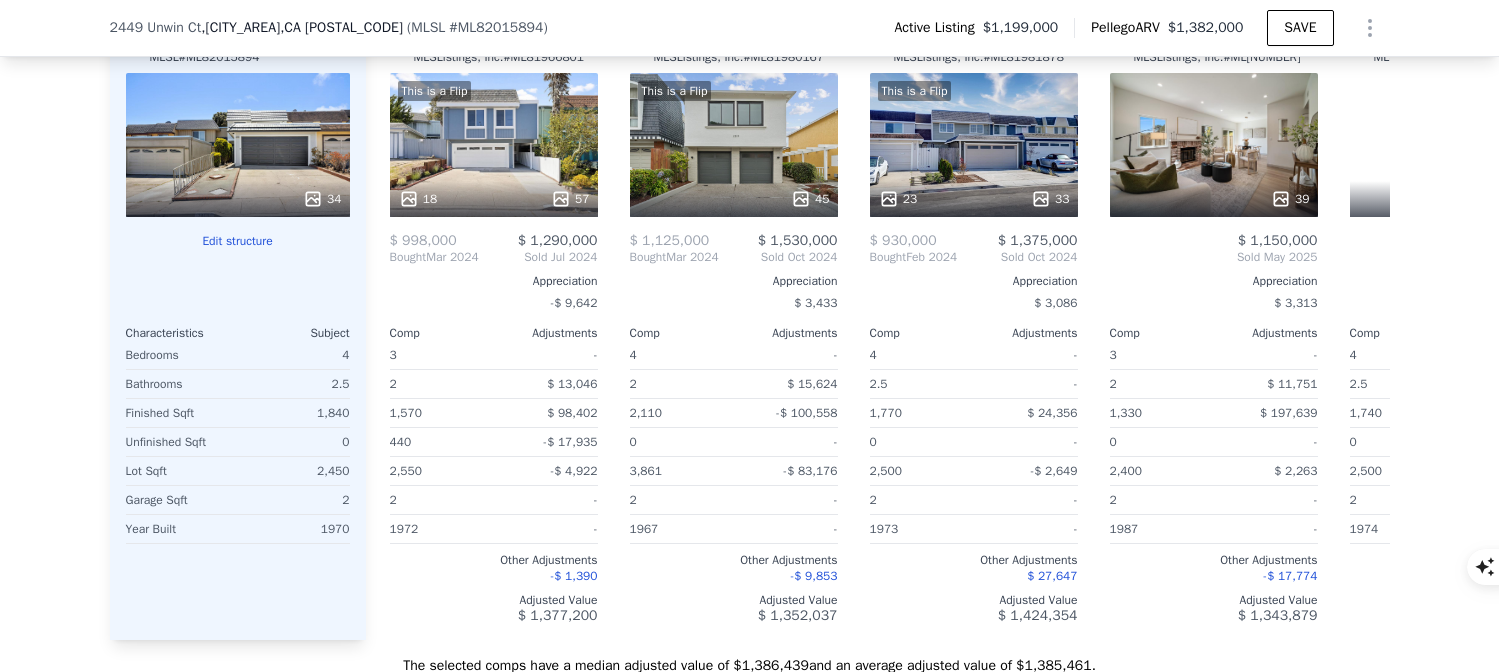 scroll, scrollTop: 2458, scrollLeft: 0, axis: vertical 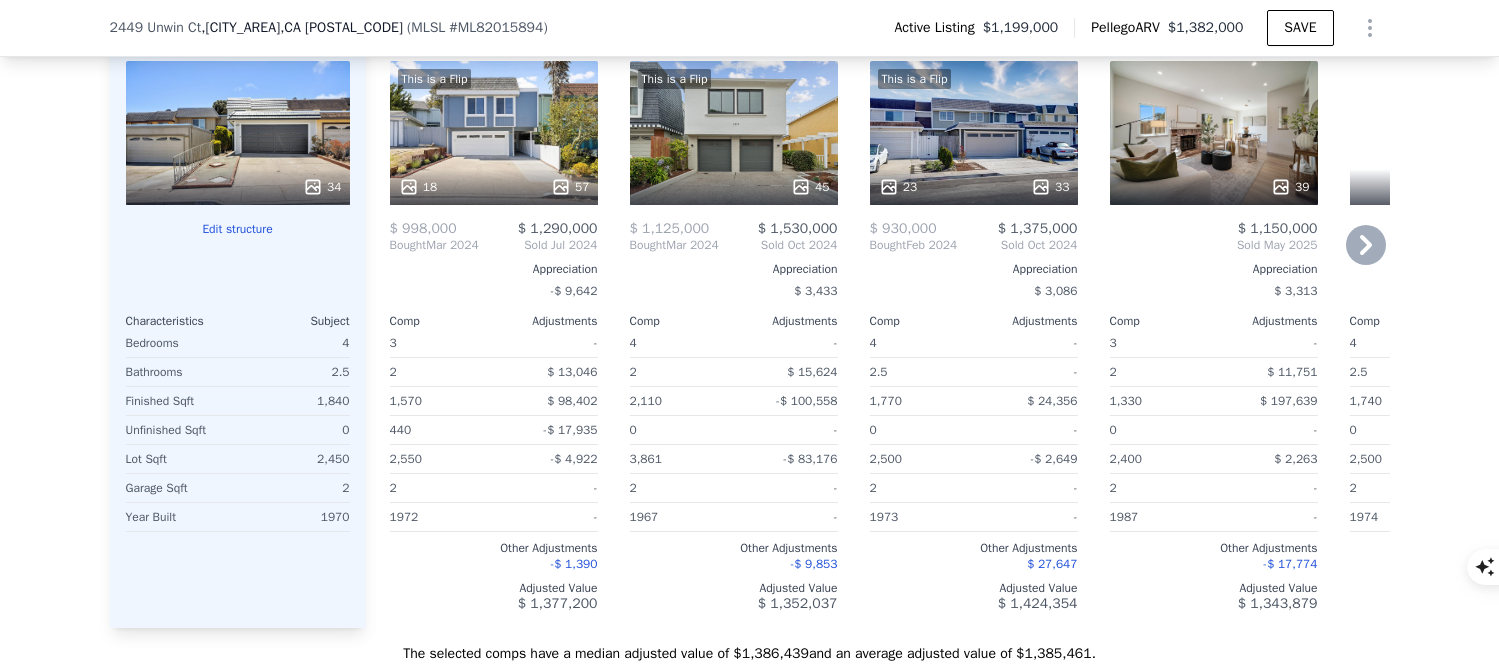 click 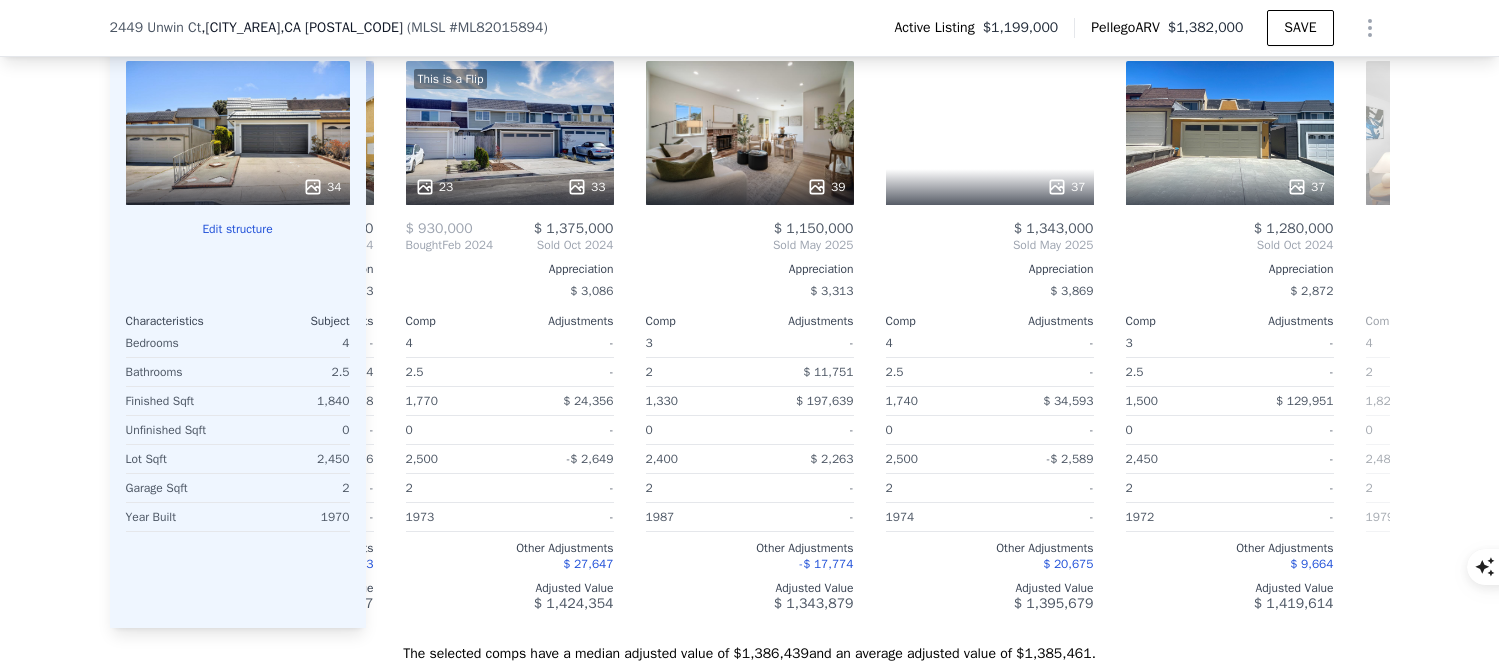 scroll, scrollTop: 0, scrollLeft: 480, axis: horizontal 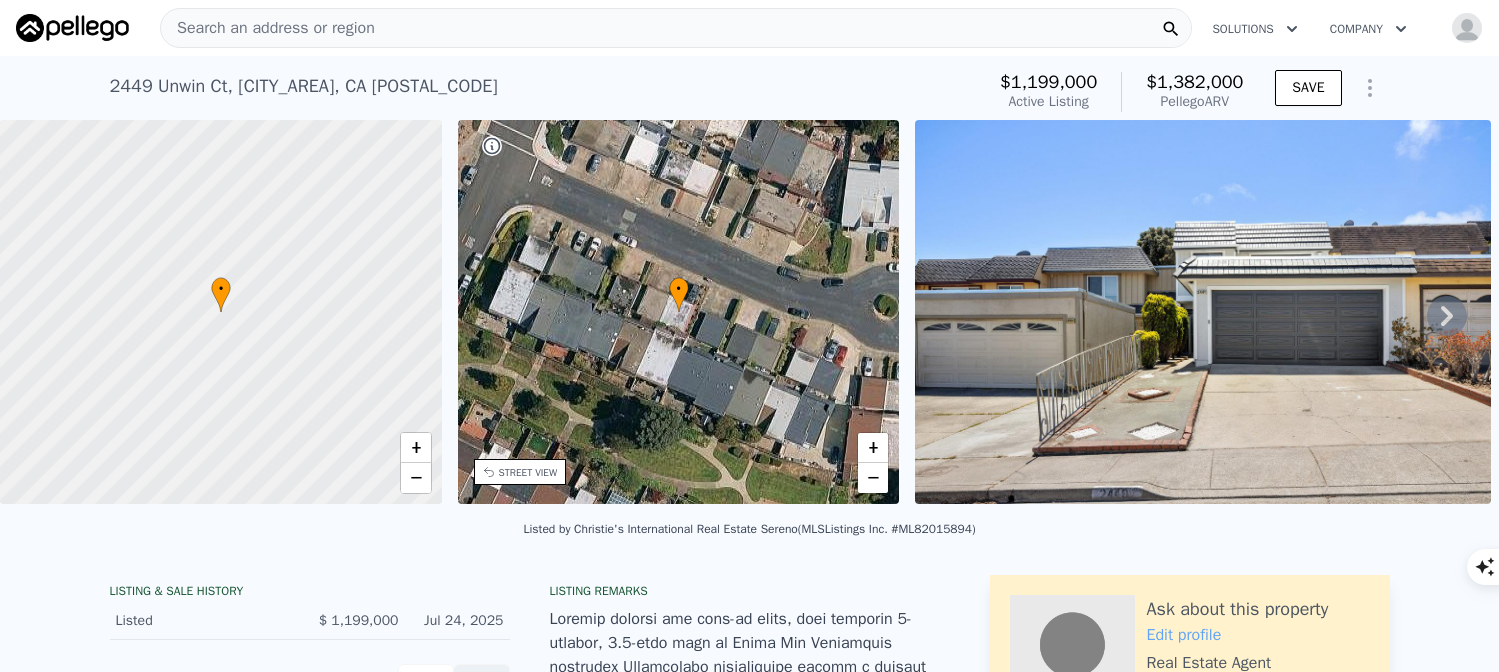 click 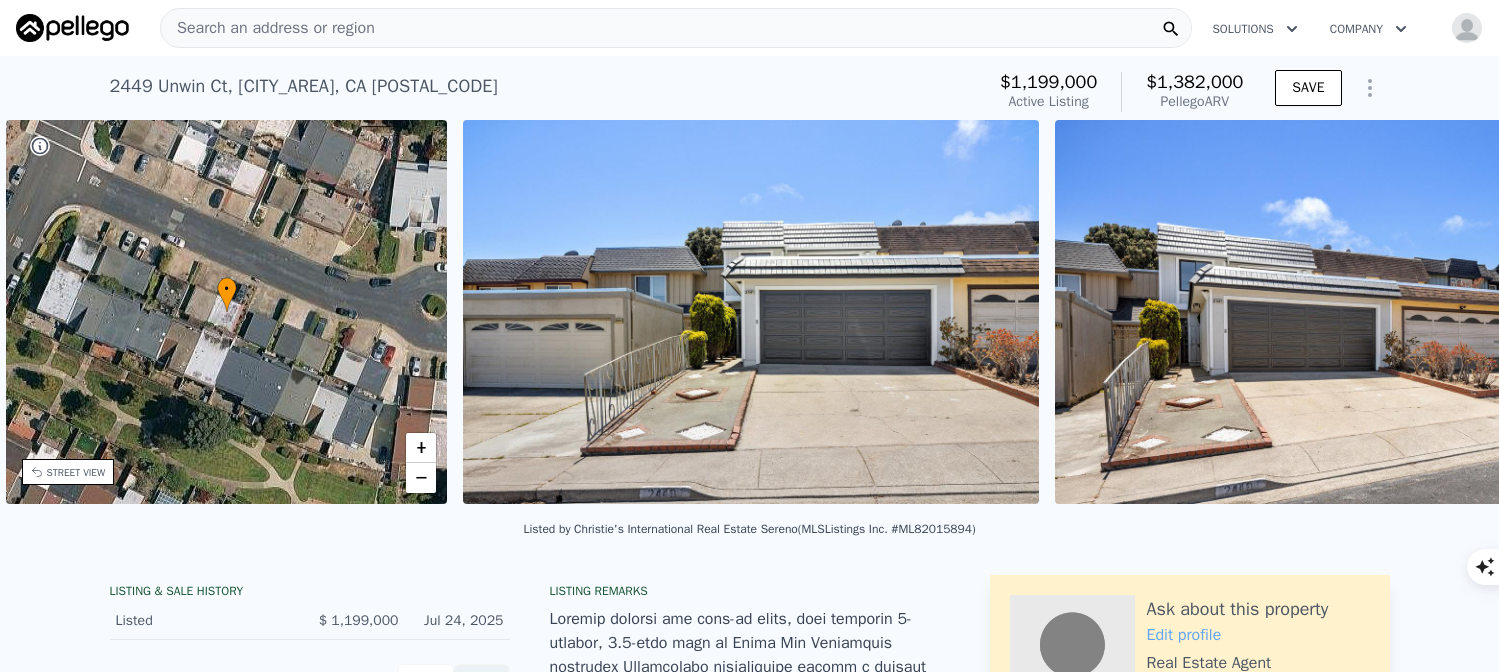 scroll, scrollTop: 0, scrollLeft: 465, axis: horizontal 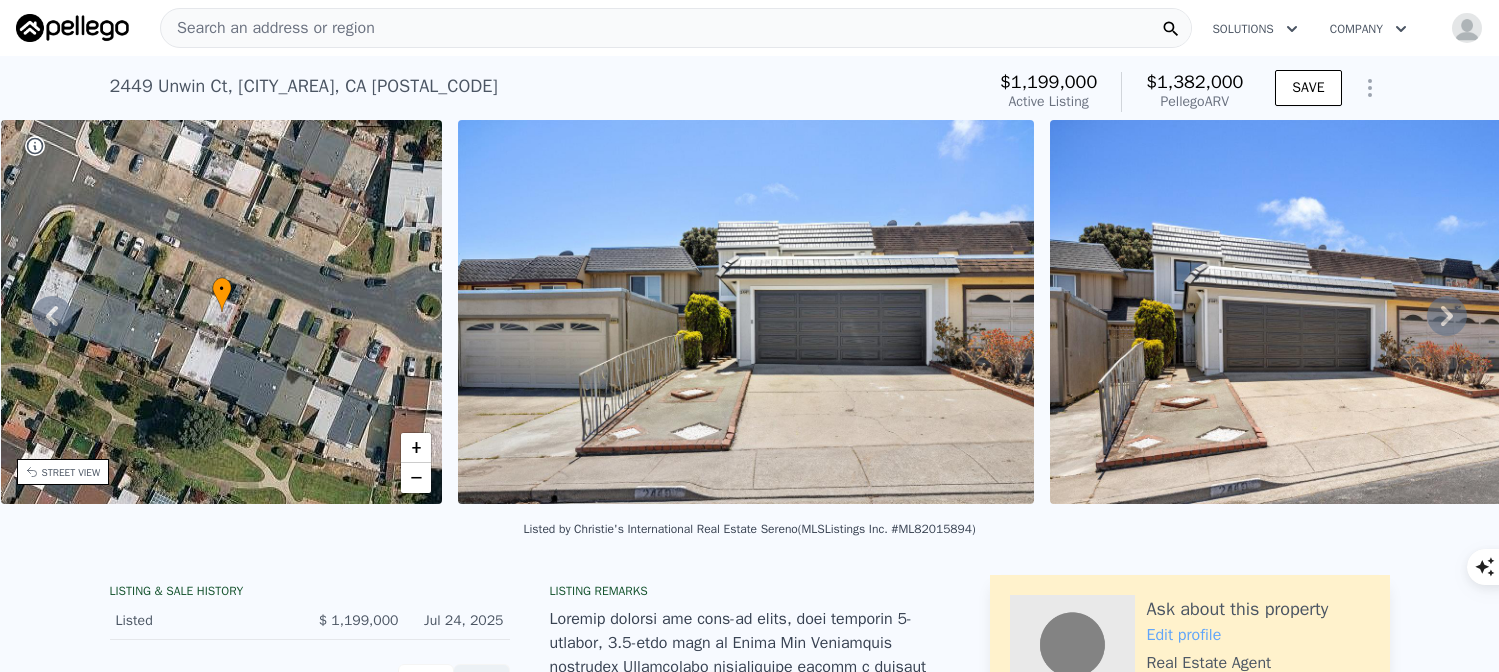 click 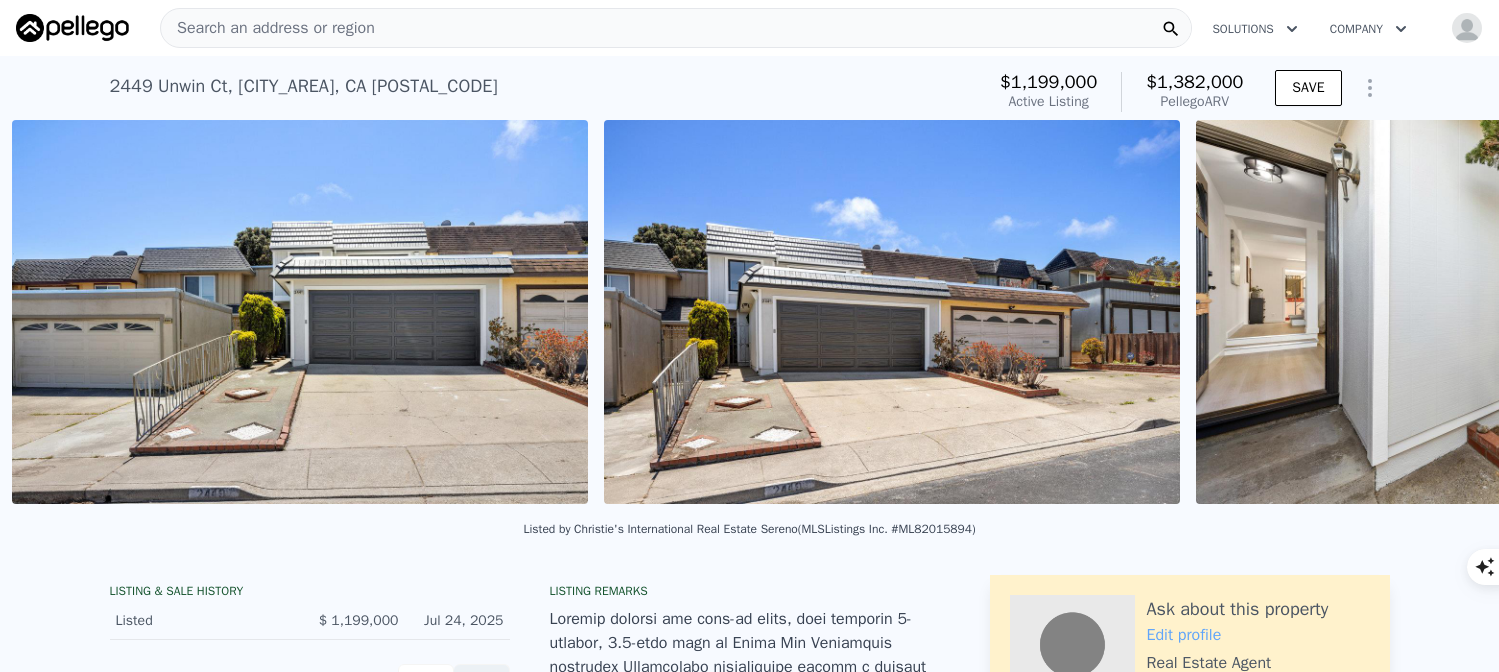 scroll, scrollTop: 0, scrollLeft: 915, axis: horizontal 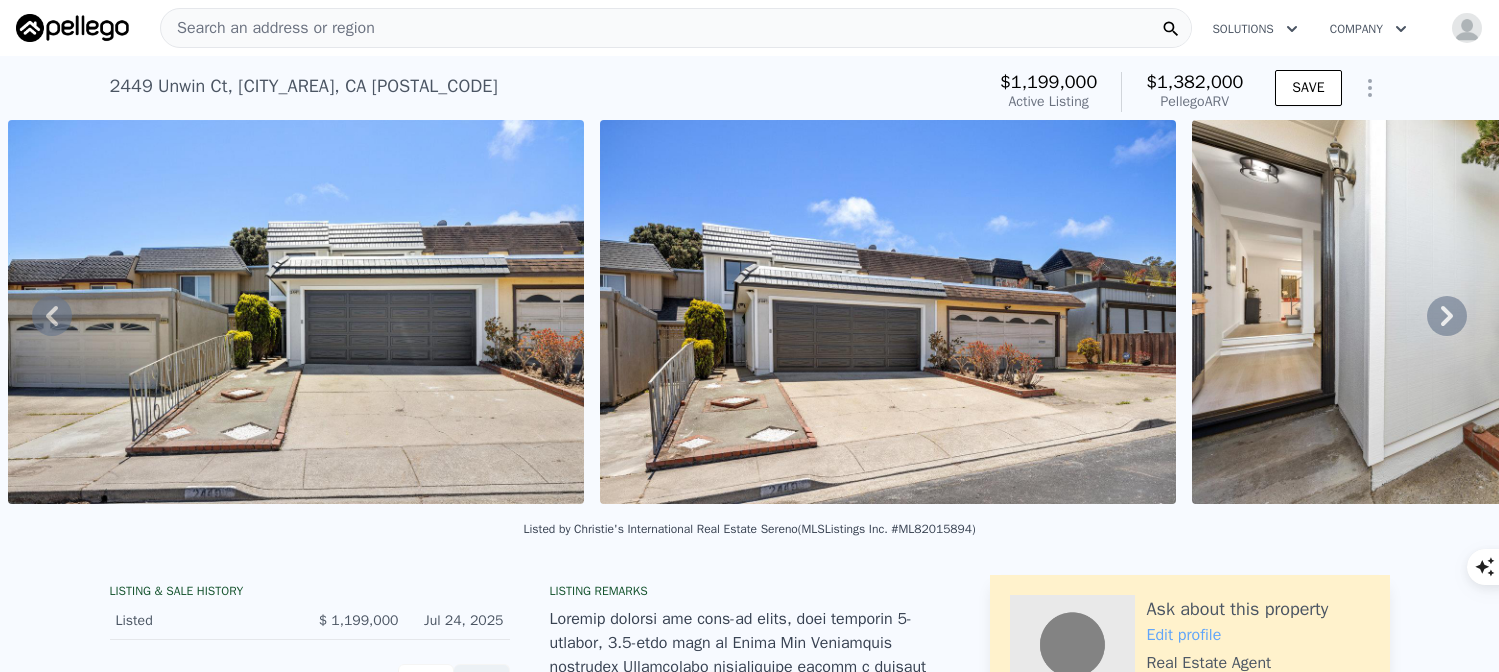 click 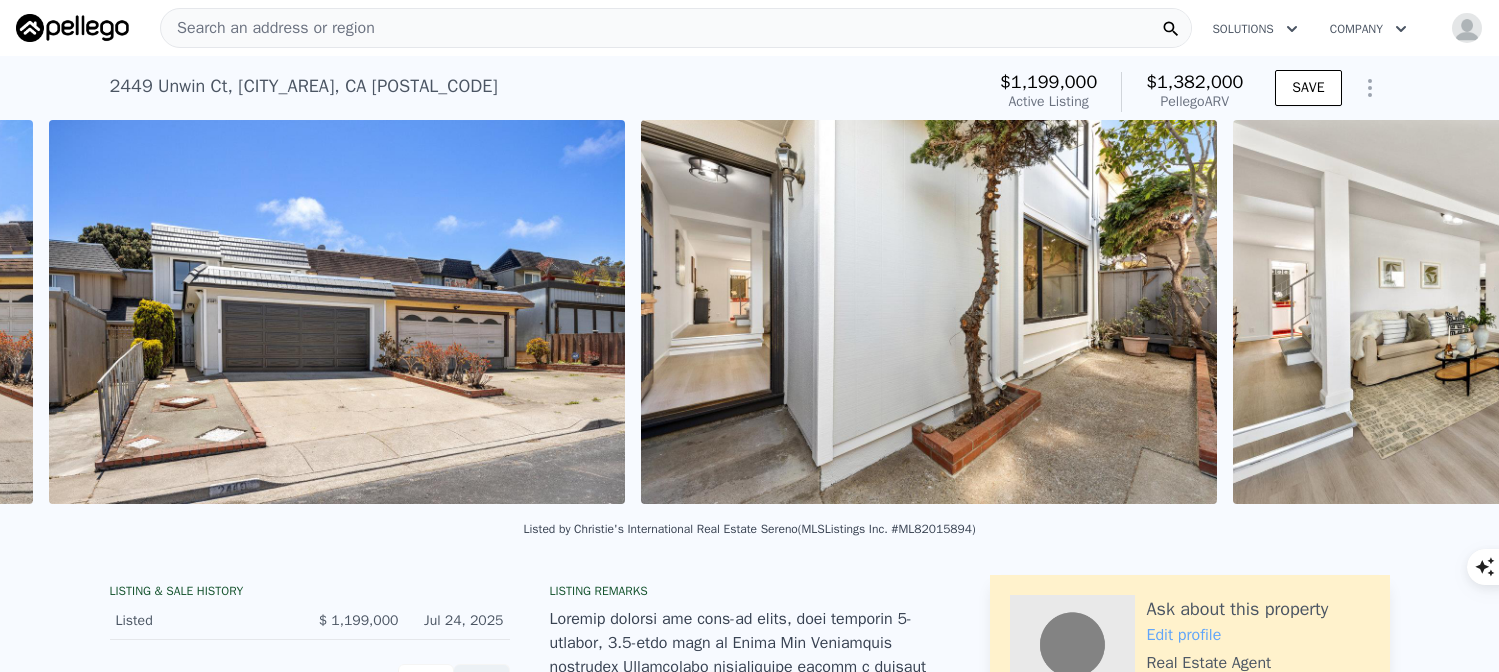 scroll, scrollTop: 0, scrollLeft: 1507, axis: horizontal 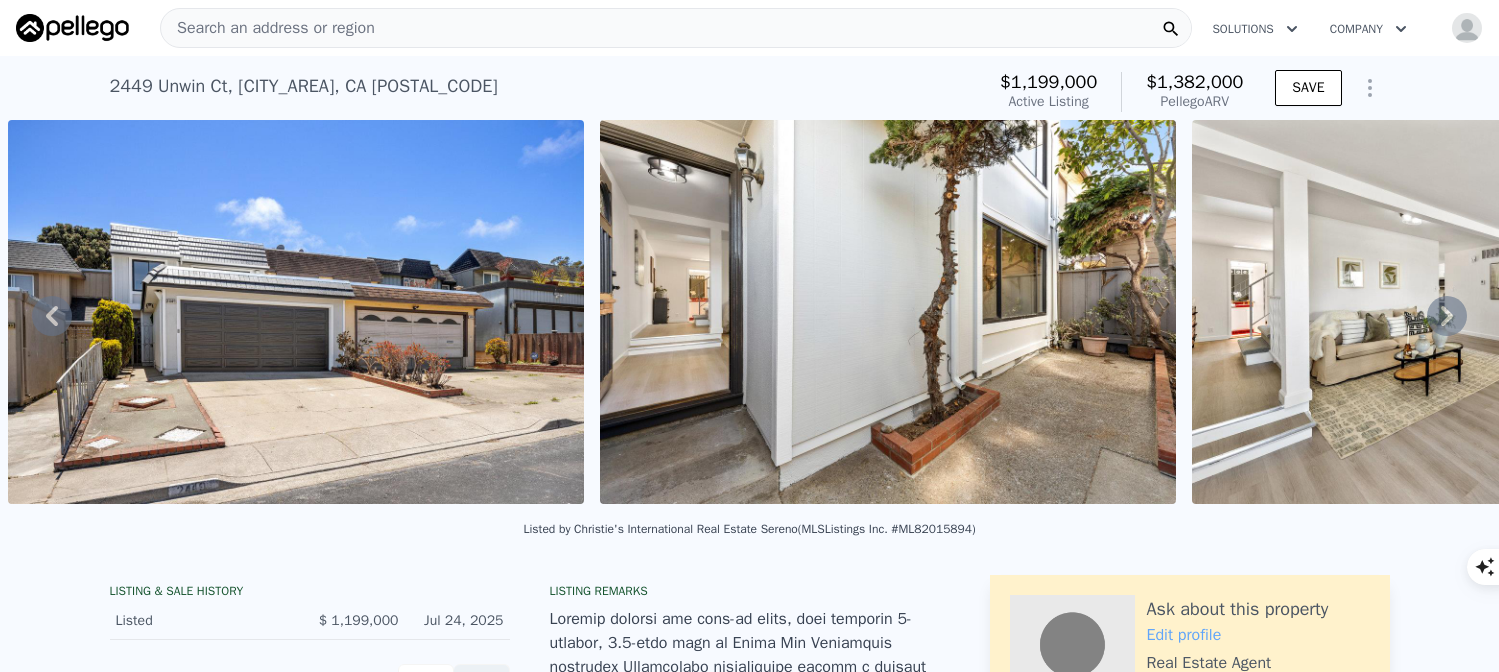 click 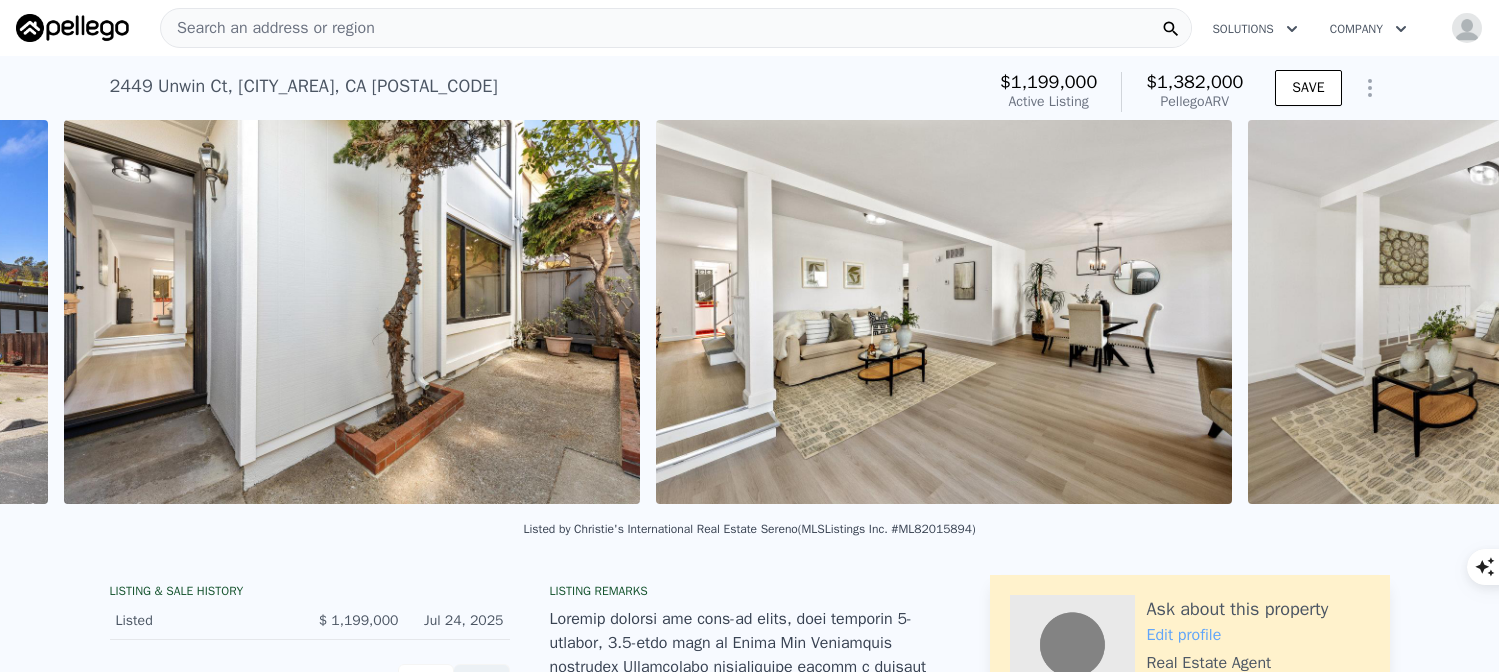 scroll, scrollTop: 0, scrollLeft: 2099, axis: horizontal 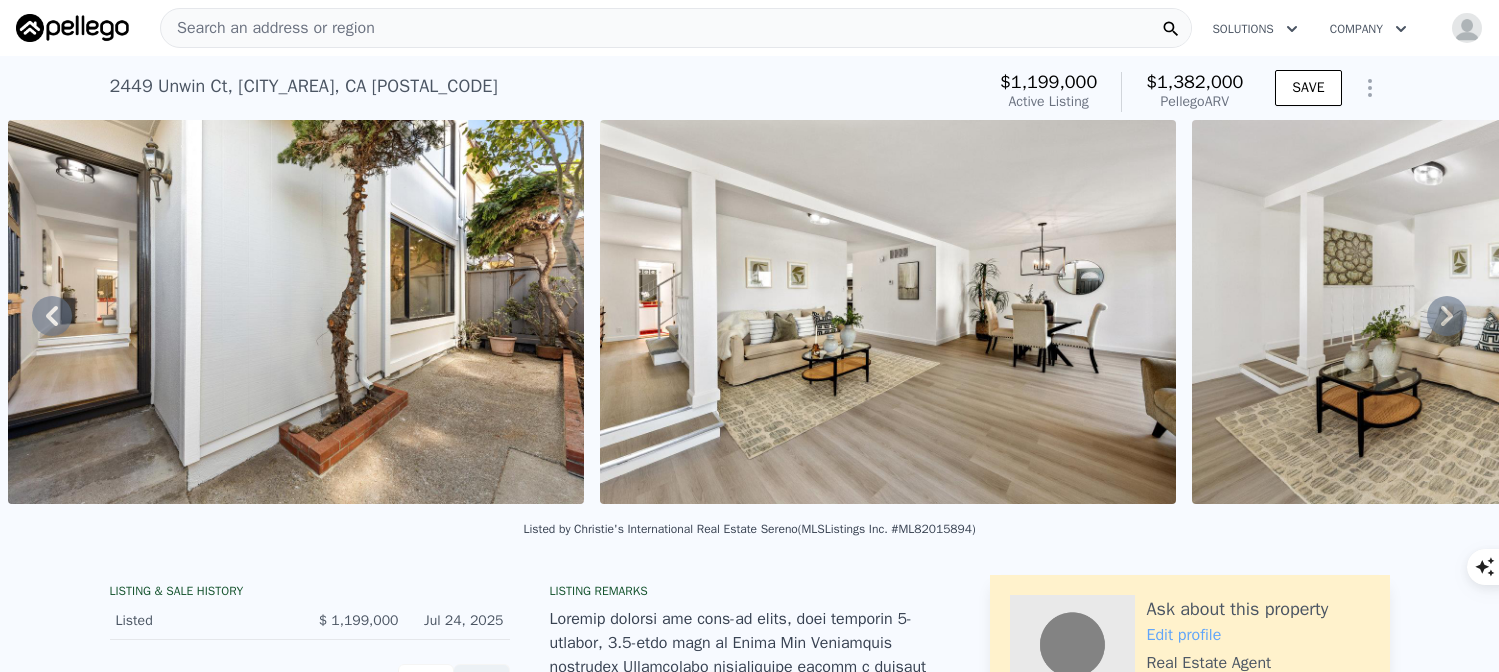 click 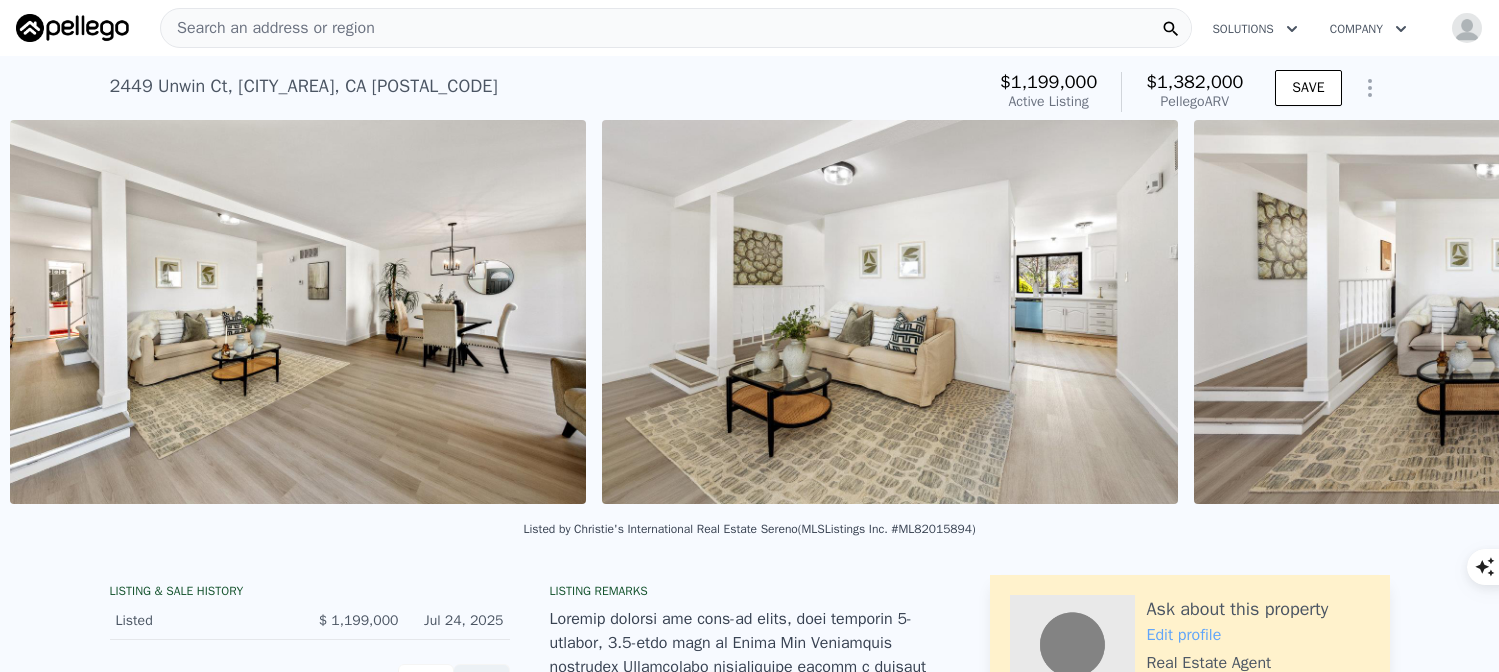 scroll, scrollTop: 0, scrollLeft: 2691, axis: horizontal 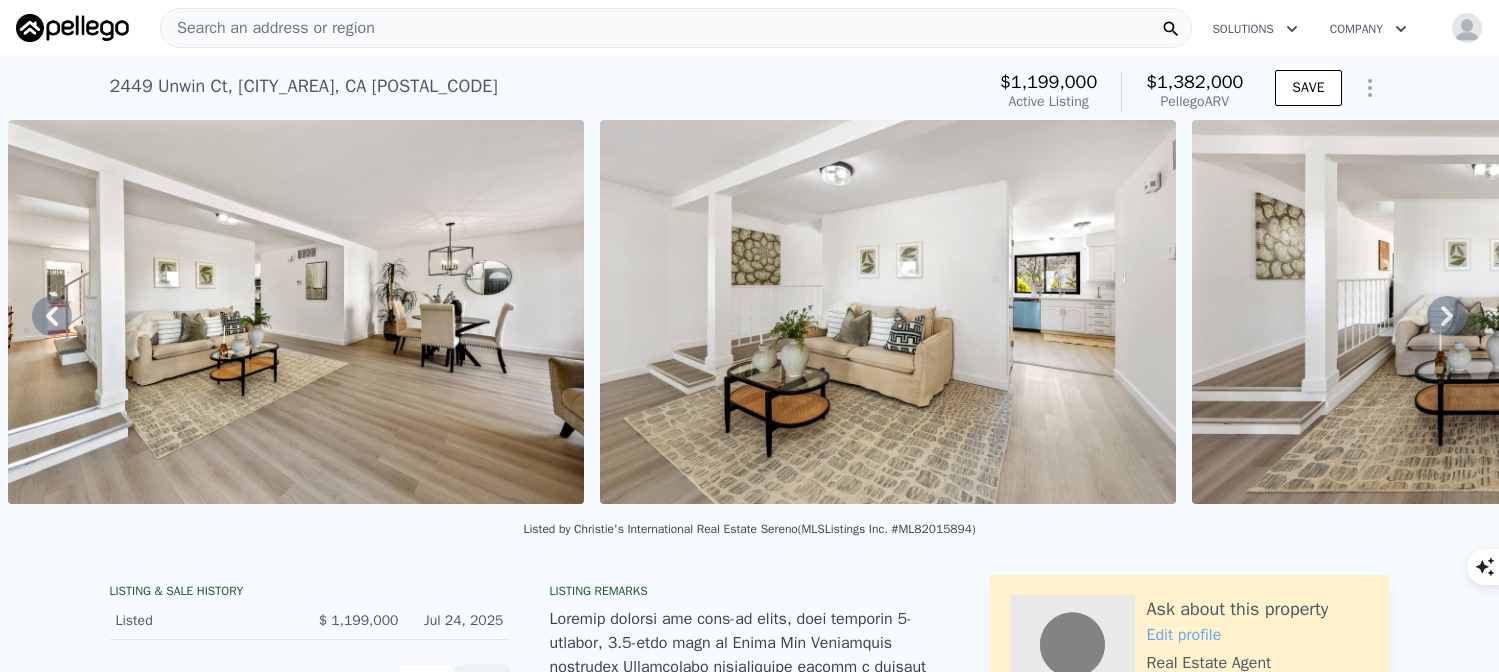 click 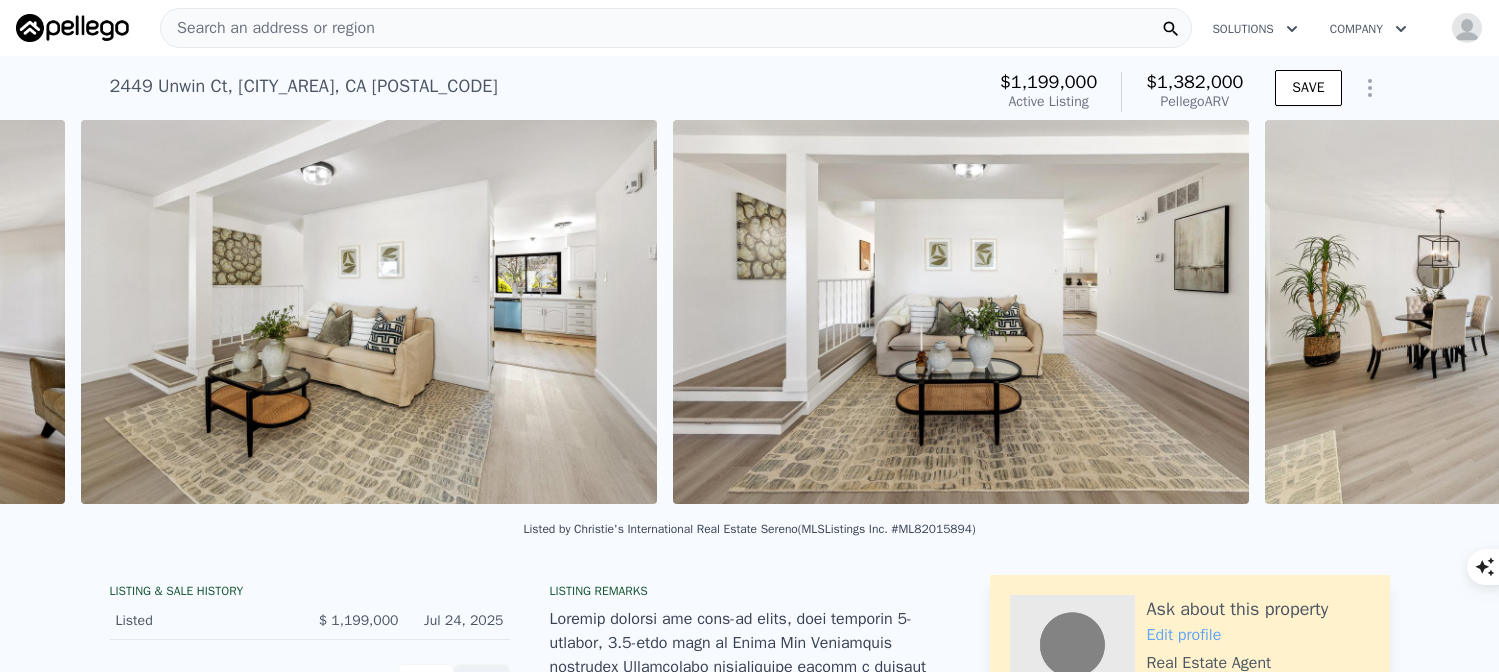 scroll, scrollTop: 0, scrollLeft: 3283, axis: horizontal 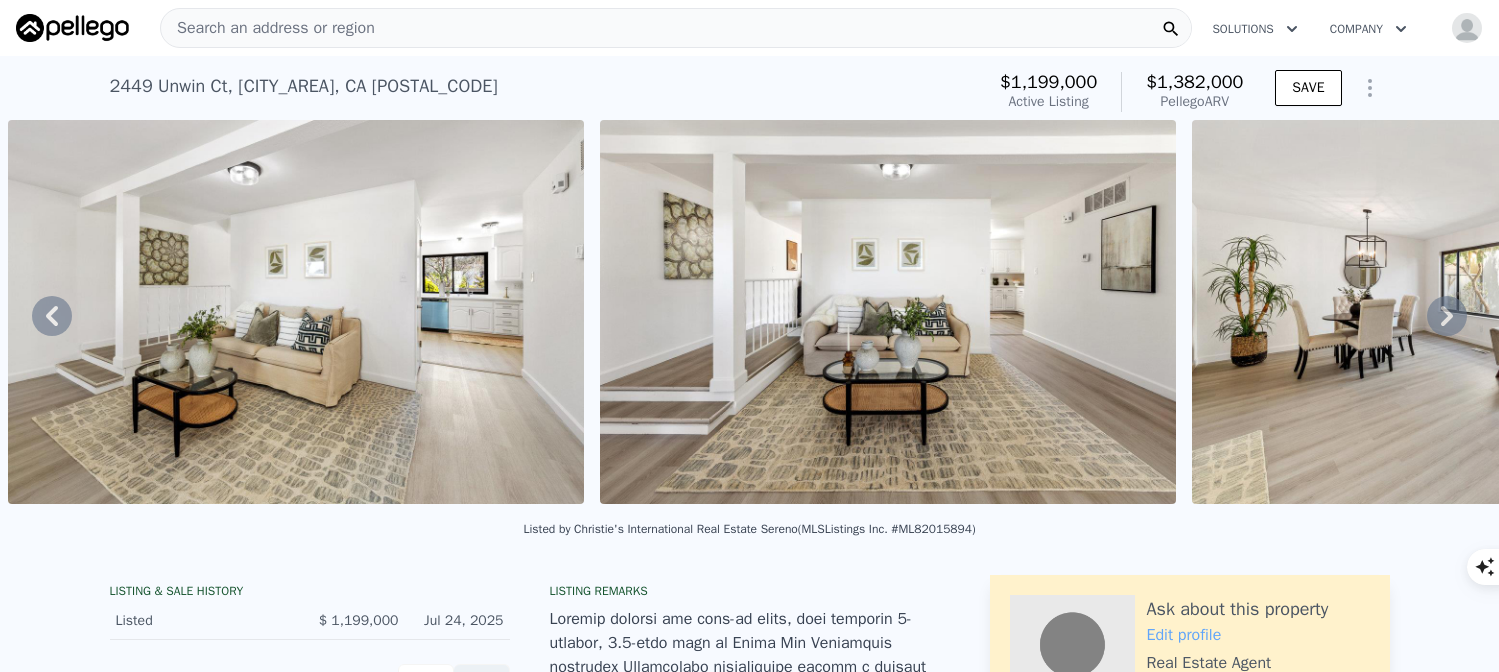 click 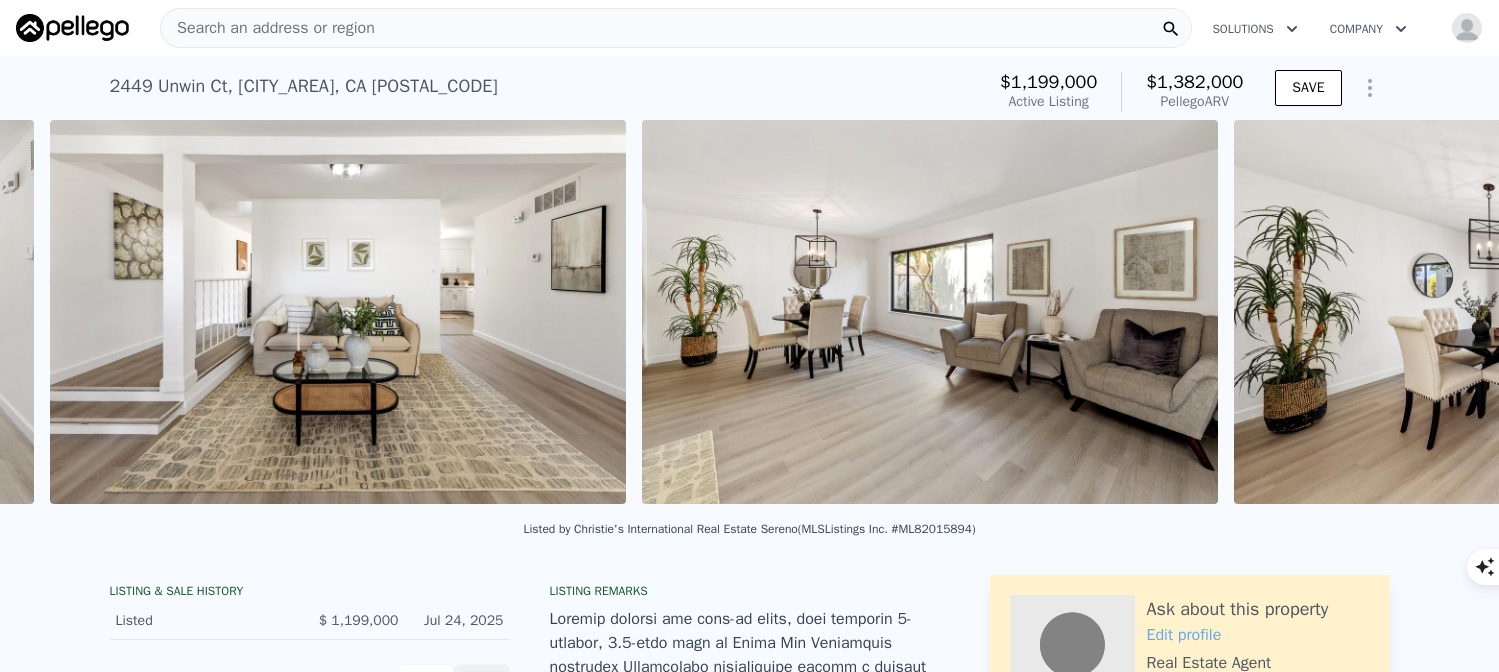 scroll, scrollTop: 0, scrollLeft: 3875, axis: horizontal 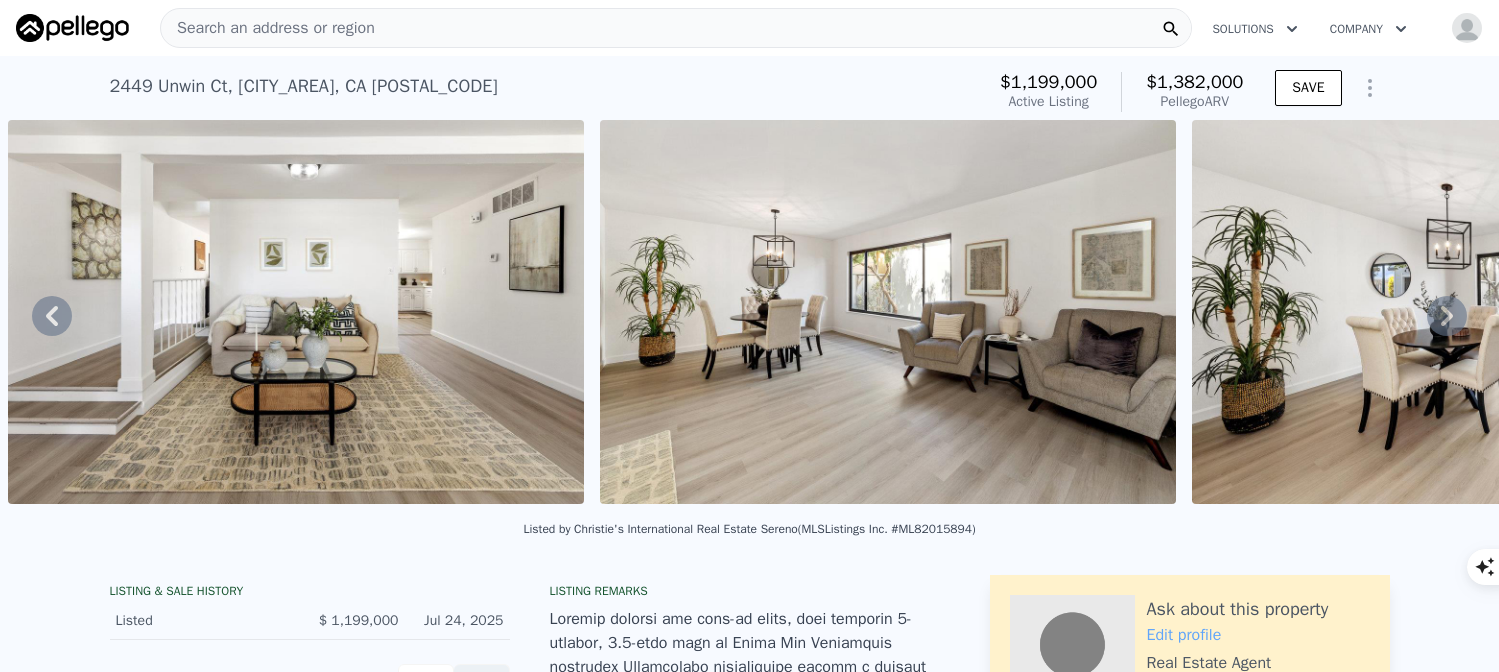 click 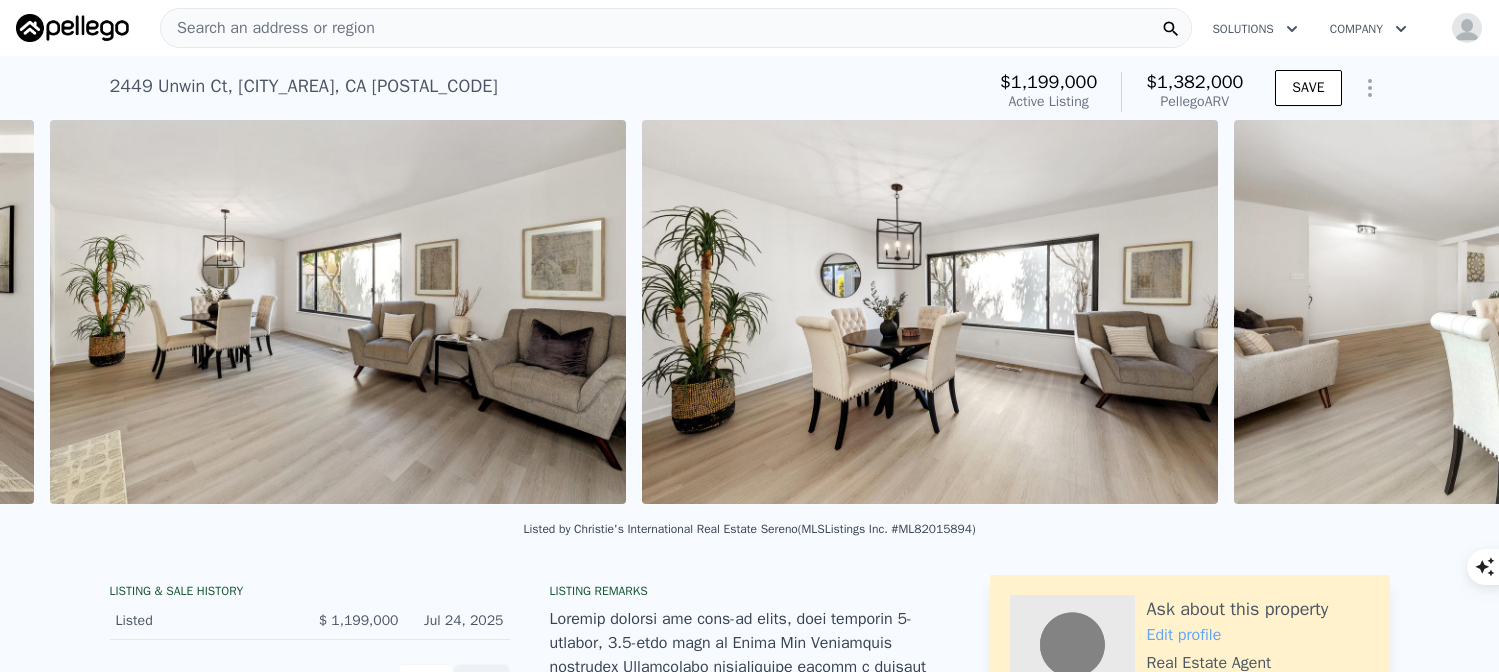scroll, scrollTop: 0, scrollLeft: 4467, axis: horizontal 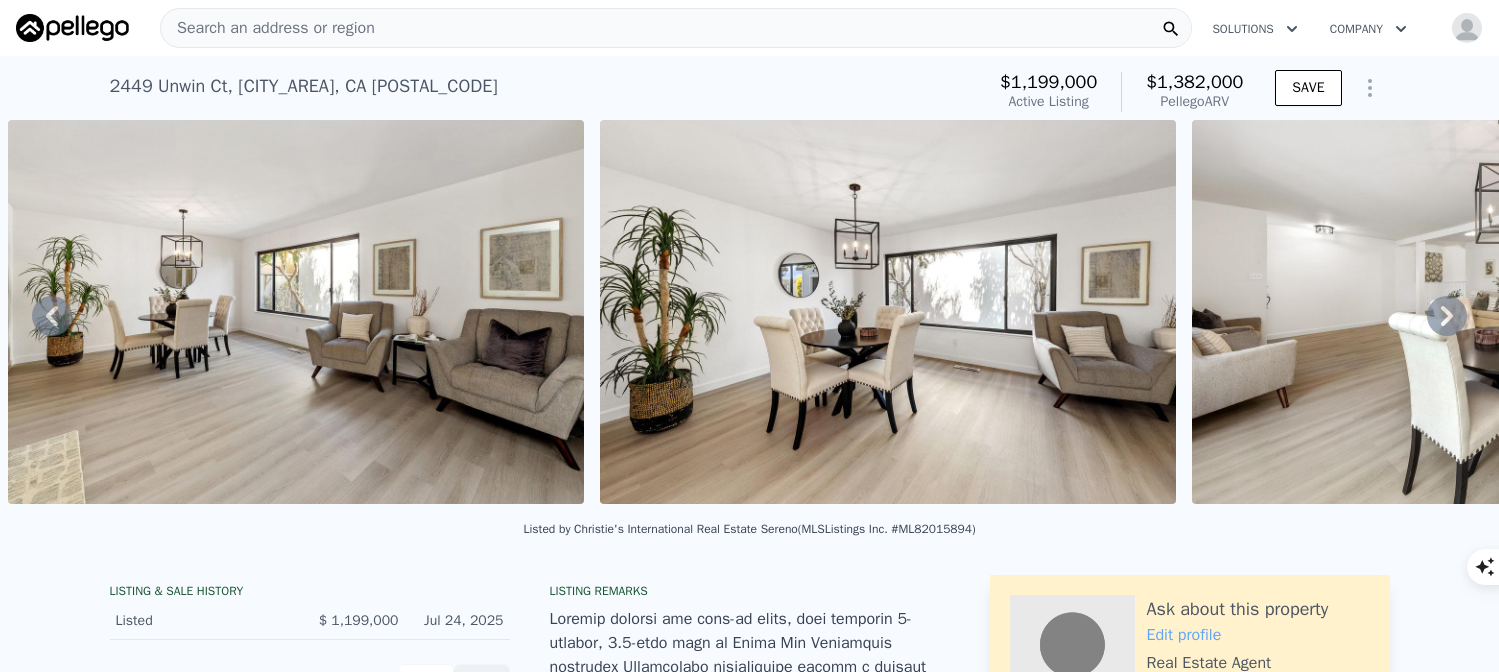 click 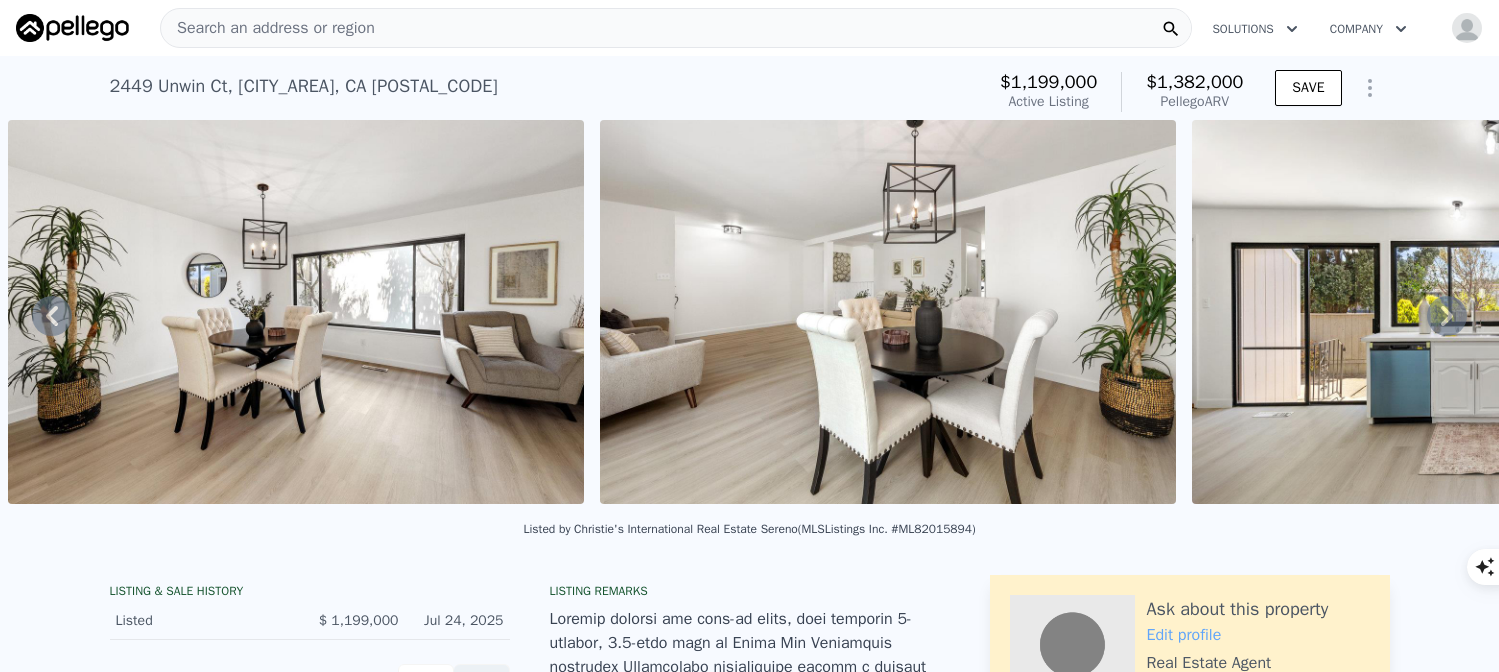 click 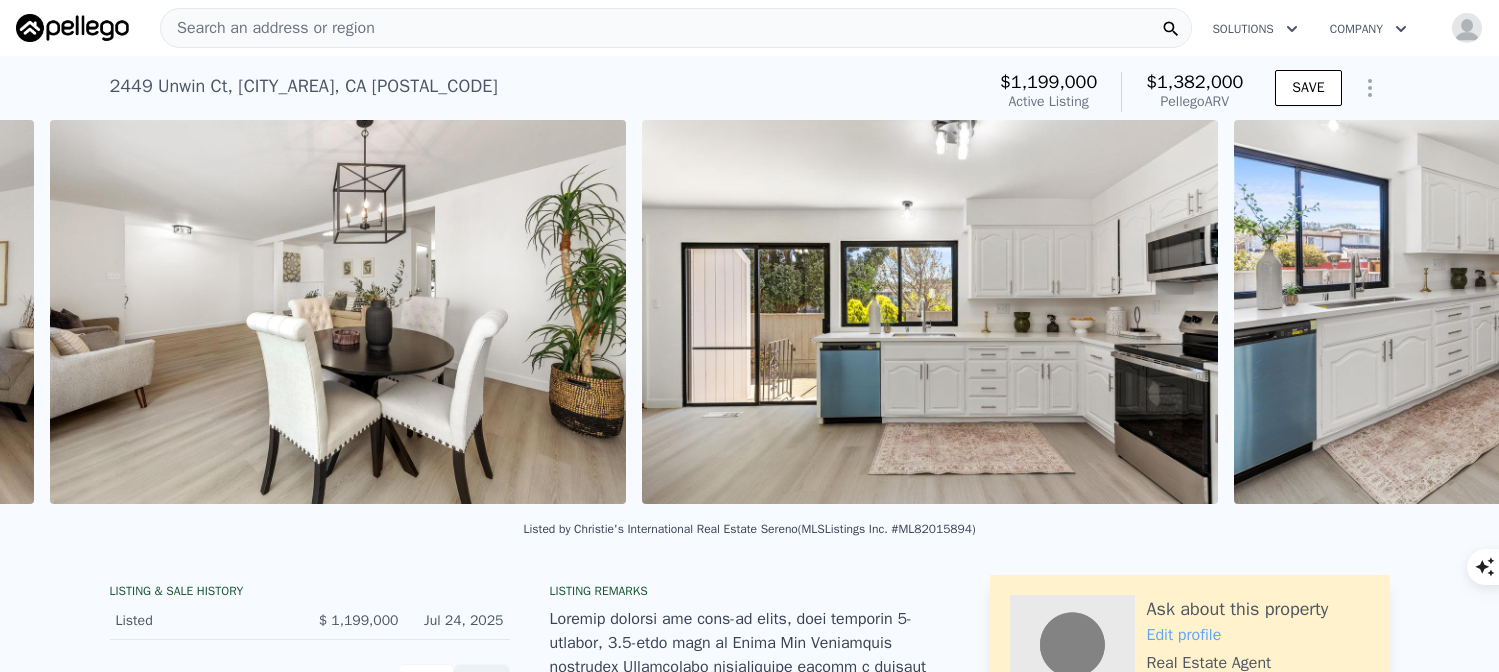 scroll, scrollTop: 0, scrollLeft: 5651, axis: horizontal 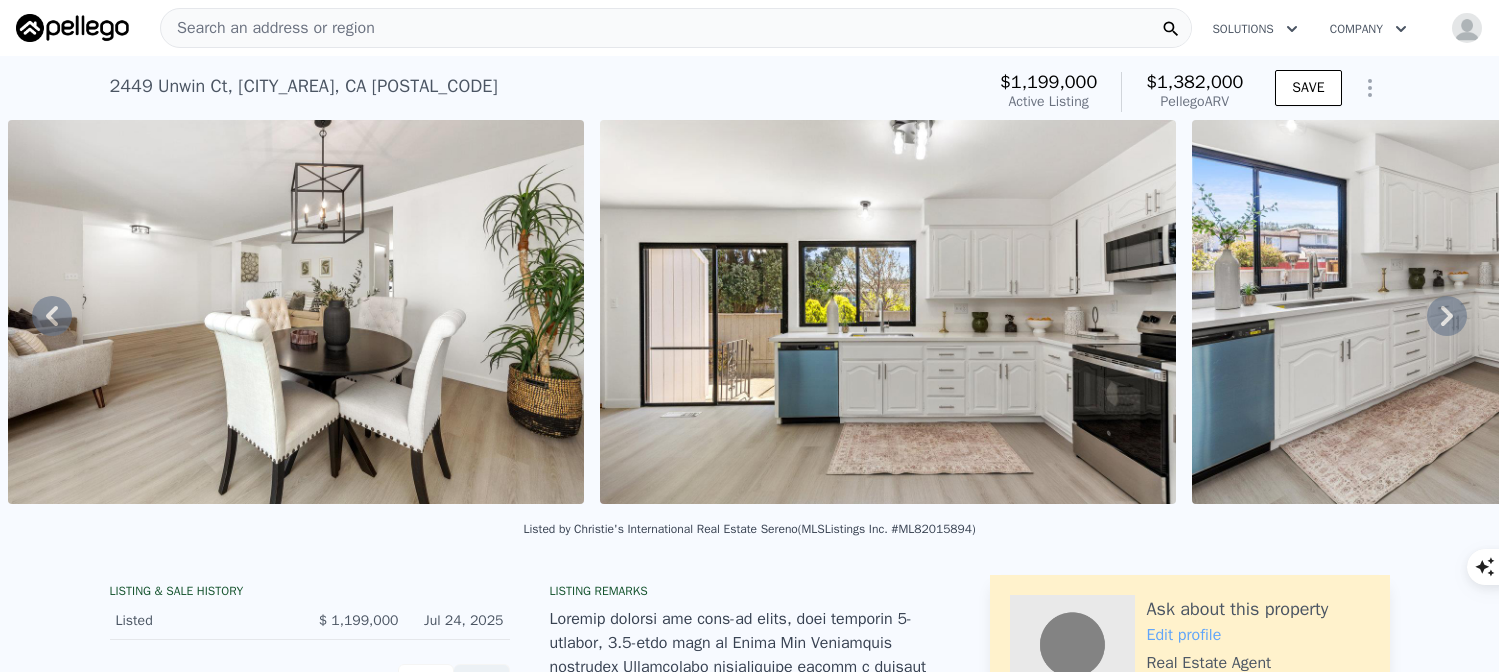 click 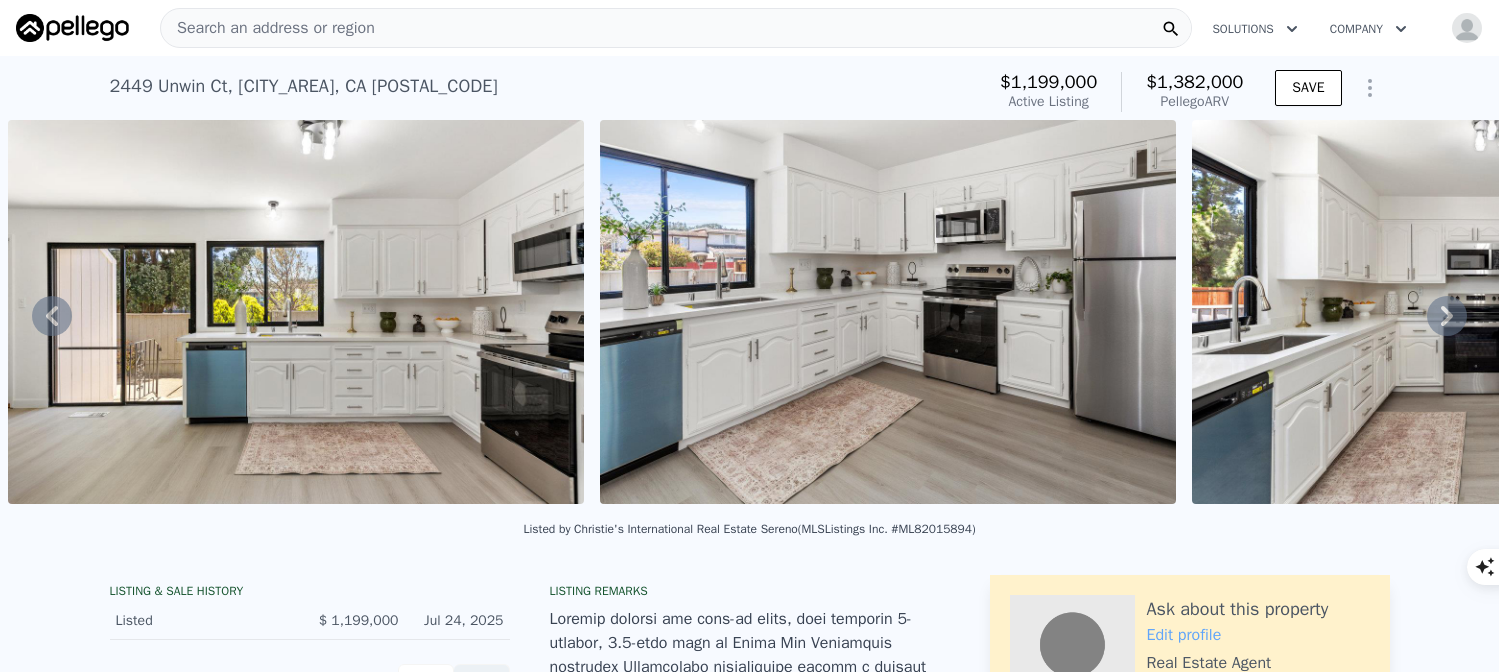 click 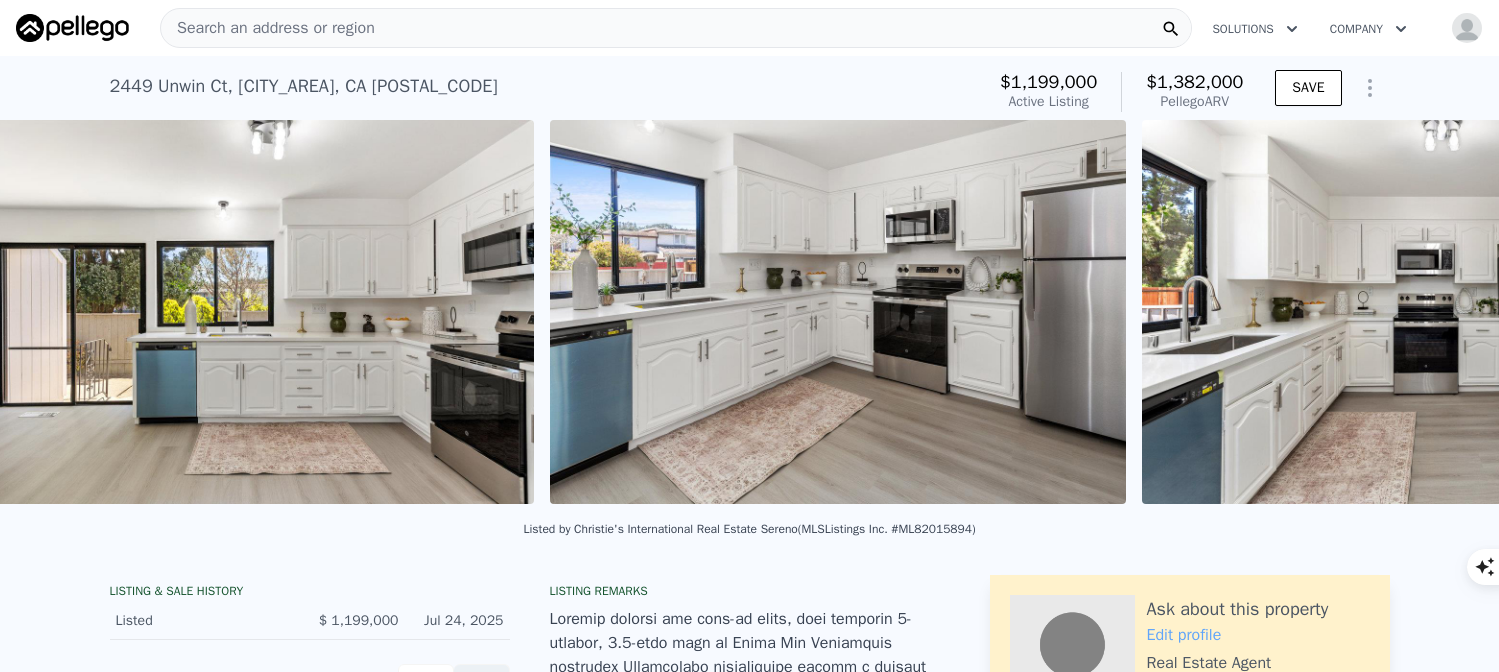 click at bounding box center [1430, 312] 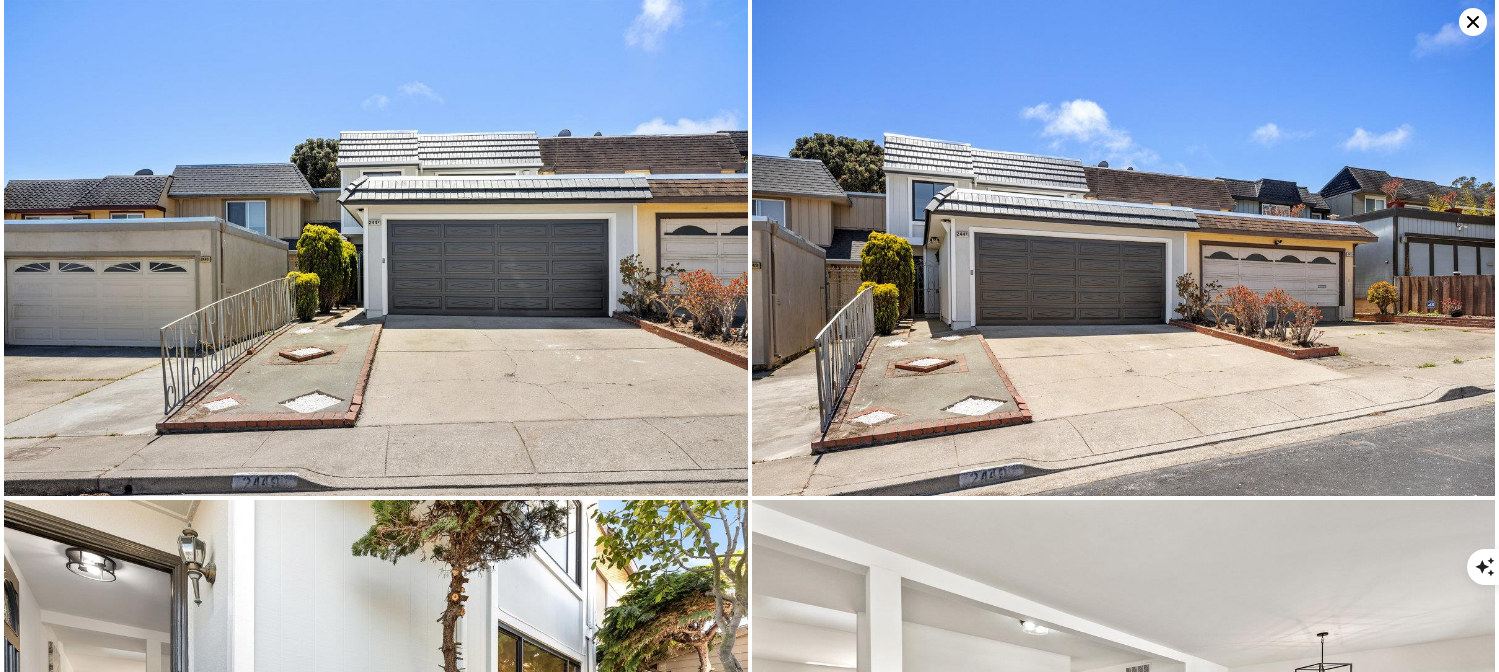 scroll, scrollTop: 0, scrollLeft: 6805, axis: horizontal 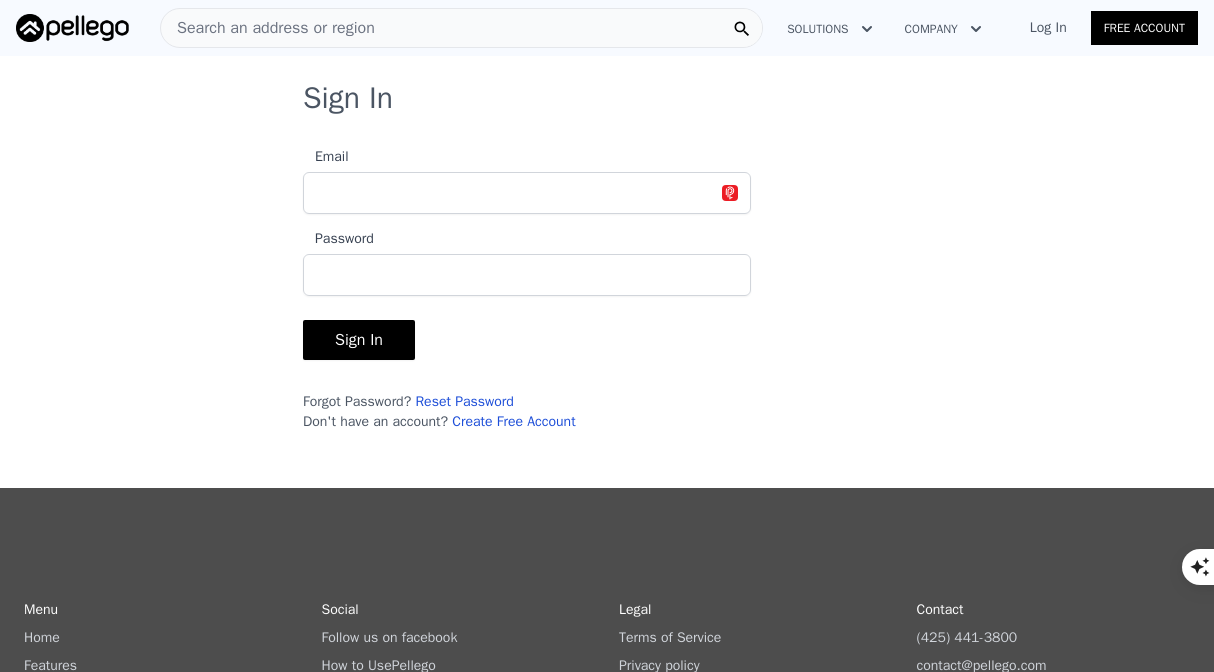 click on "Email" at bounding box center (527, 193) 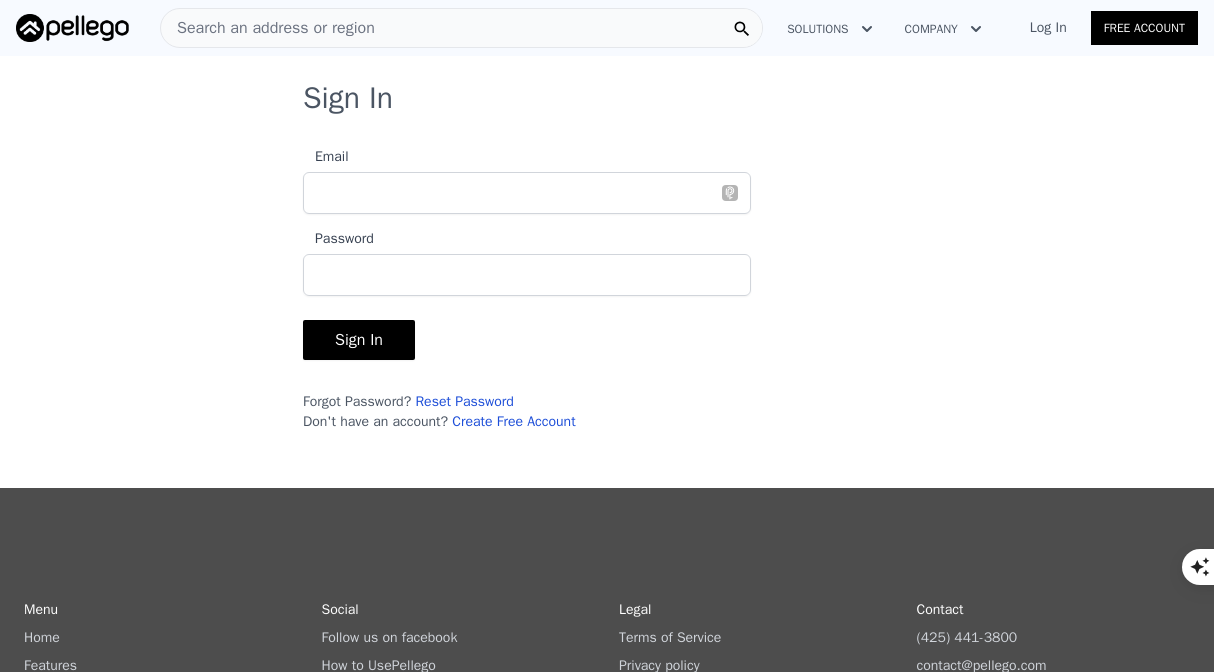 type on "[EMAIL]" 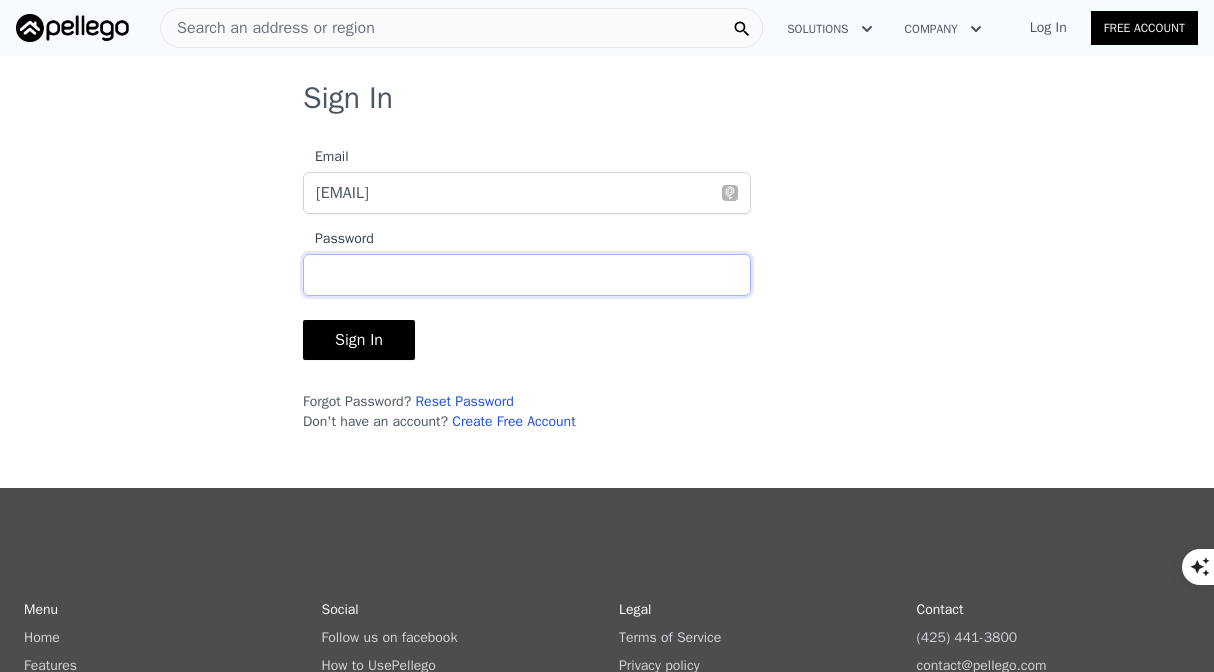 click on "Sign In" at bounding box center [359, 340] 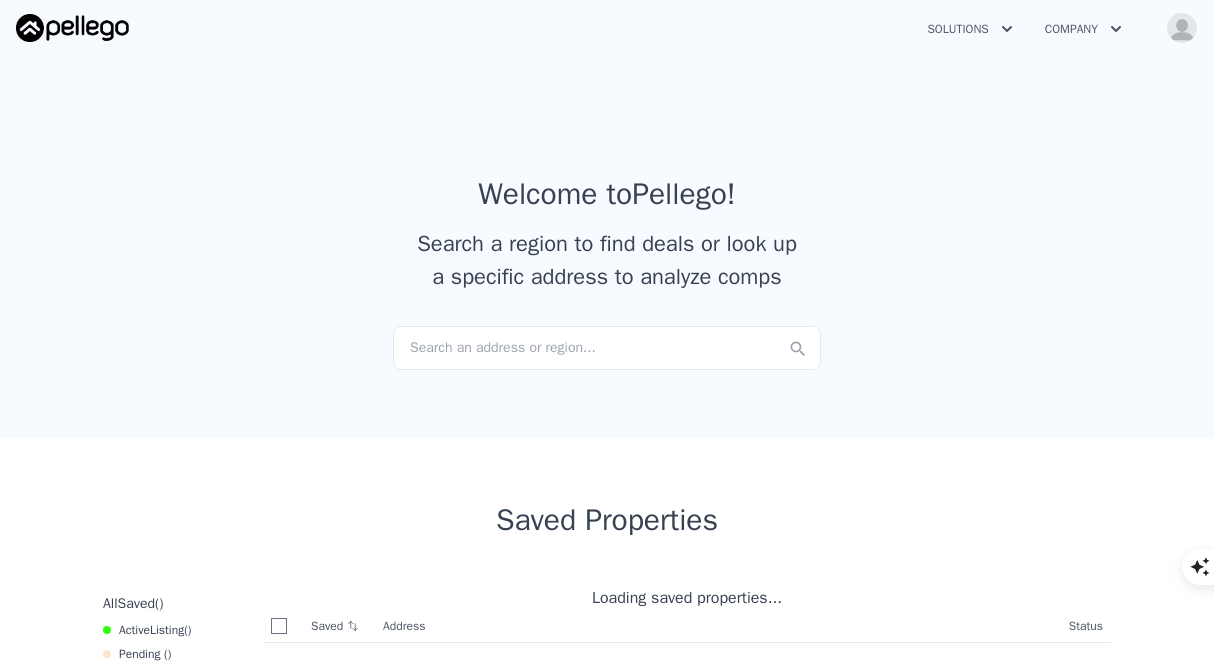 checkbox on "true" 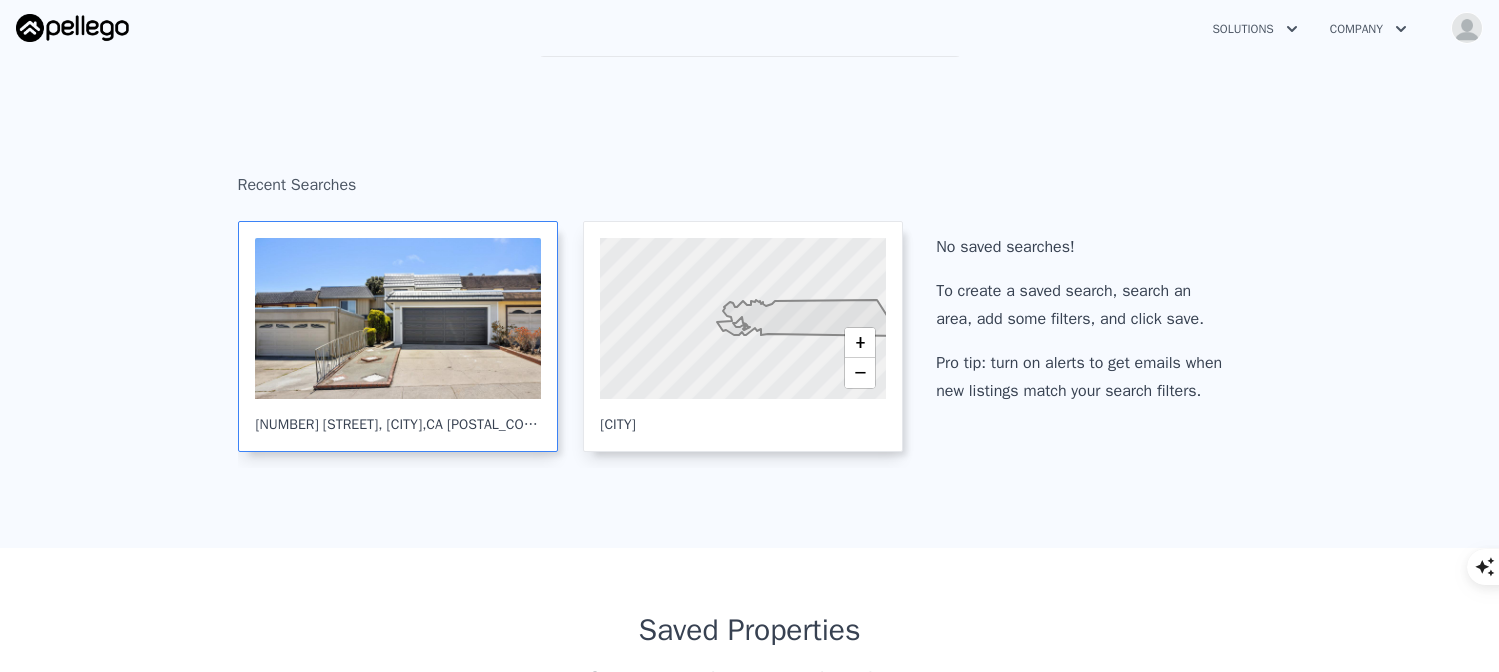 scroll, scrollTop: 0, scrollLeft: 0, axis: both 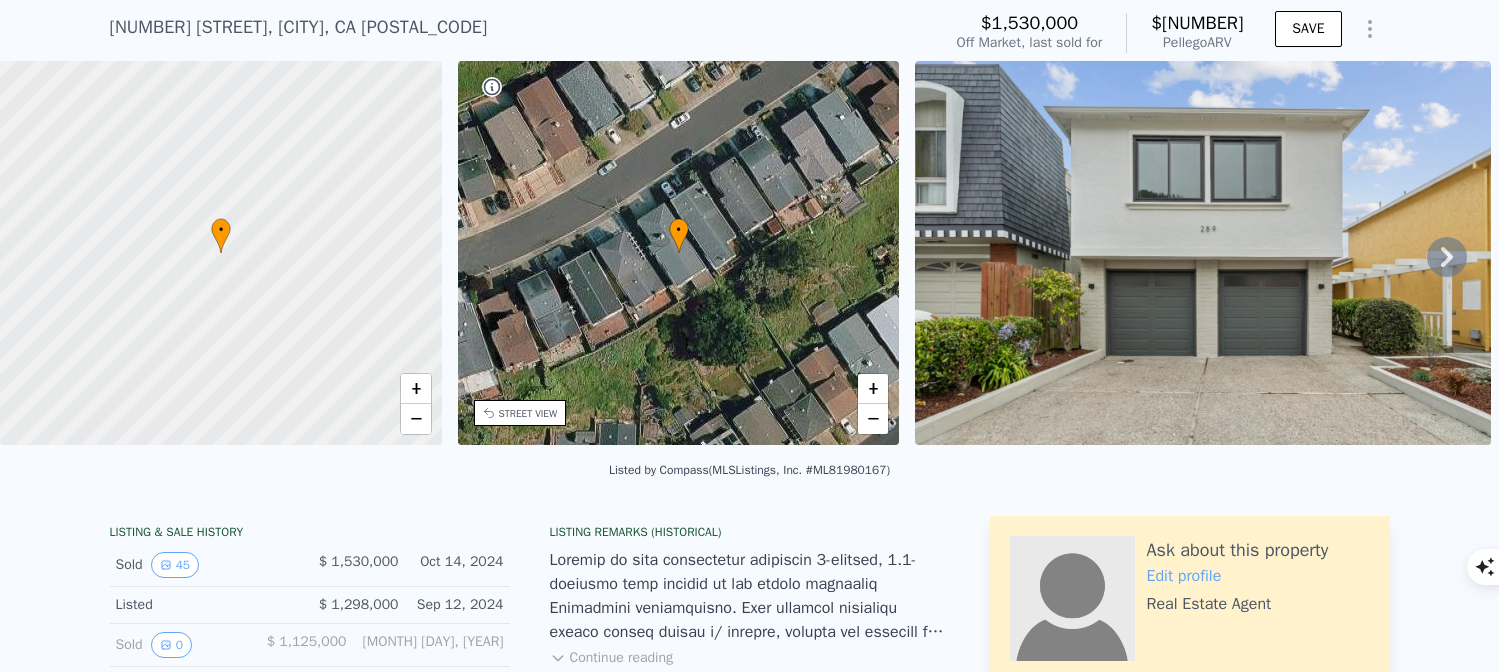click 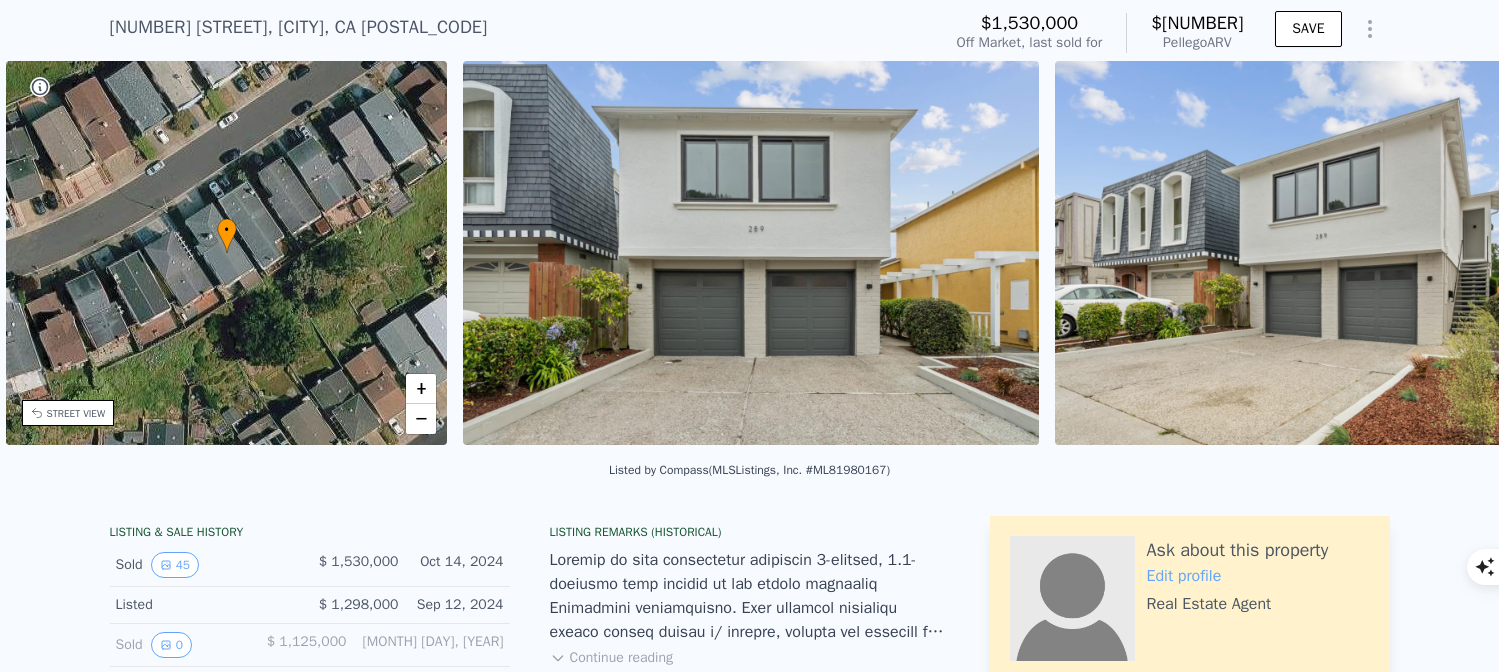 scroll, scrollTop: 0, scrollLeft: 465, axis: horizontal 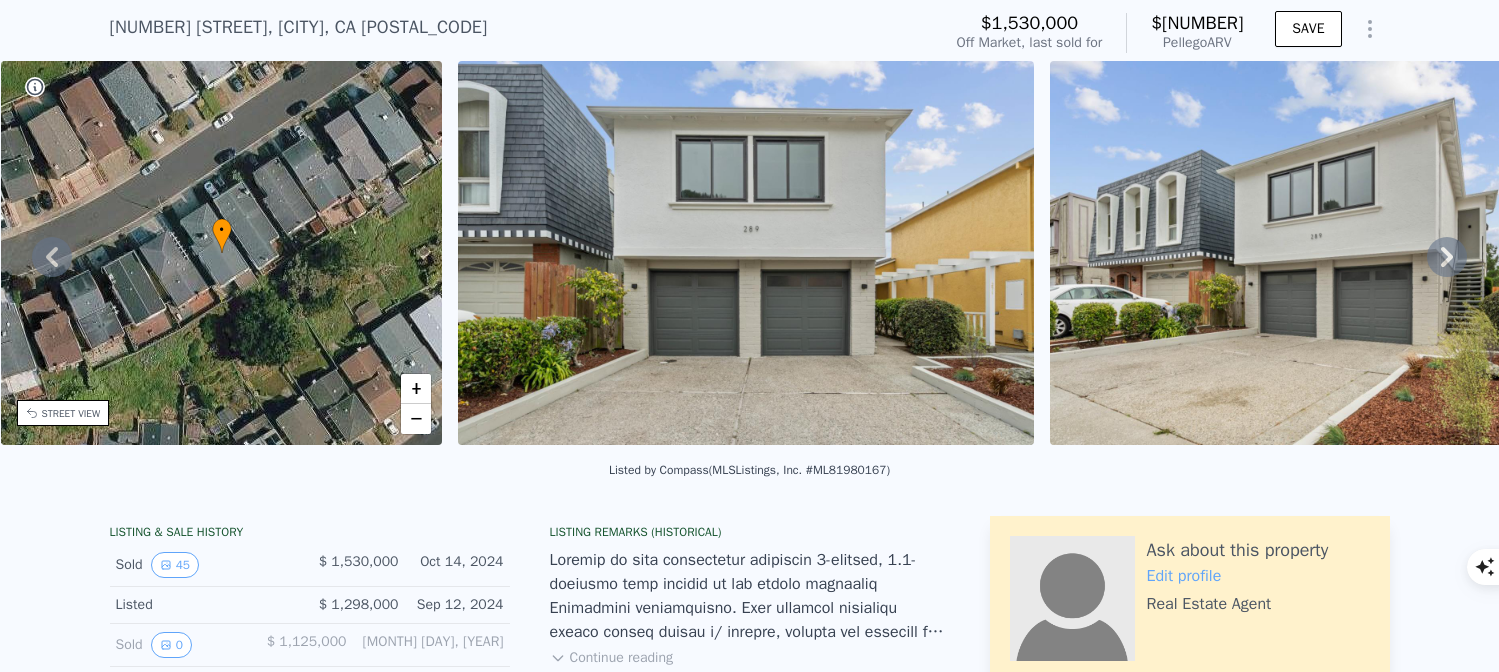 click on "•
+ −
•
+ − STREET VIEW Loading...   SATELLITE VIEW" at bounding box center (749, 256) 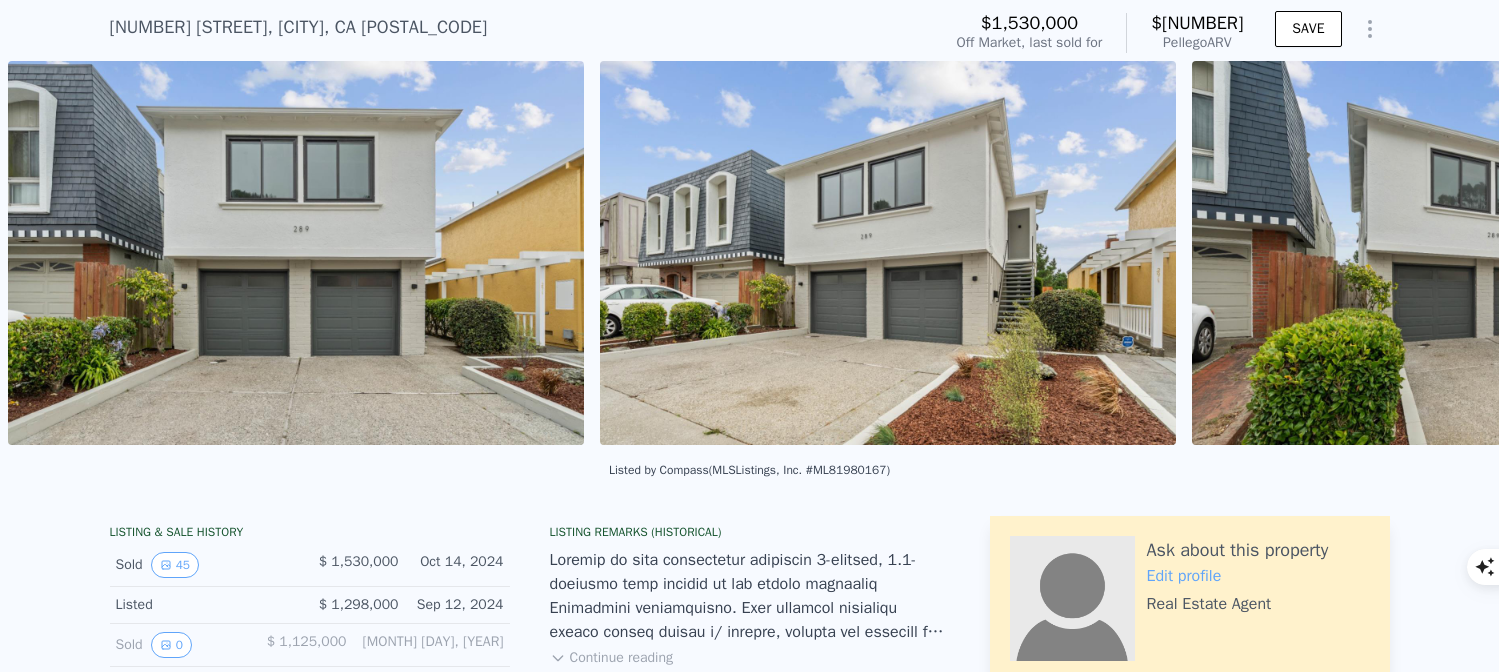 click on "•
+ −
•
+ − STREET VIEW Loading...   SATELLITE VIEW" at bounding box center [749, 256] 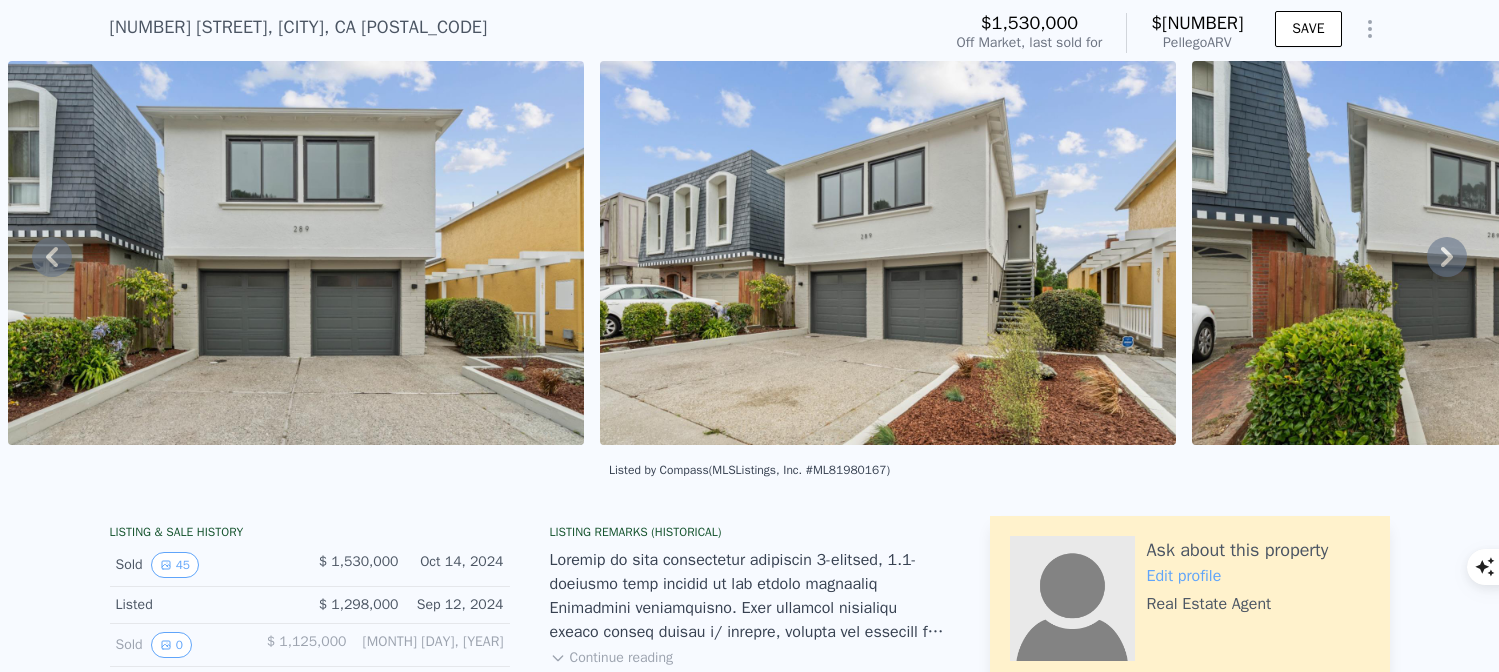 click 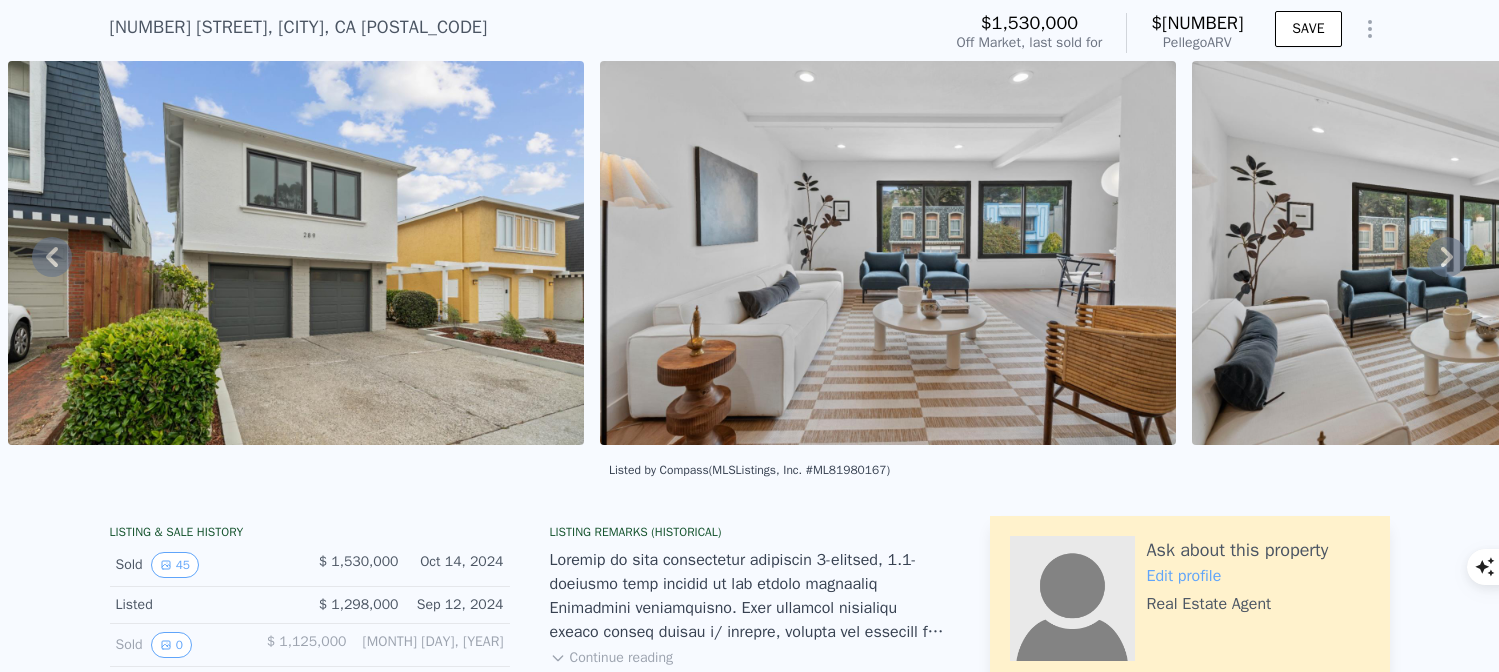 click 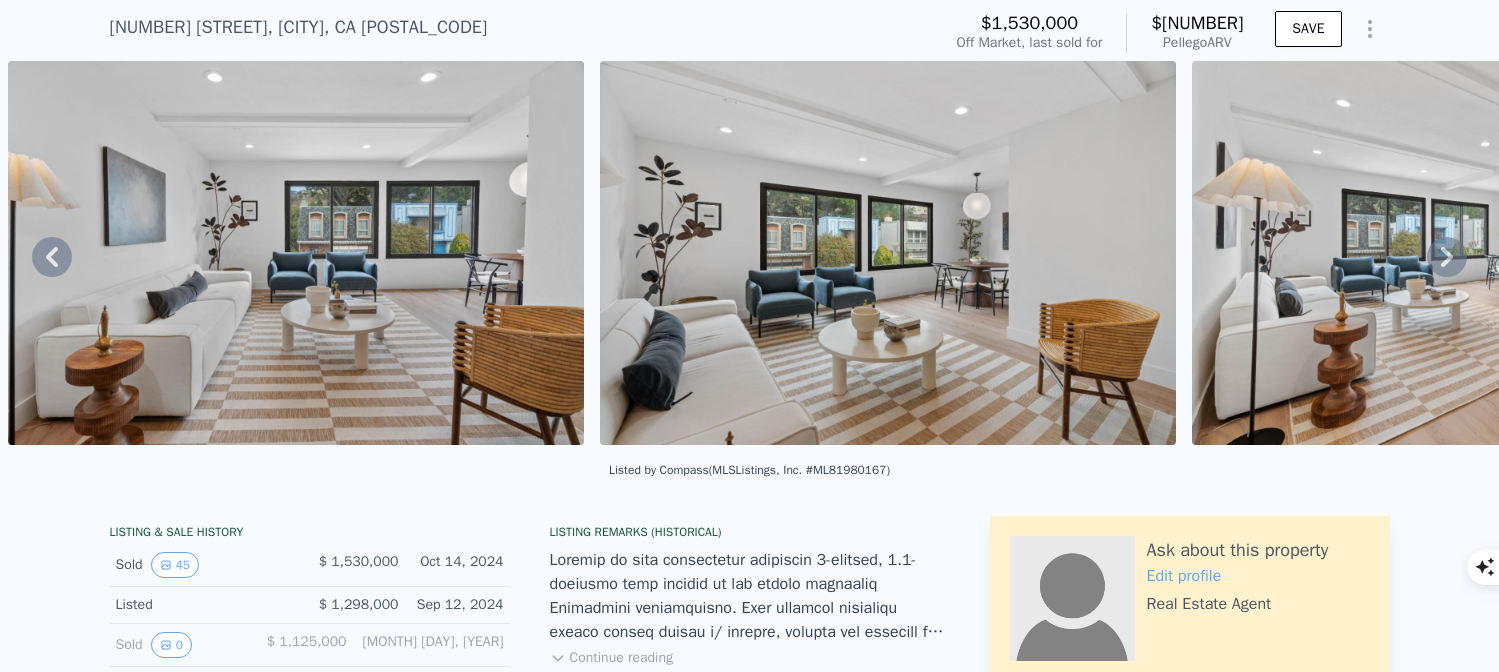 click 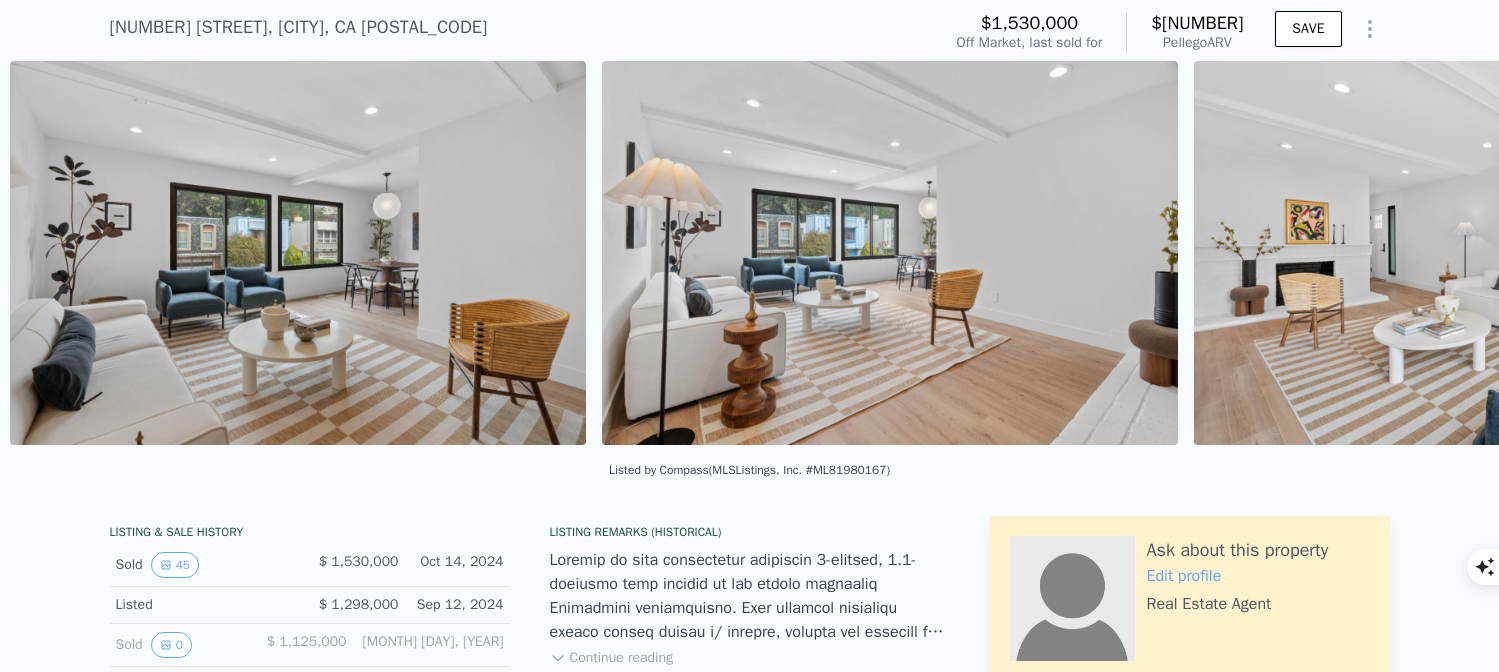 scroll, scrollTop: 0, scrollLeft: 3283, axis: horizontal 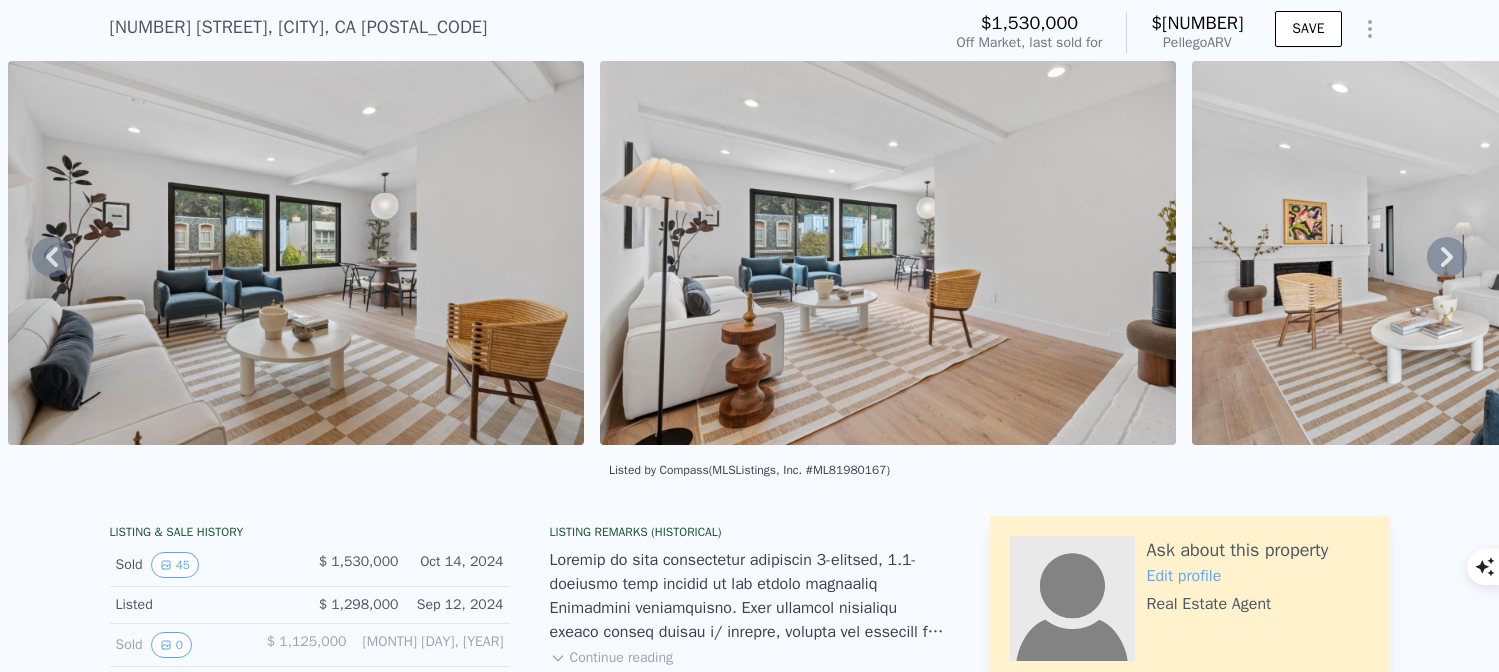click 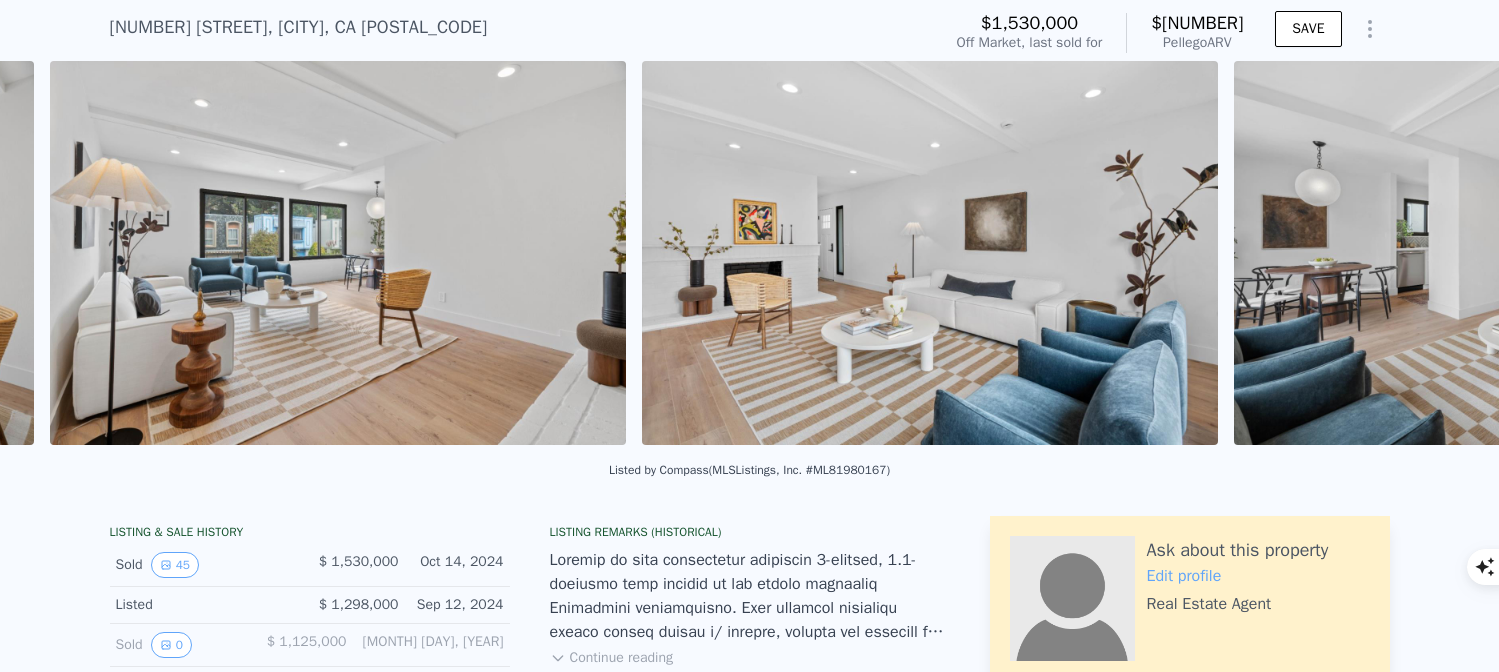 scroll, scrollTop: 0, scrollLeft: 3875, axis: horizontal 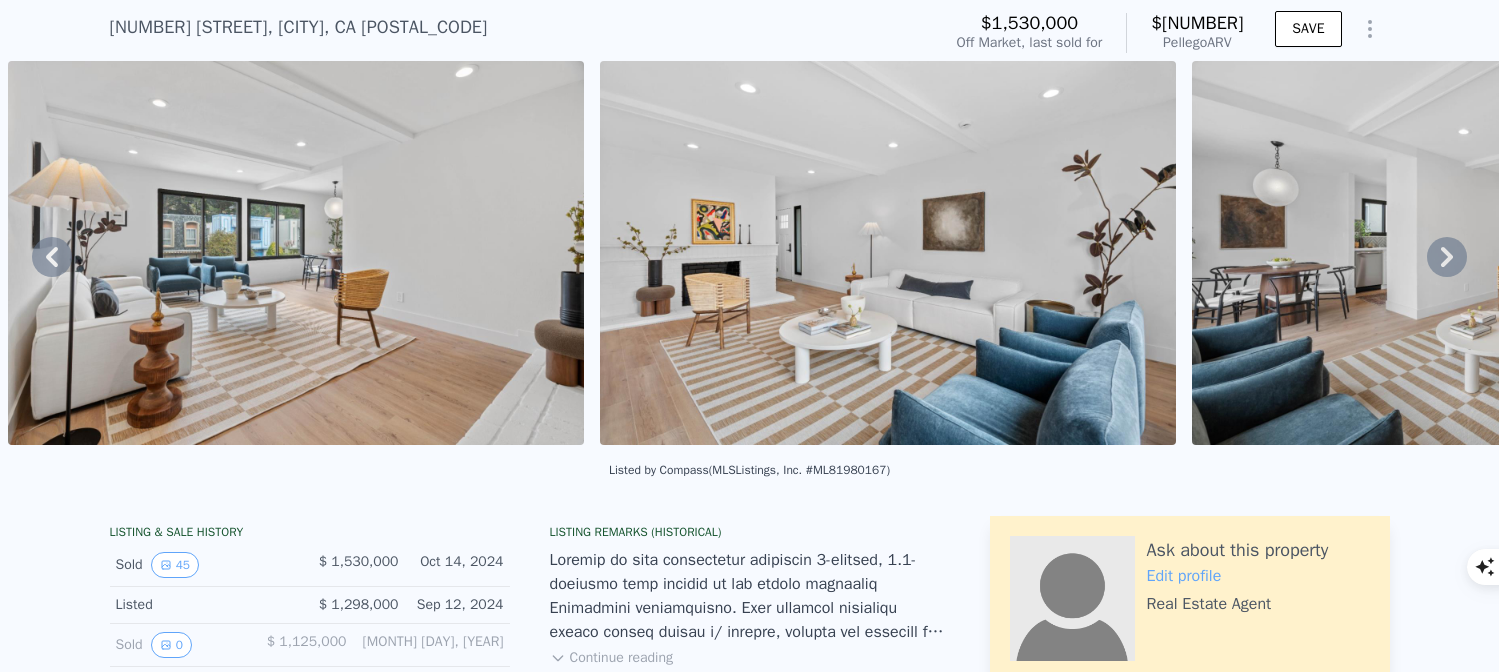 click on "•
+ −
•
+ − STREET VIEW Loading...   SATELLITE VIEW" at bounding box center (749, 256) 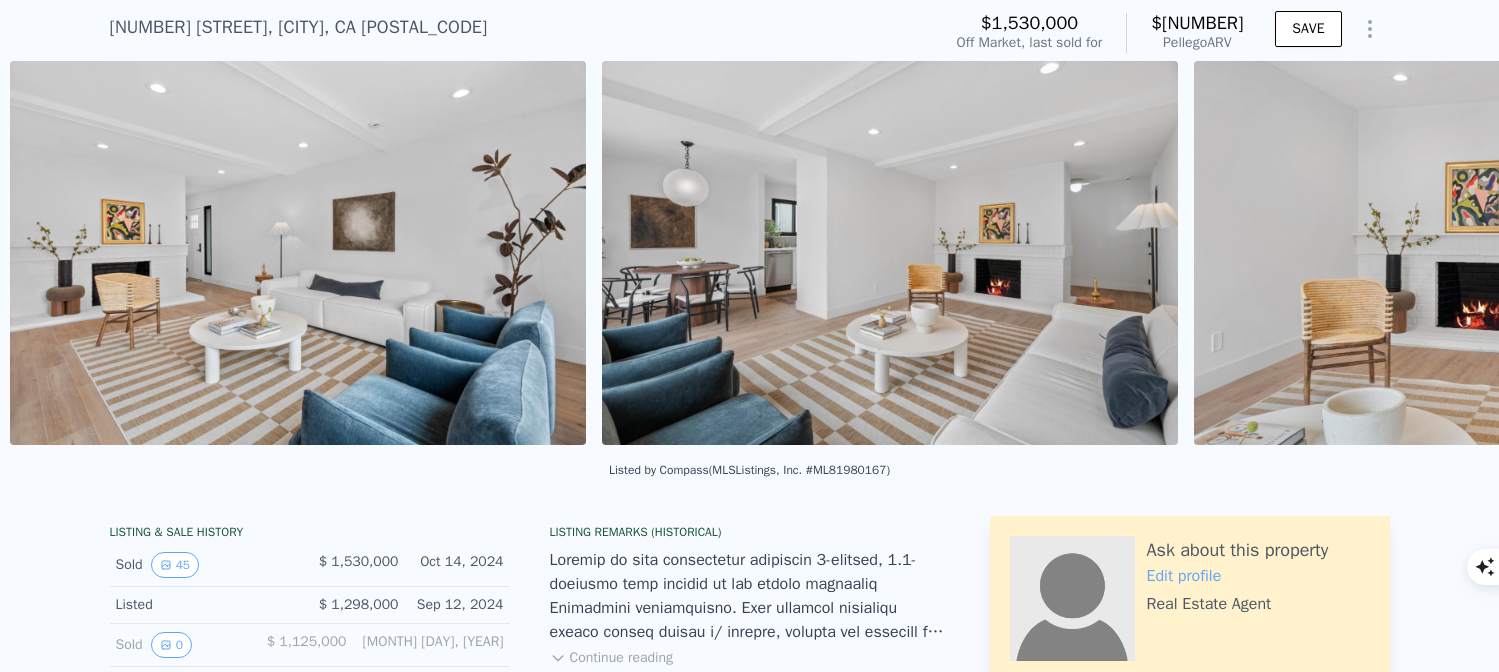 scroll, scrollTop: 0, scrollLeft: 4467, axis: horizontal 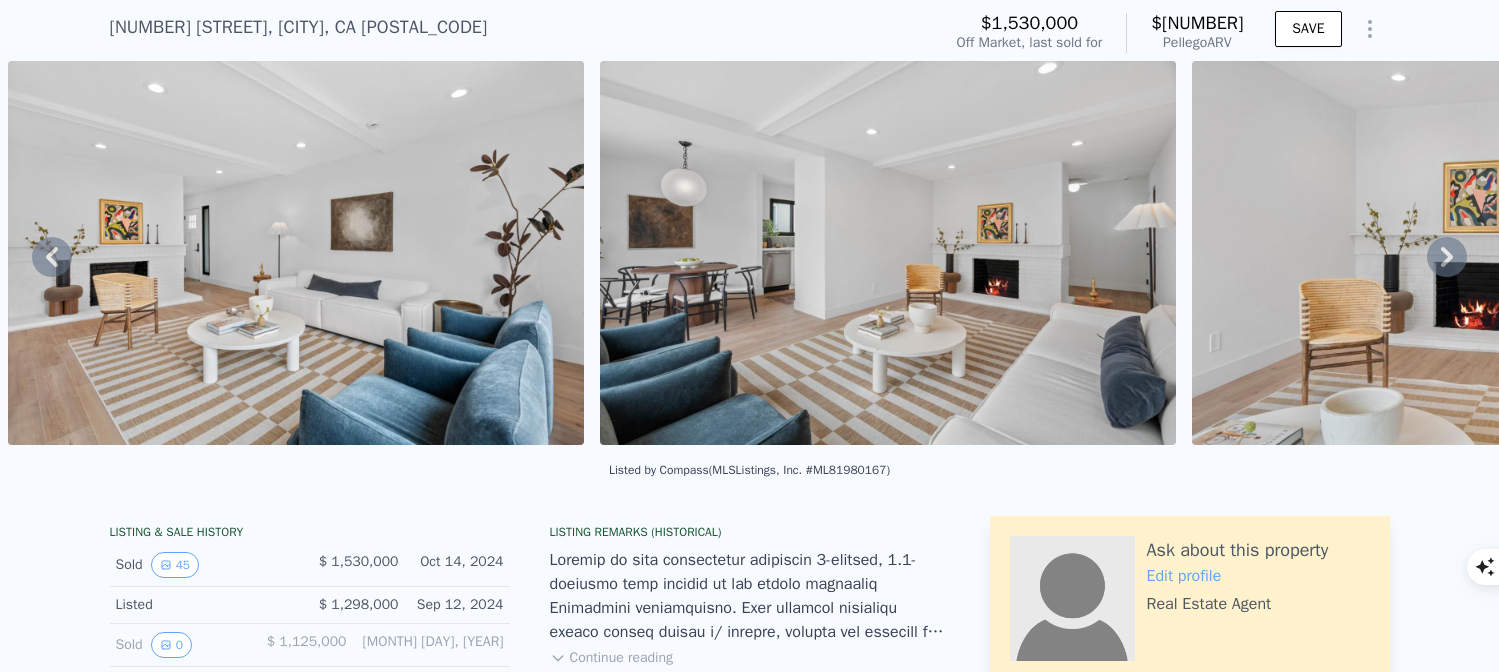click 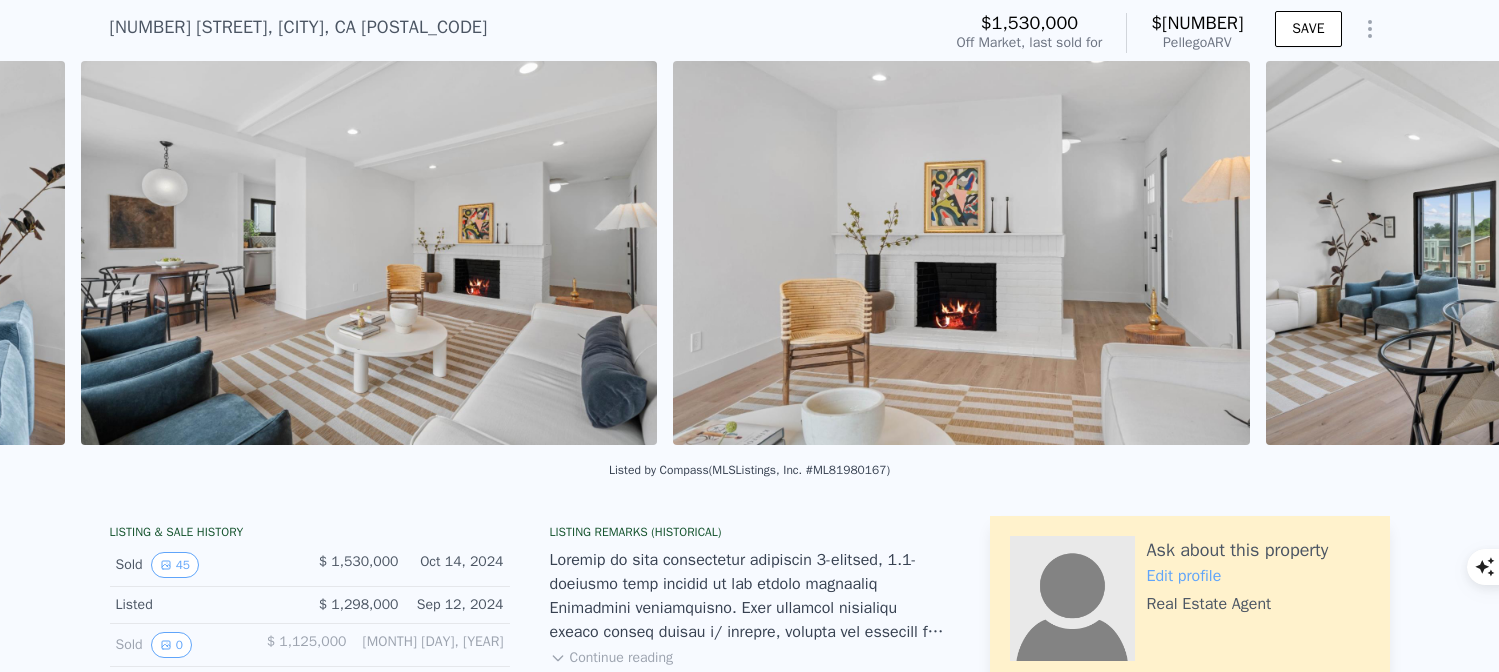 scroll, scrollTop: 0, scrollLeft: 5059, axis: horizontal 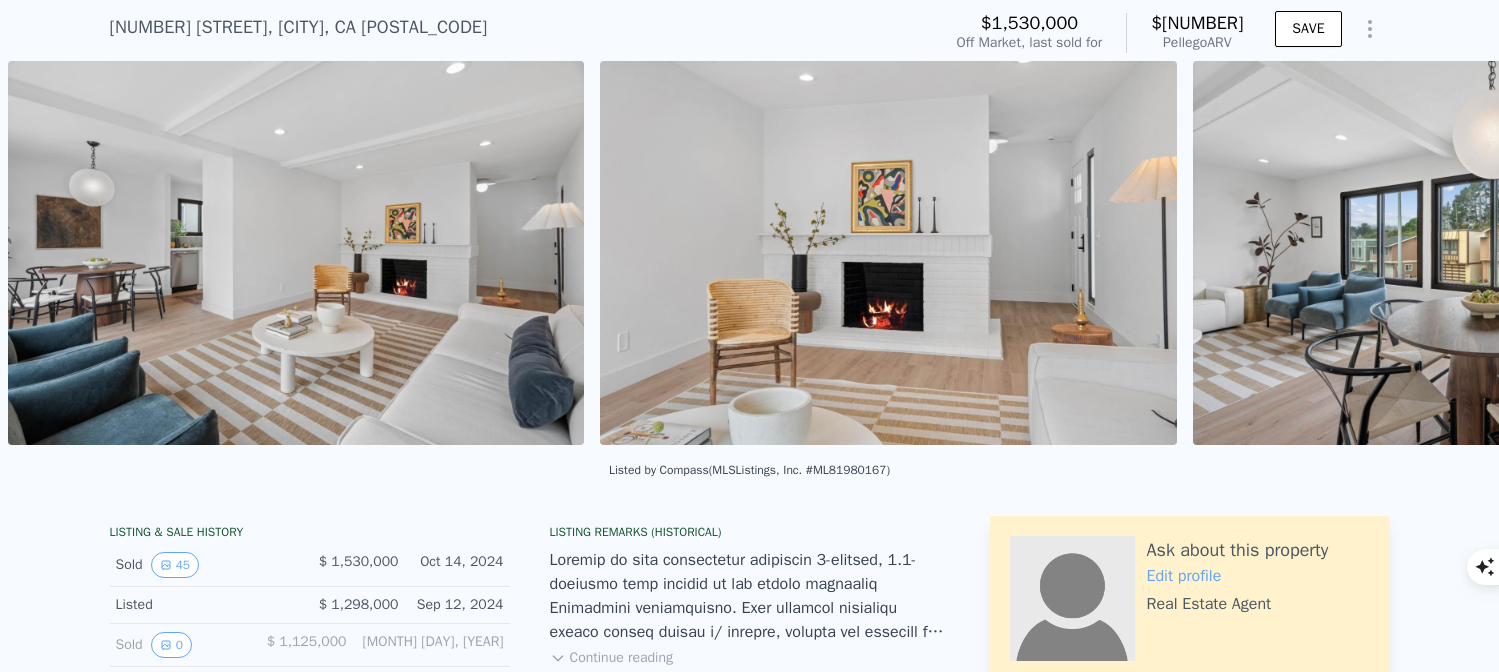 click at bounding box center [1481, 253] 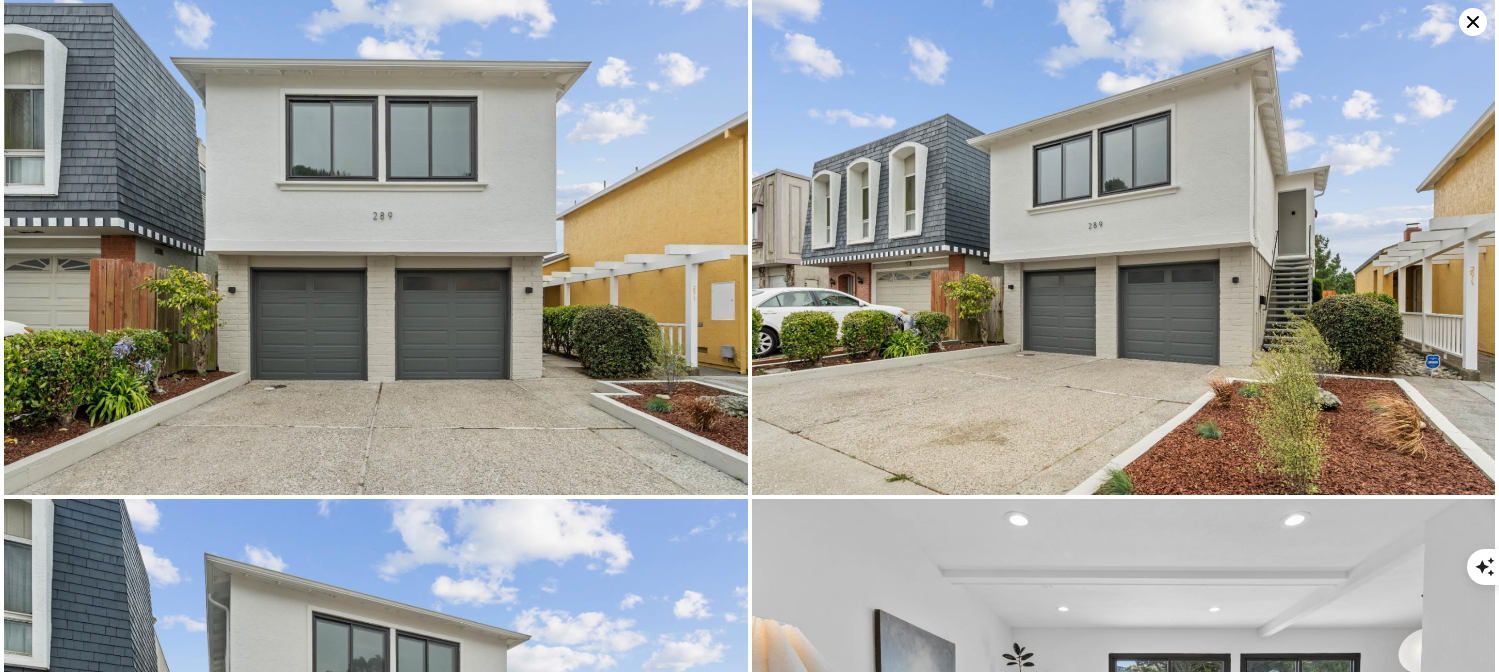 scroll, scrollTop: 0, scrollLeft: 0, axis: both 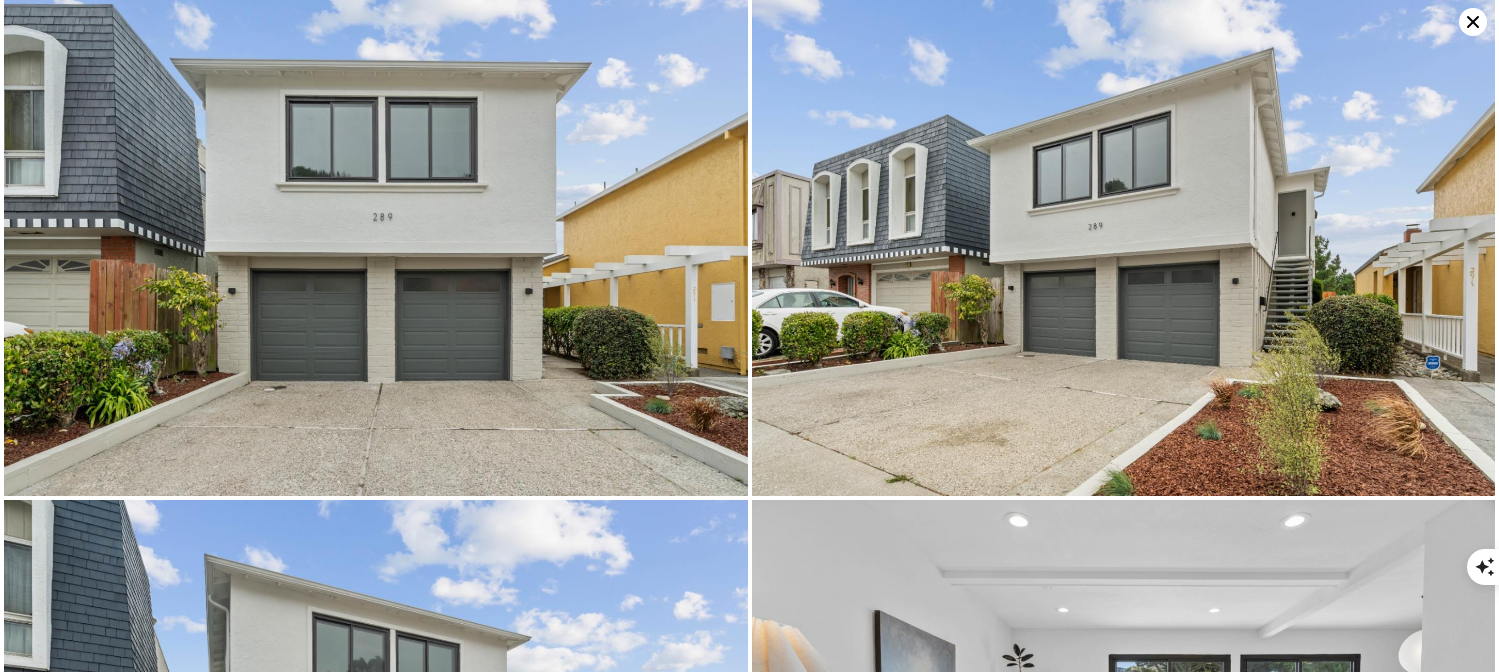 click 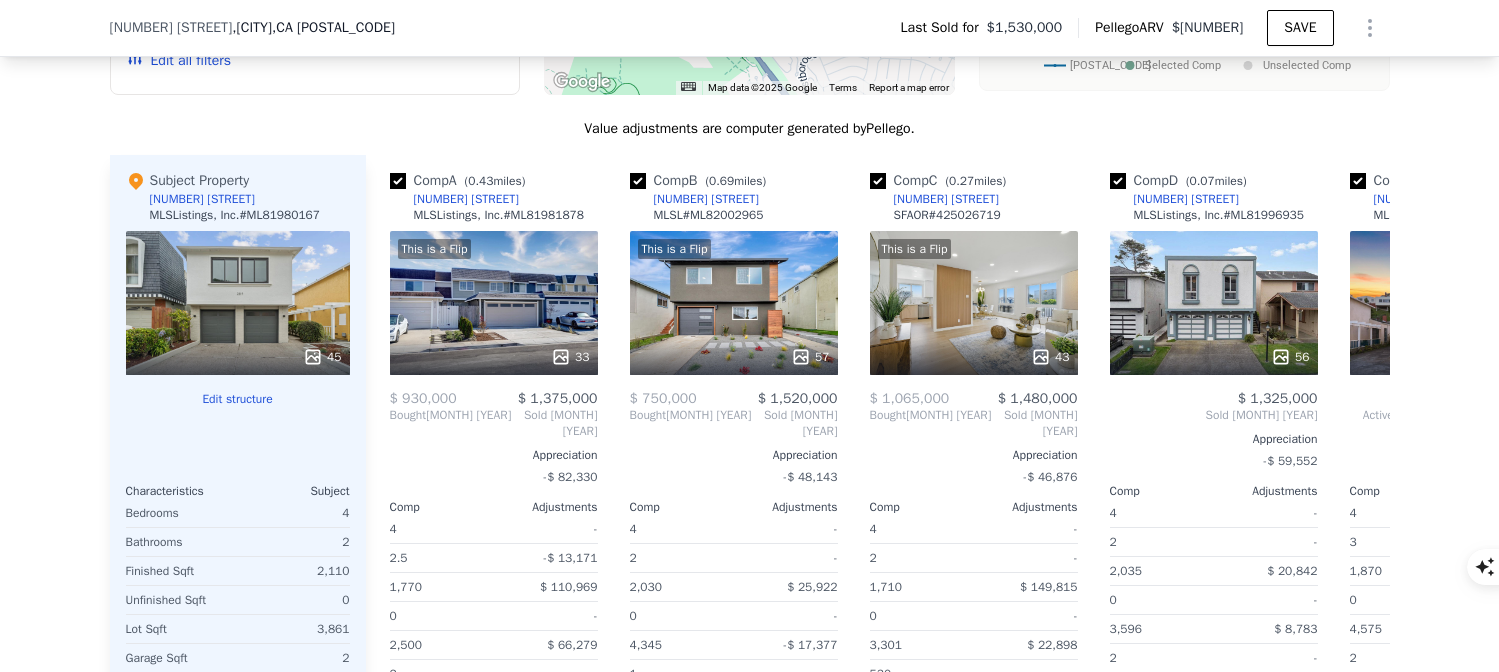 scroll, scrollTop: 2194, scrollLeft: 0, axis: vertical 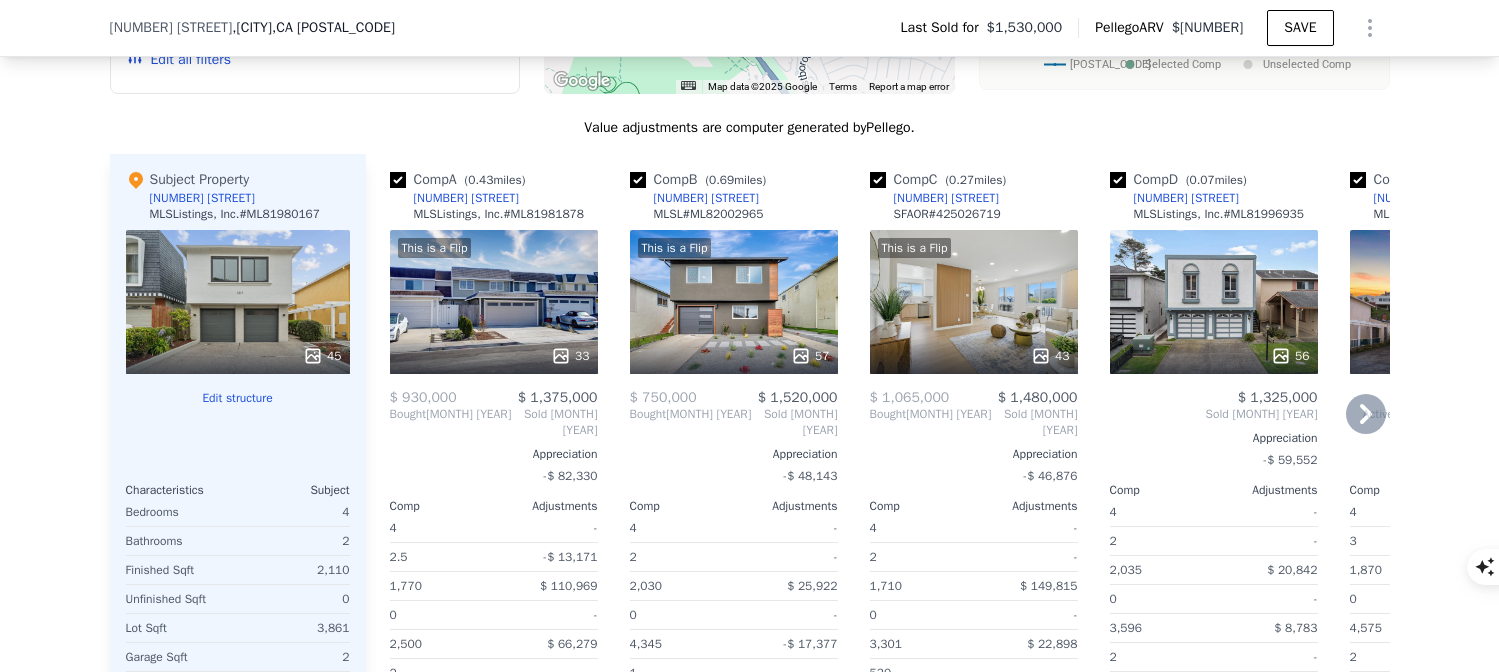 click on "443 Andover Dr" at bounding box center [706, 198] 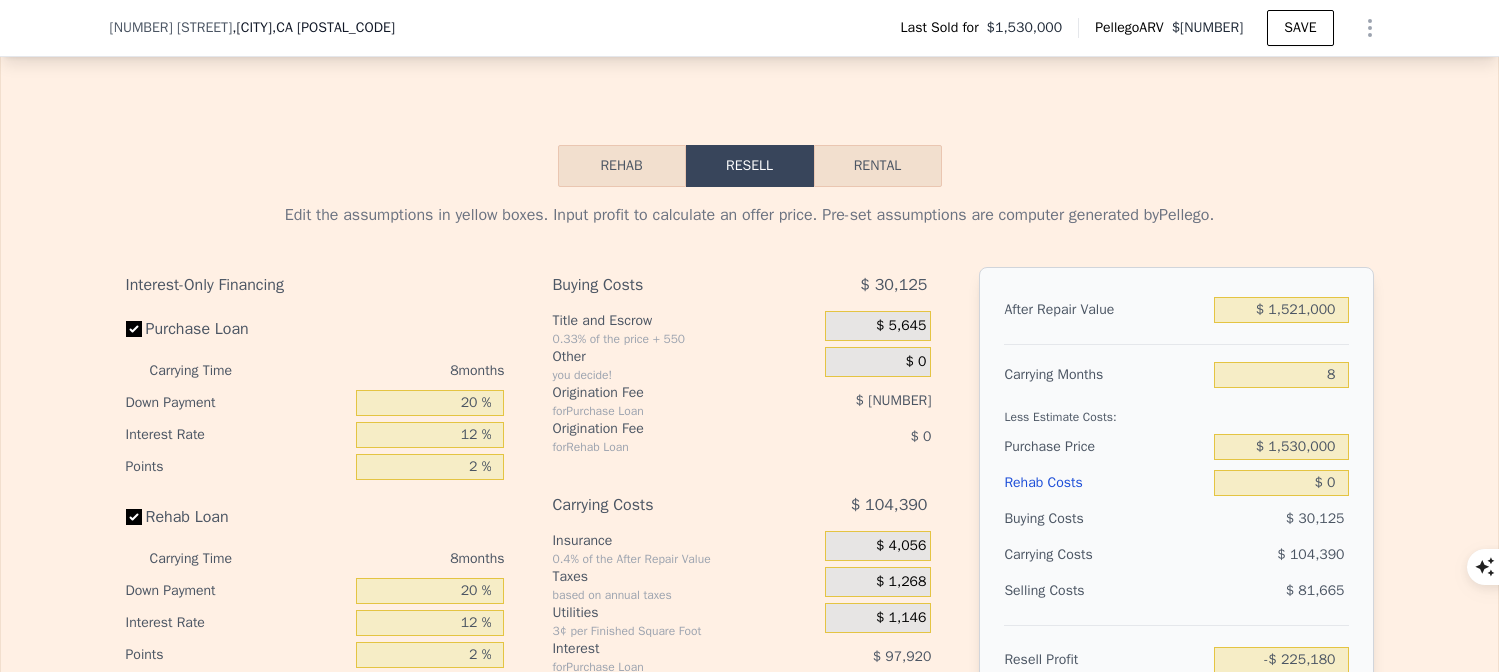 scroll, scrollTop: 3077, scrollLeft: 0, axis: vertical 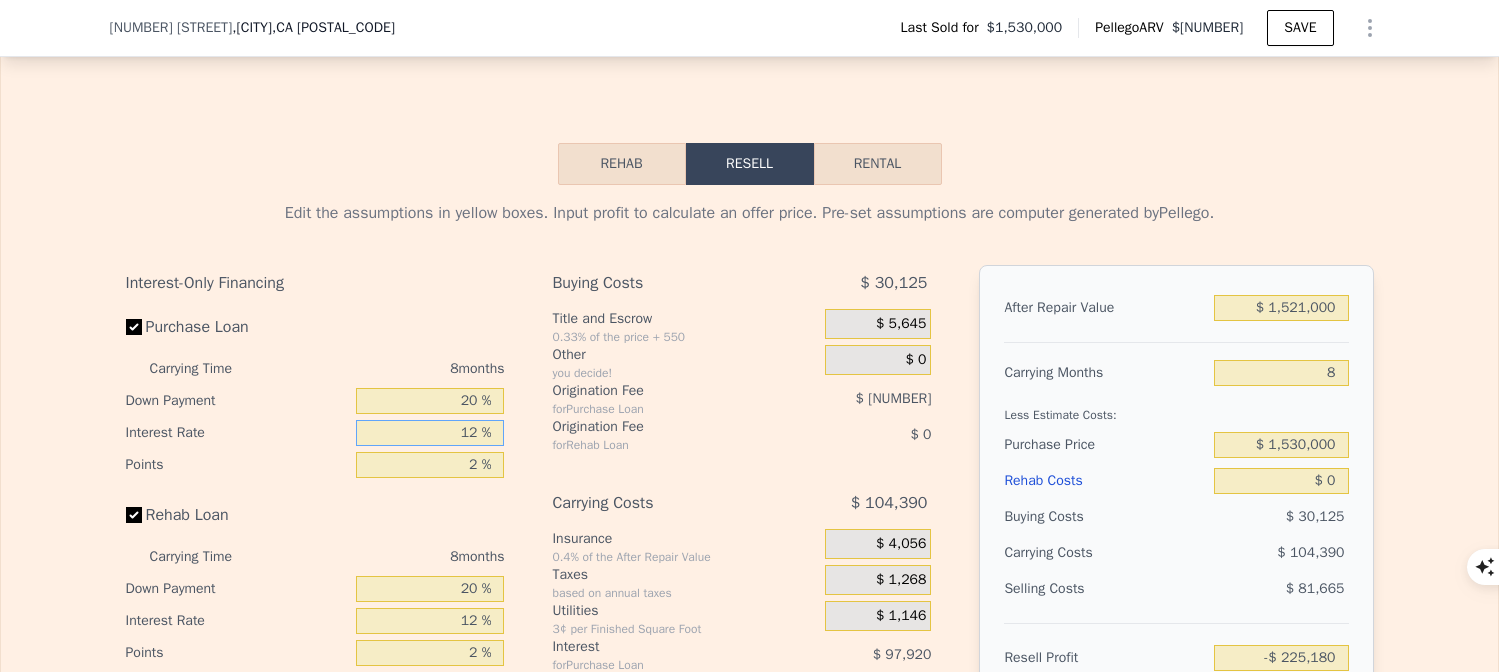 click on "12 %" at bounding box center (430, 433) 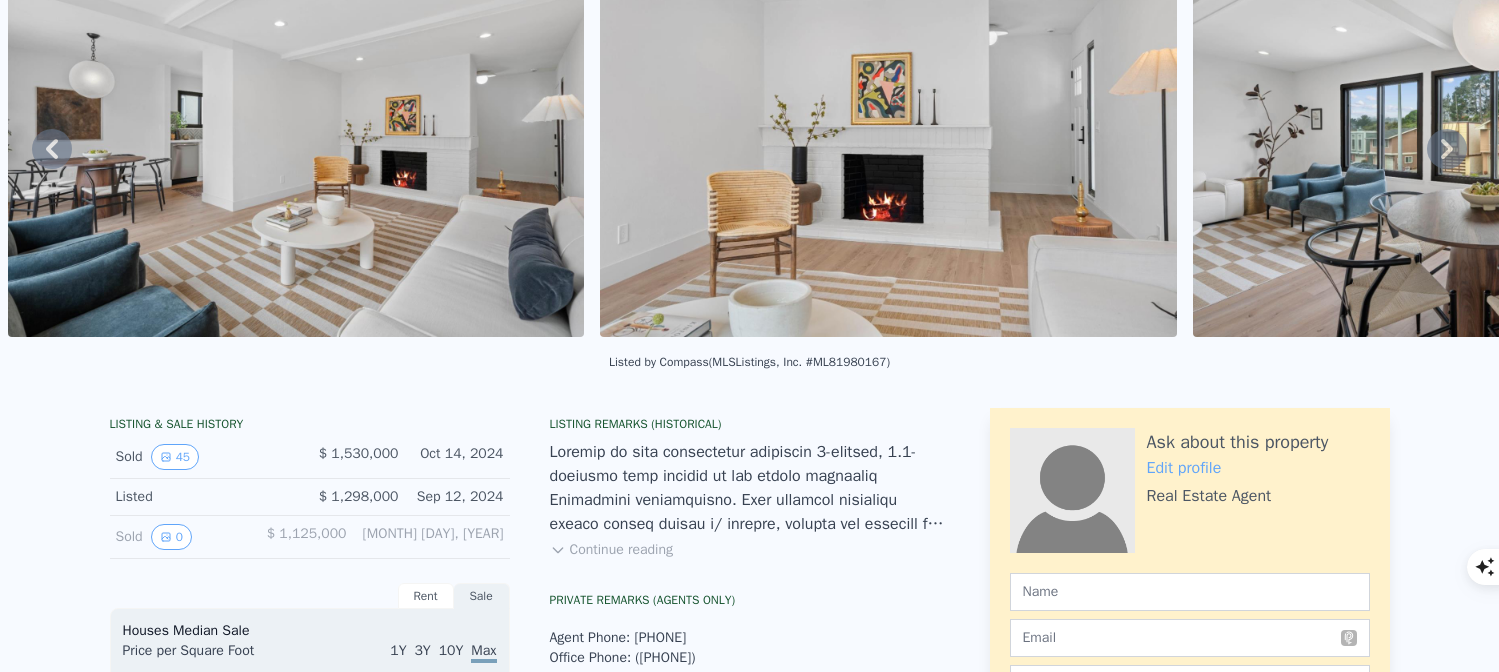 scroll, scrollTop: 0, scrollLeft: 0, axis: both 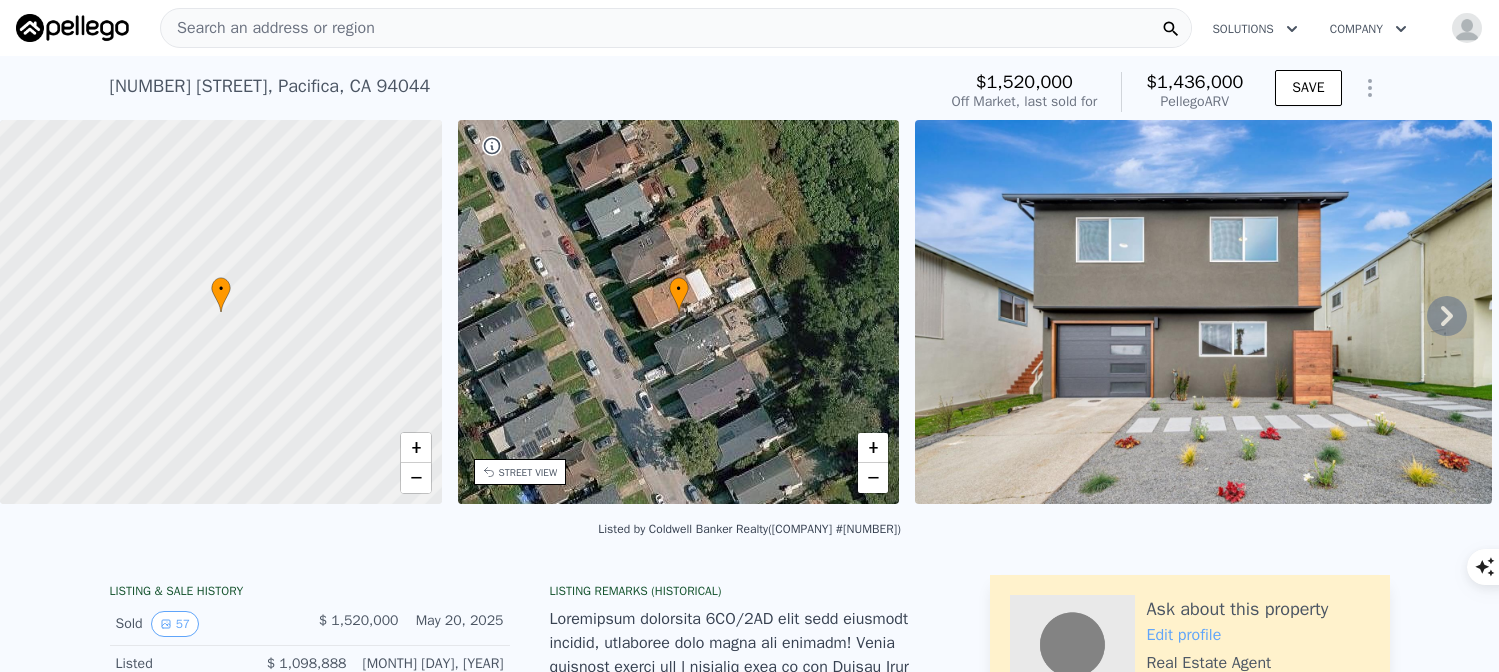 click 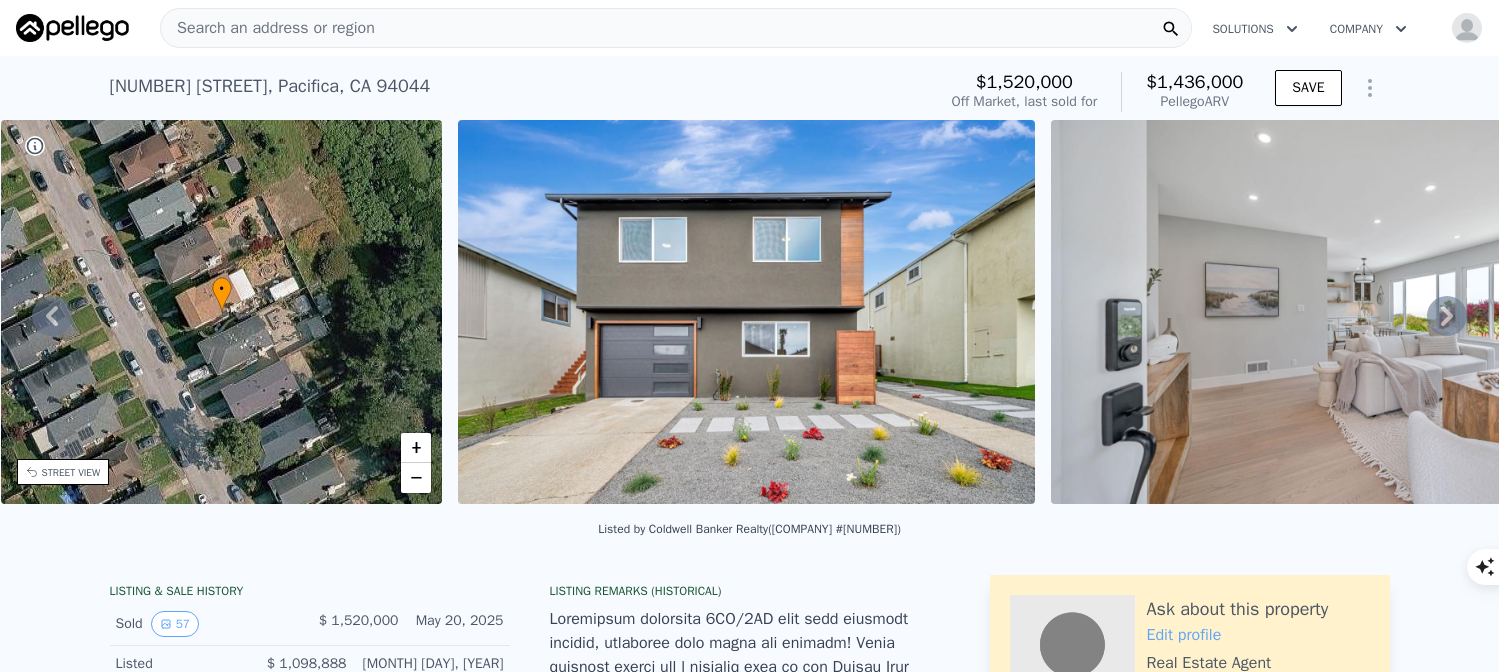 click 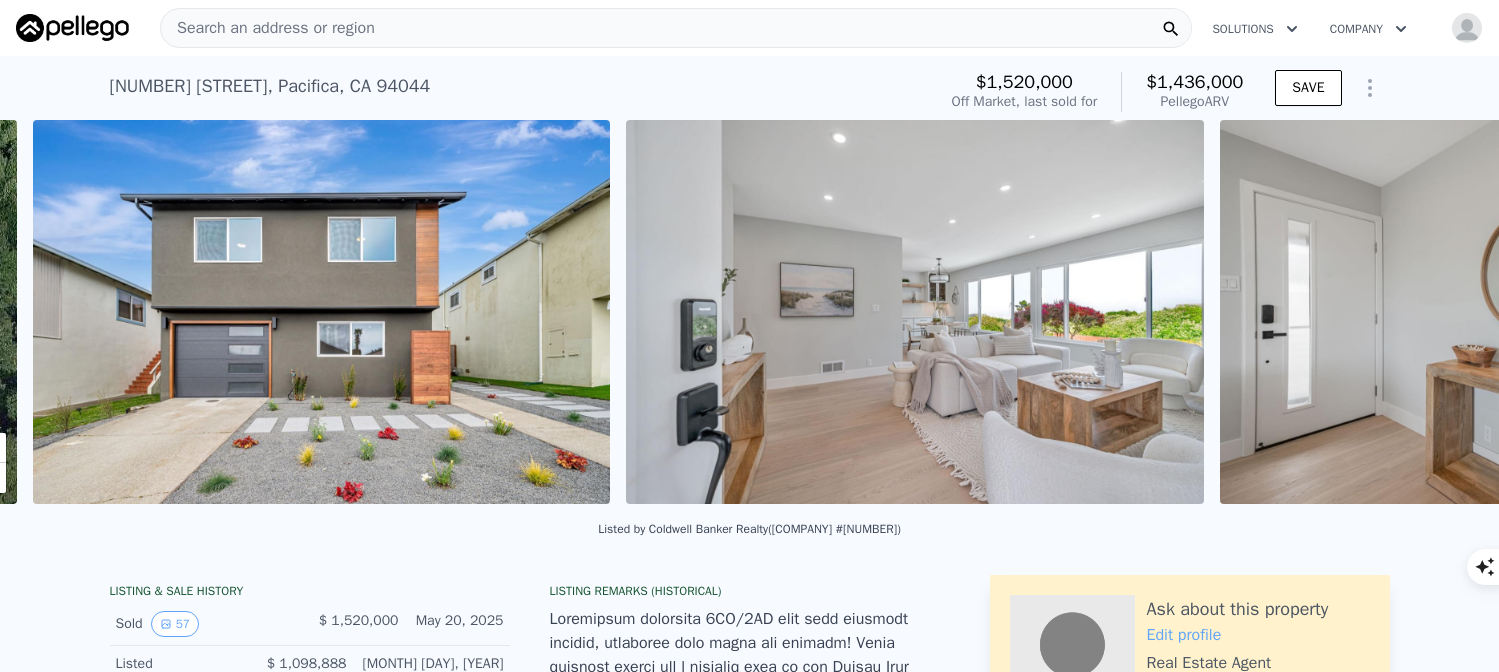 scroll, scrollTop: 0, scrollLeft: 915, axis: horizontal 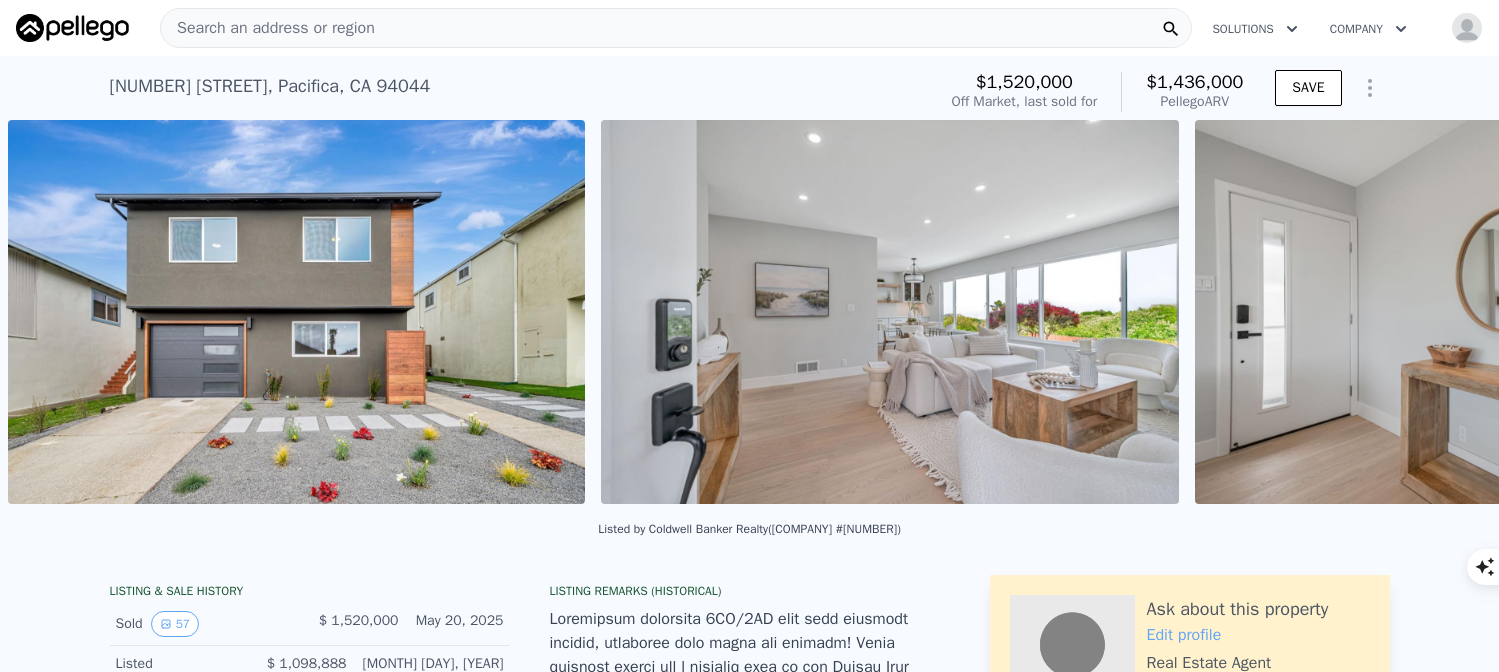 click at bounding box center [1483, 312] 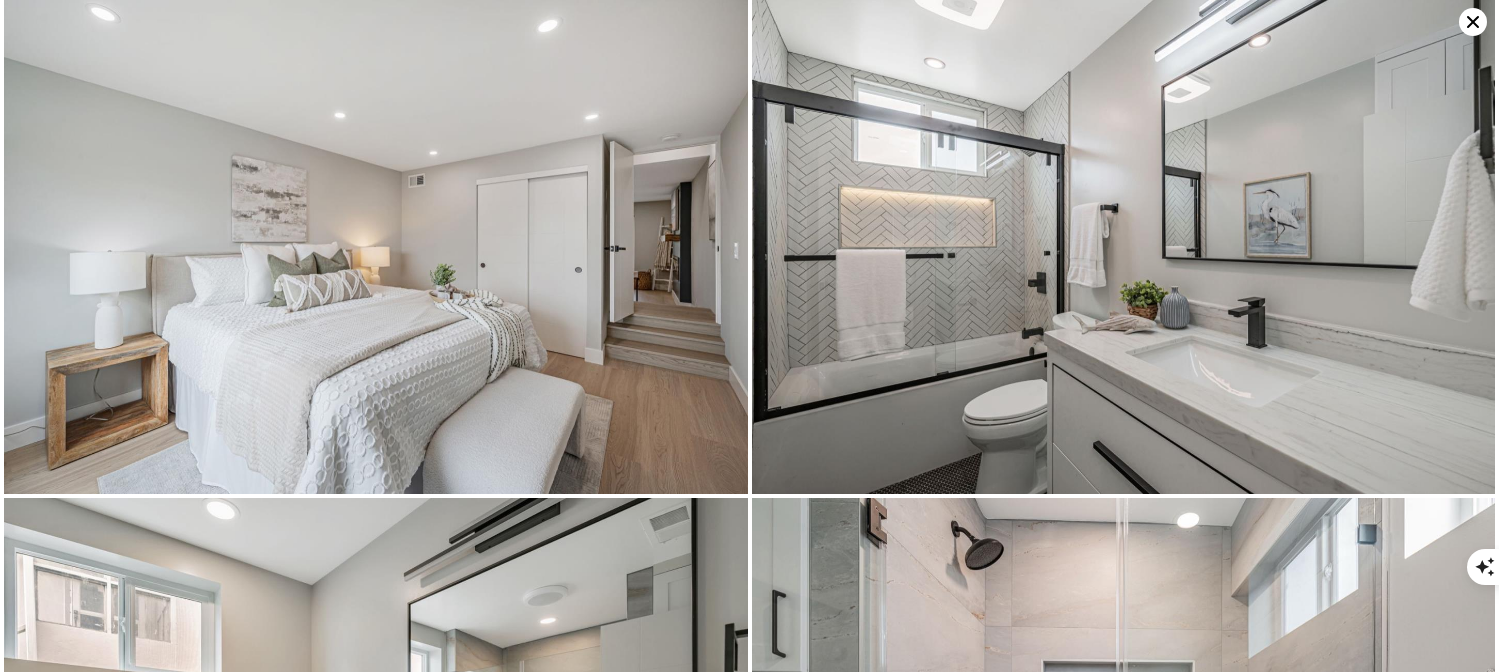 scroll, scrollTop: 7479, scrollLeft: 0, axis: vertical 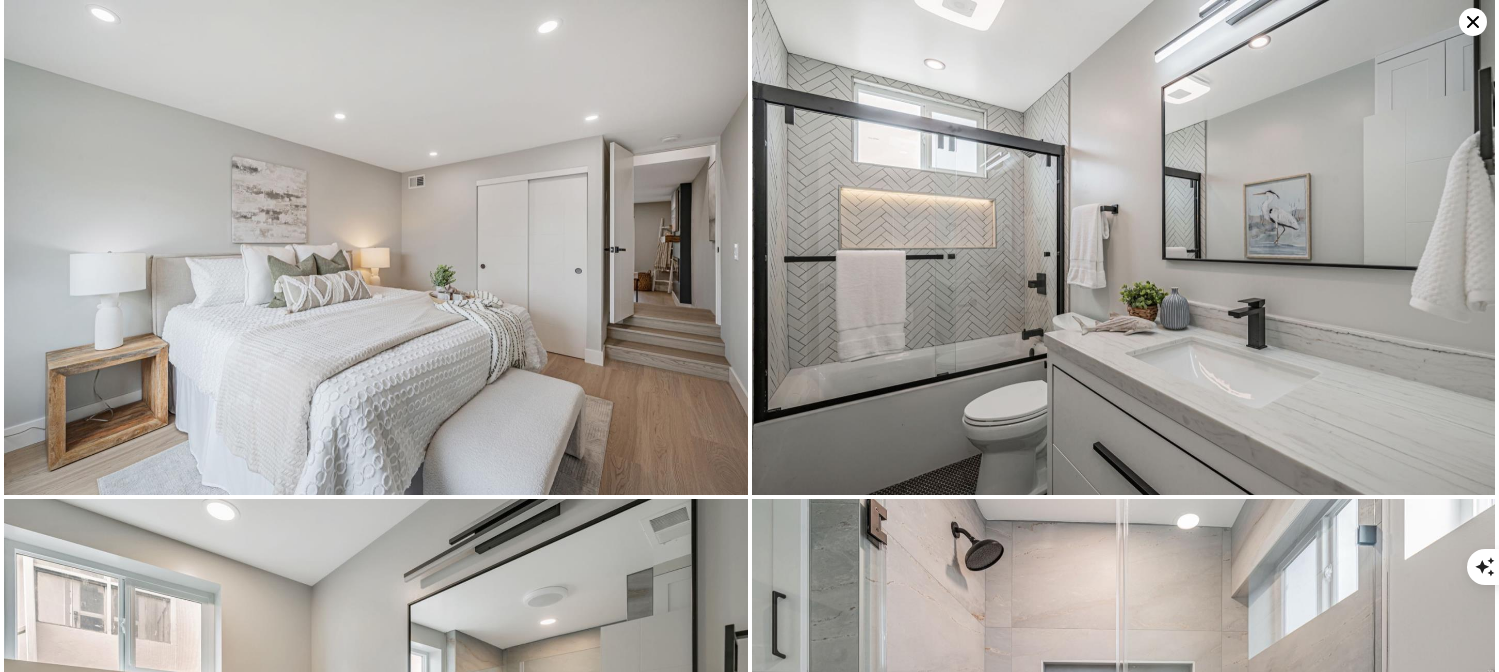 click 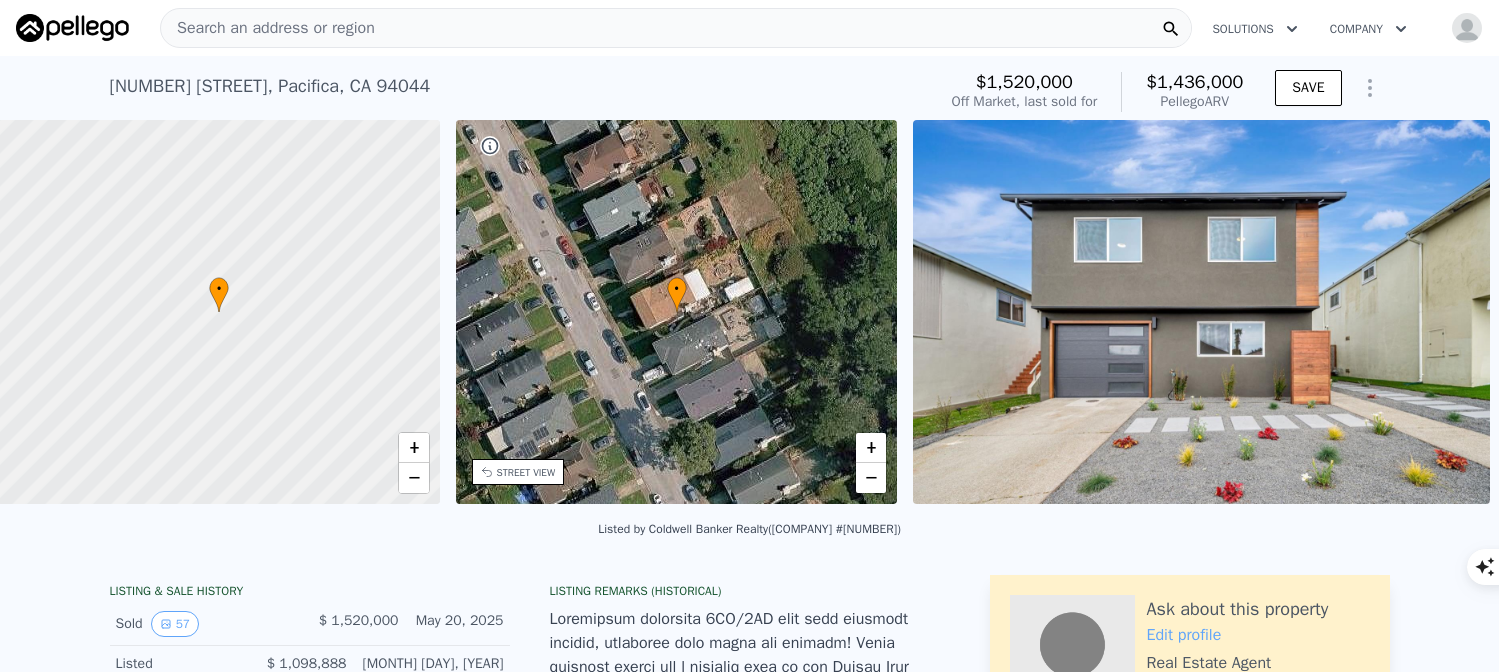 scroll, scrollTop: 0, scrollLeft: 8, axis: horizontal 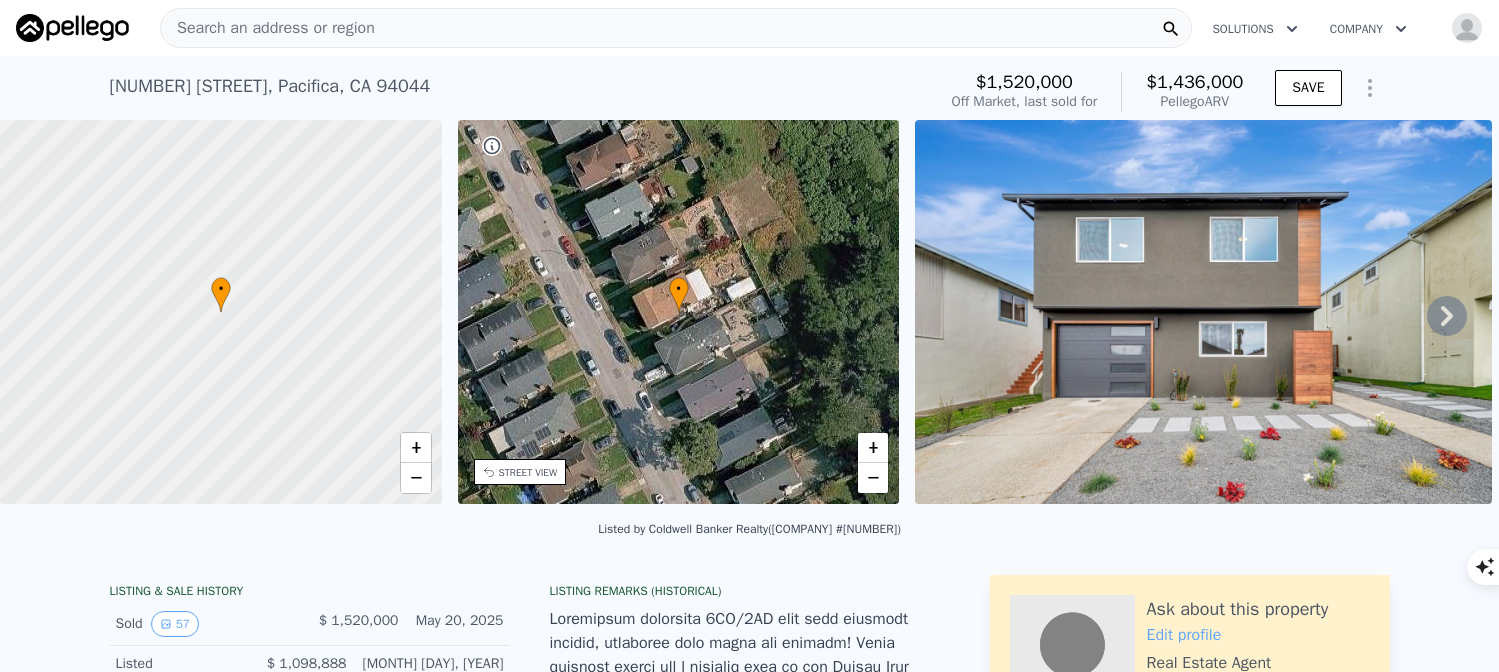 click 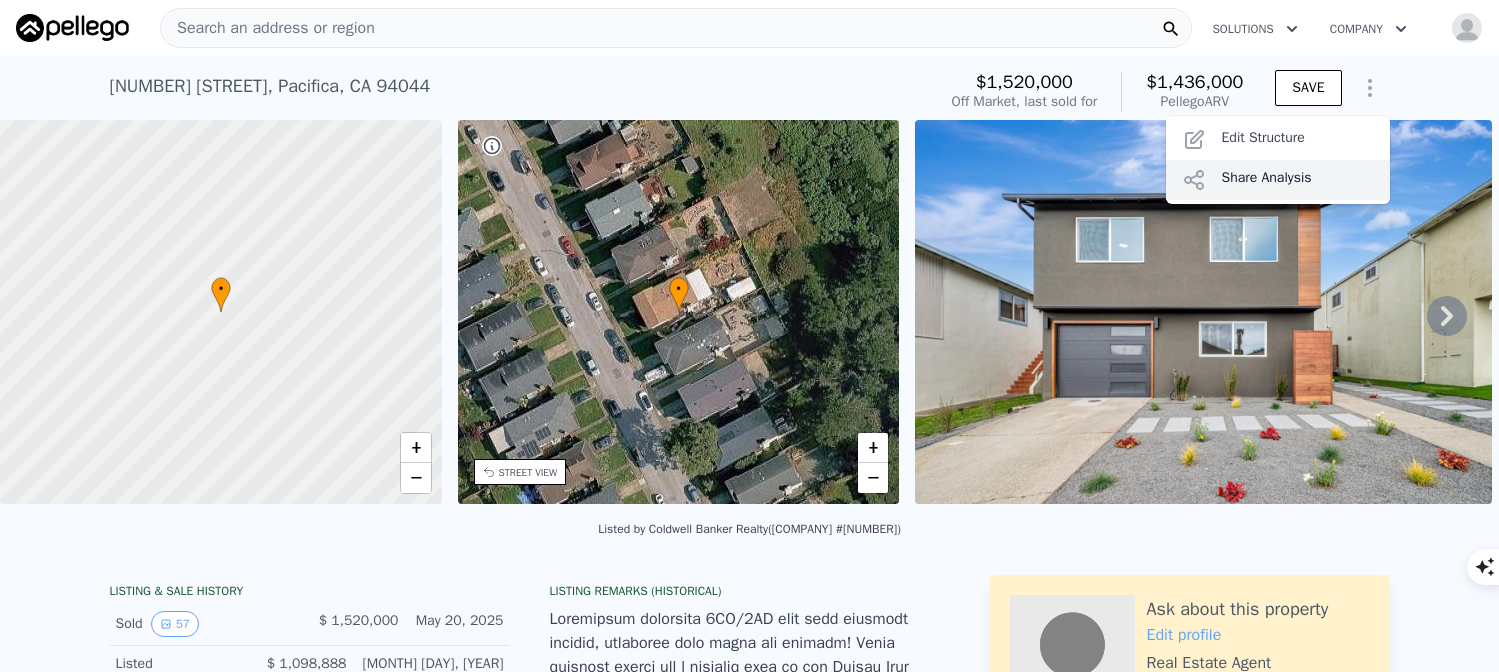 click on "Share Analysis" at bounding box center (1278, 180) 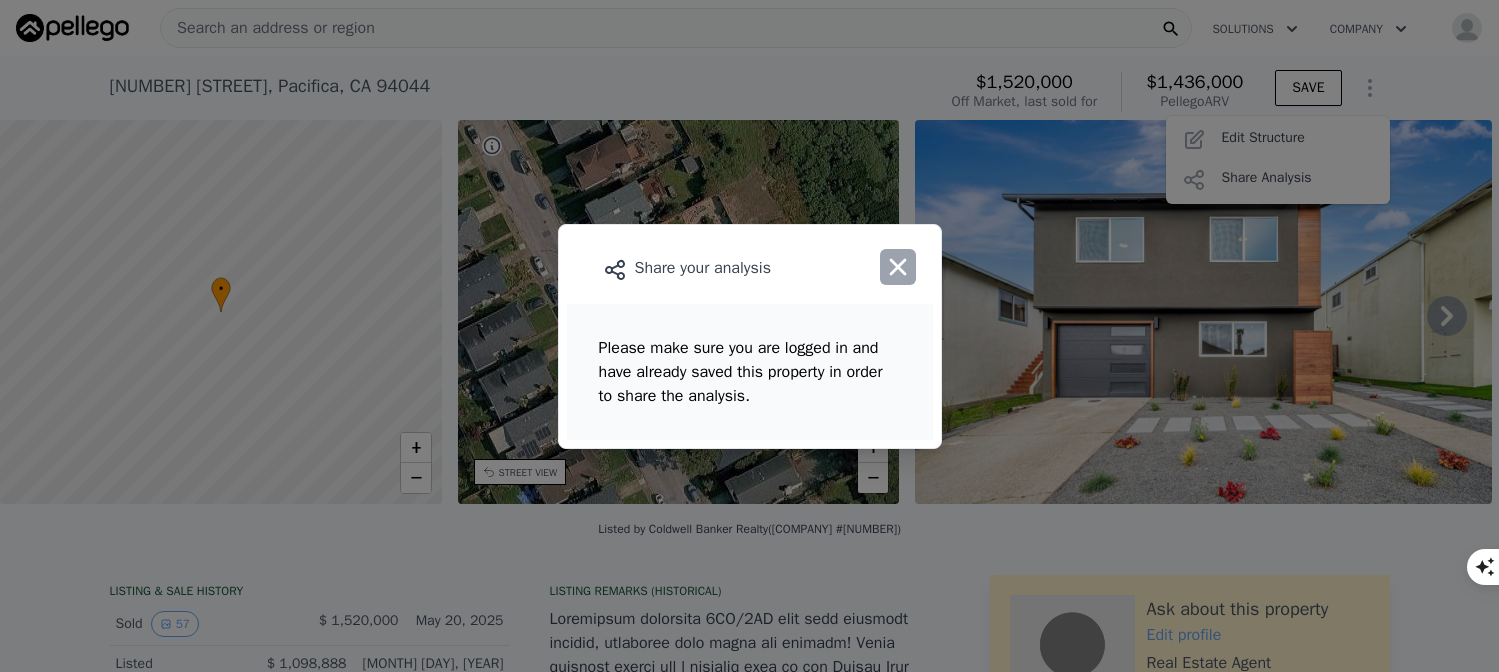 click 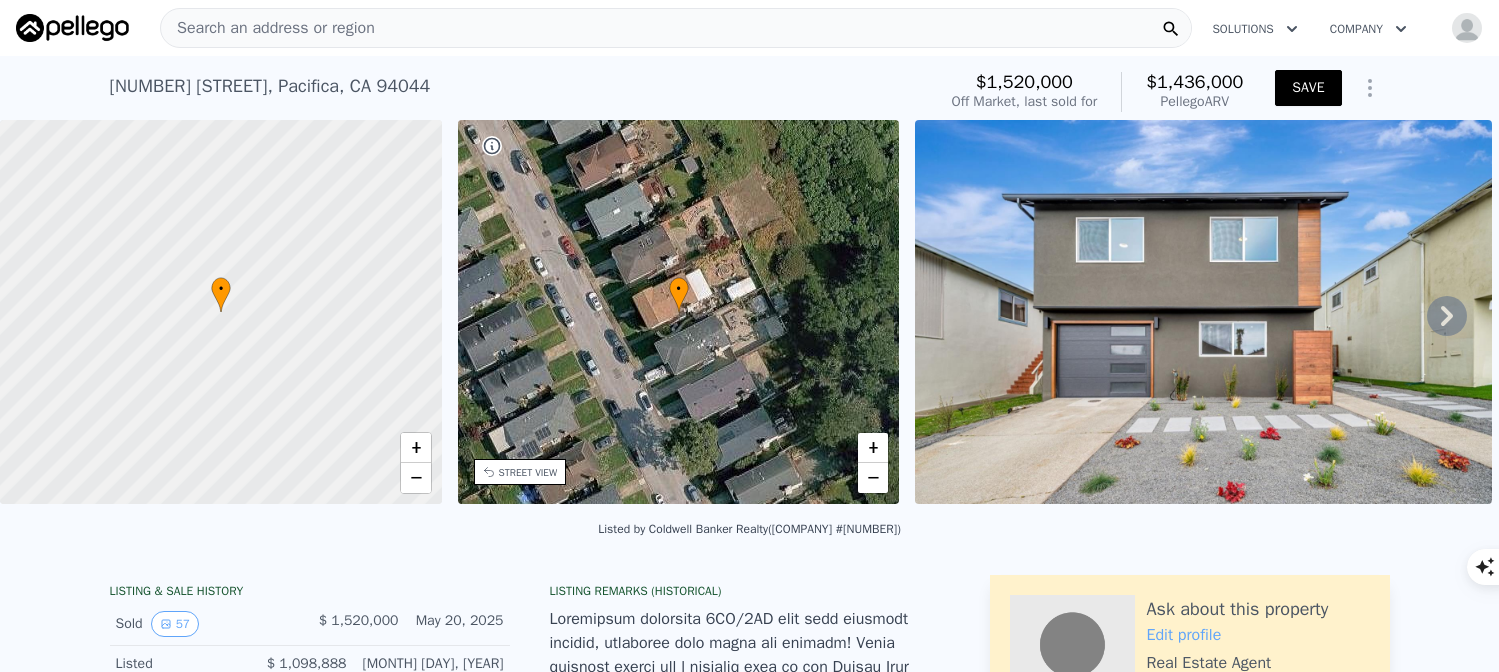 click on "SAVE" at bounding box center (1308, 88) 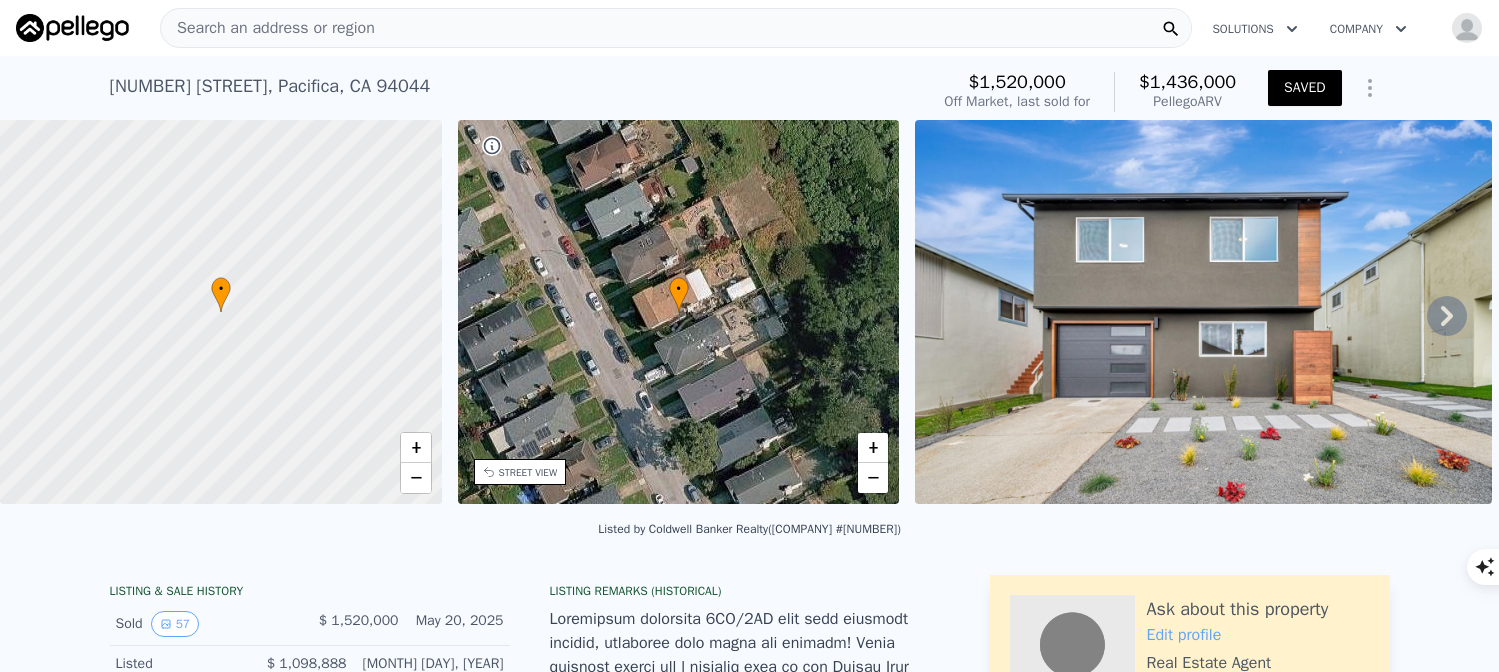click on "SAVED" at bounding box center [1304, 88] 